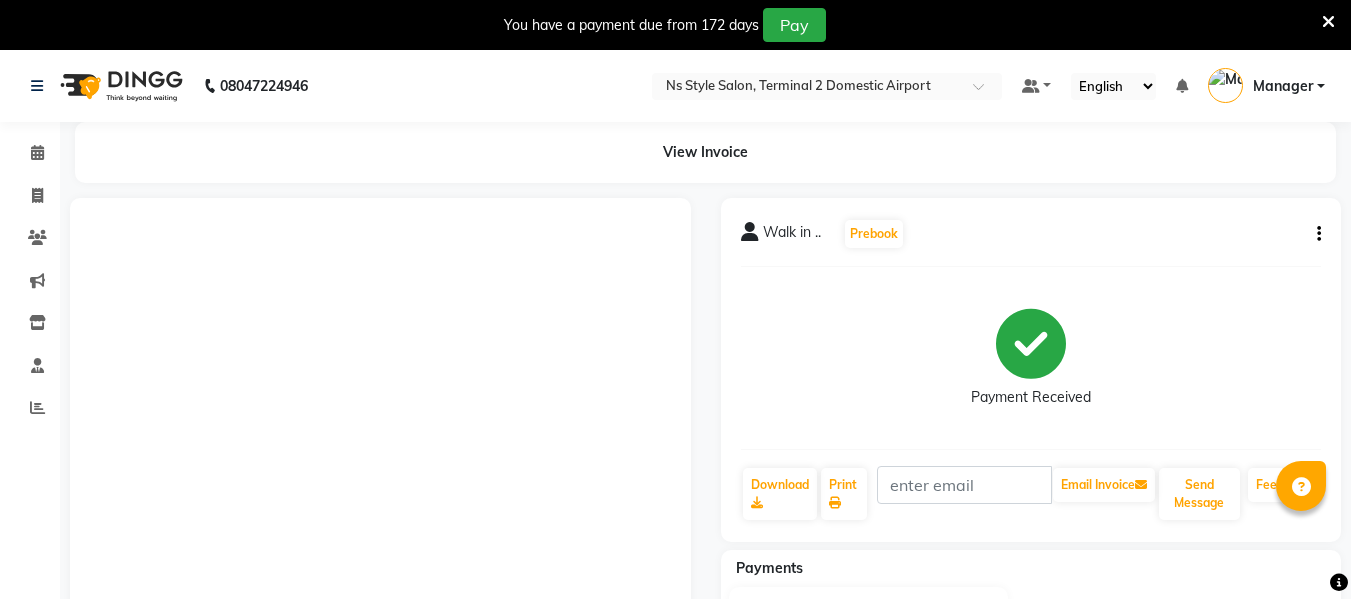 scroll, scrollTop: 0, scrollLeft: 0, axis: both 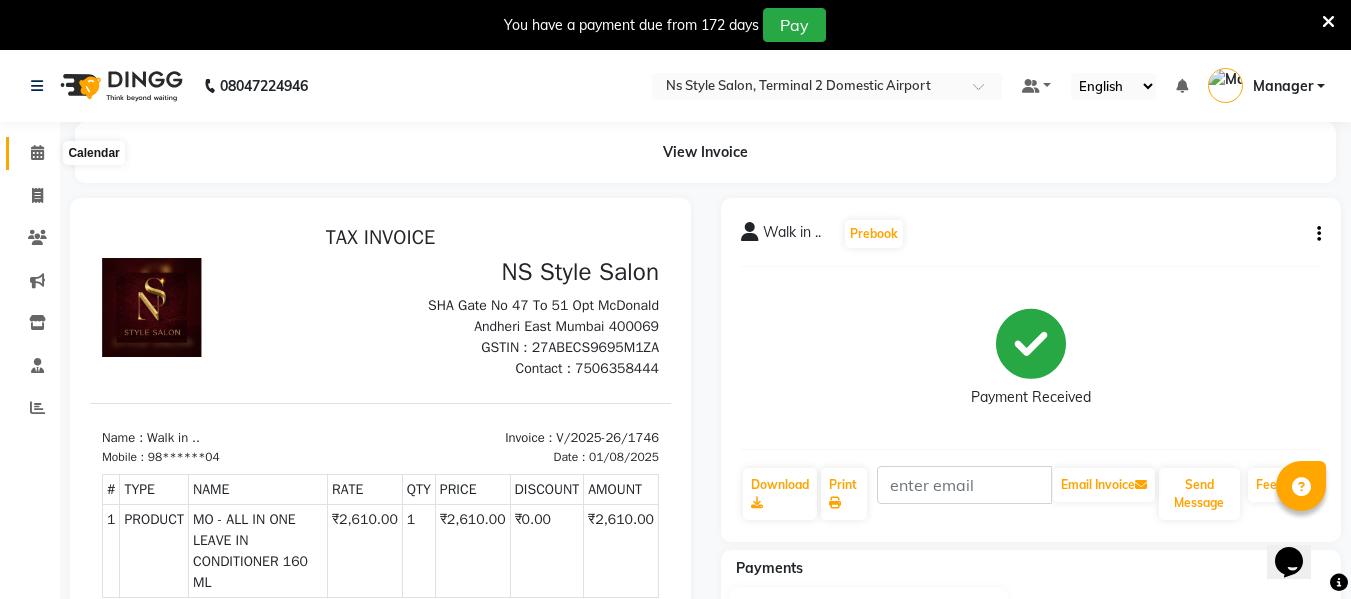 click 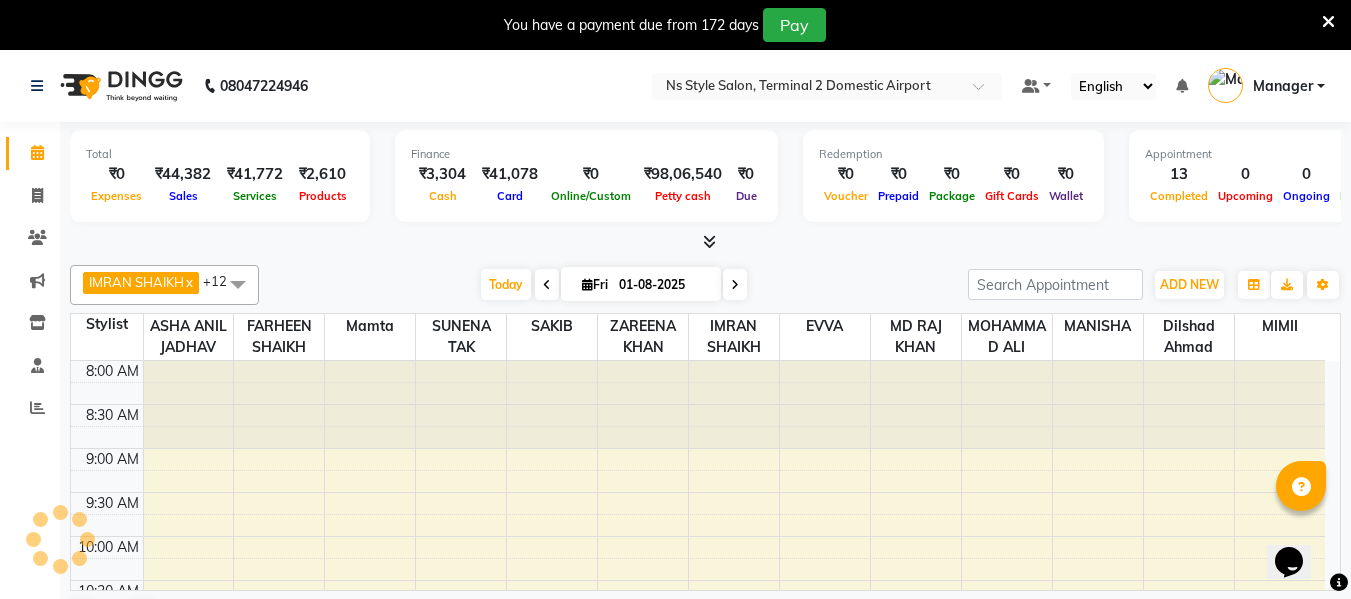 scroll, scrollTop: 705, scrollLeft: 0, axis: vertical 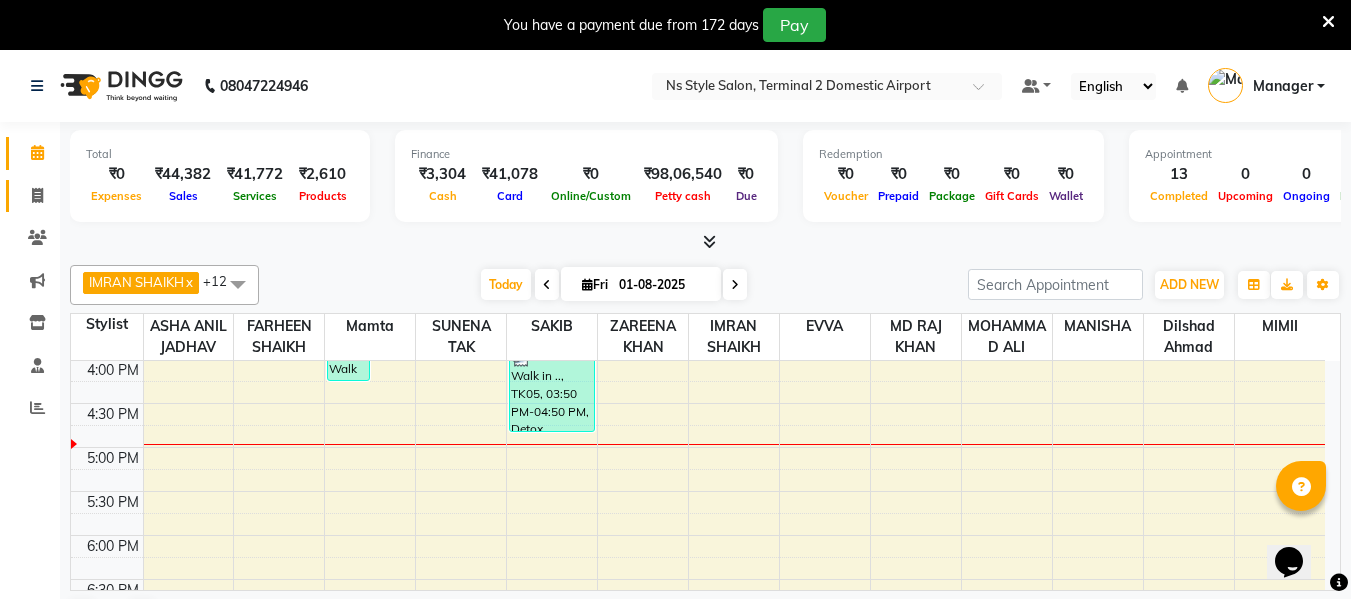 click on "Invoice" 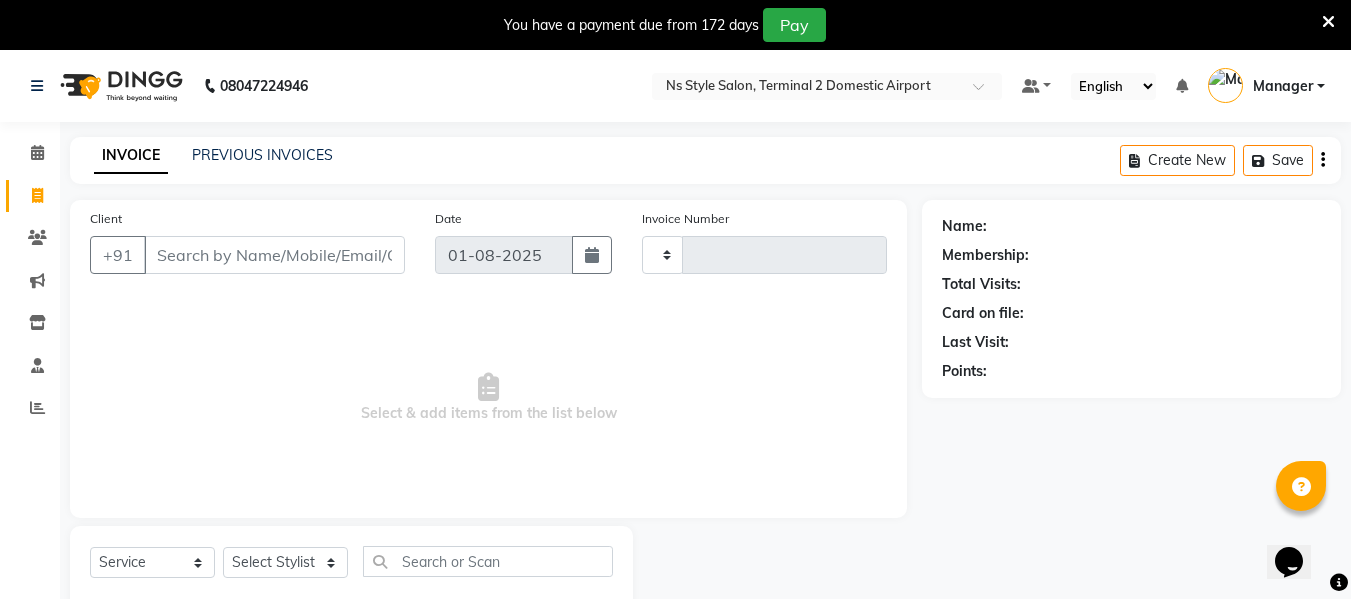 type on "1747" 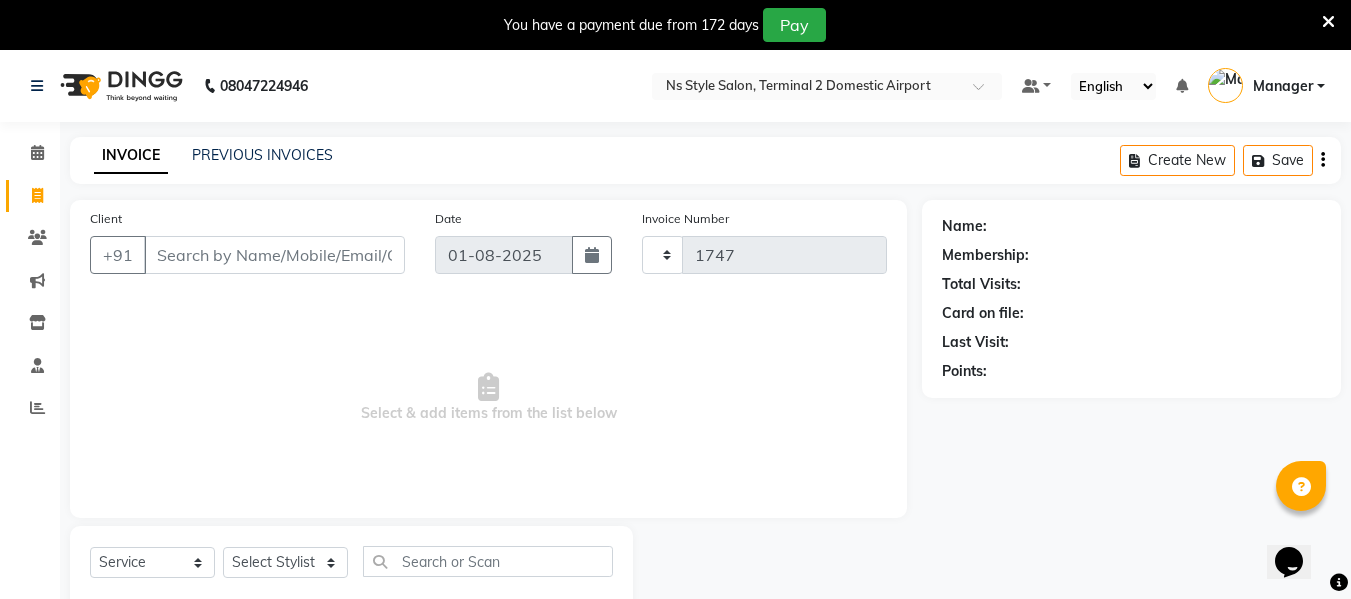 select on "5661" 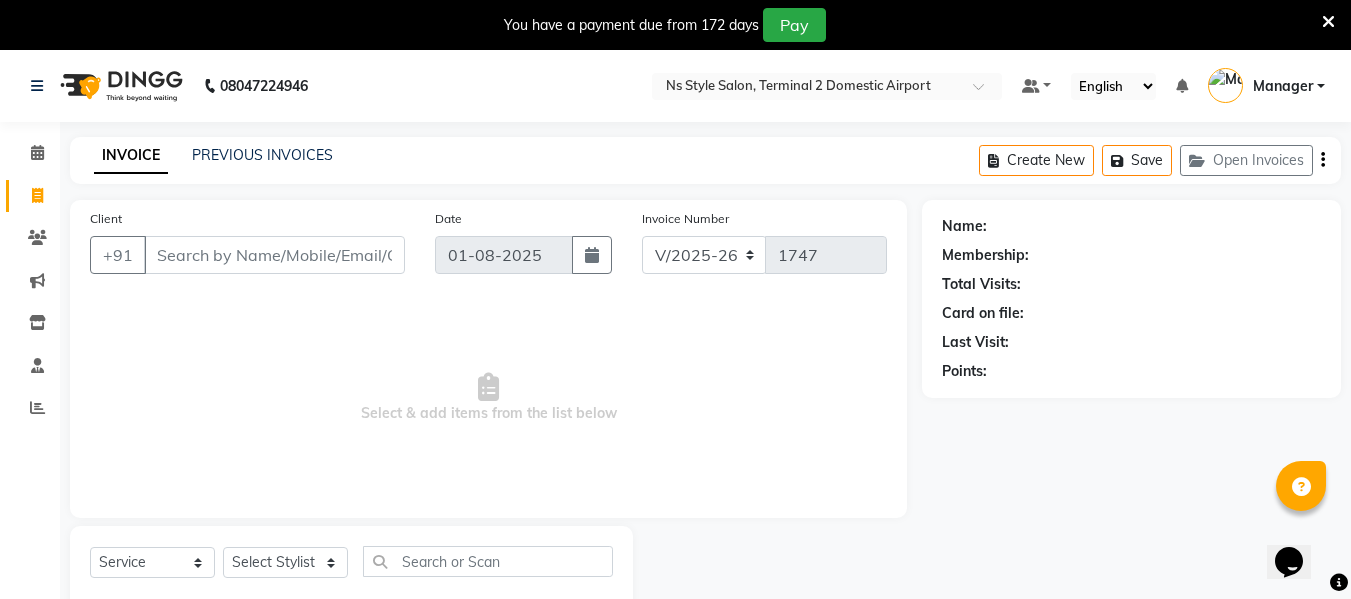 click on "PREVIOUS INVOICES" 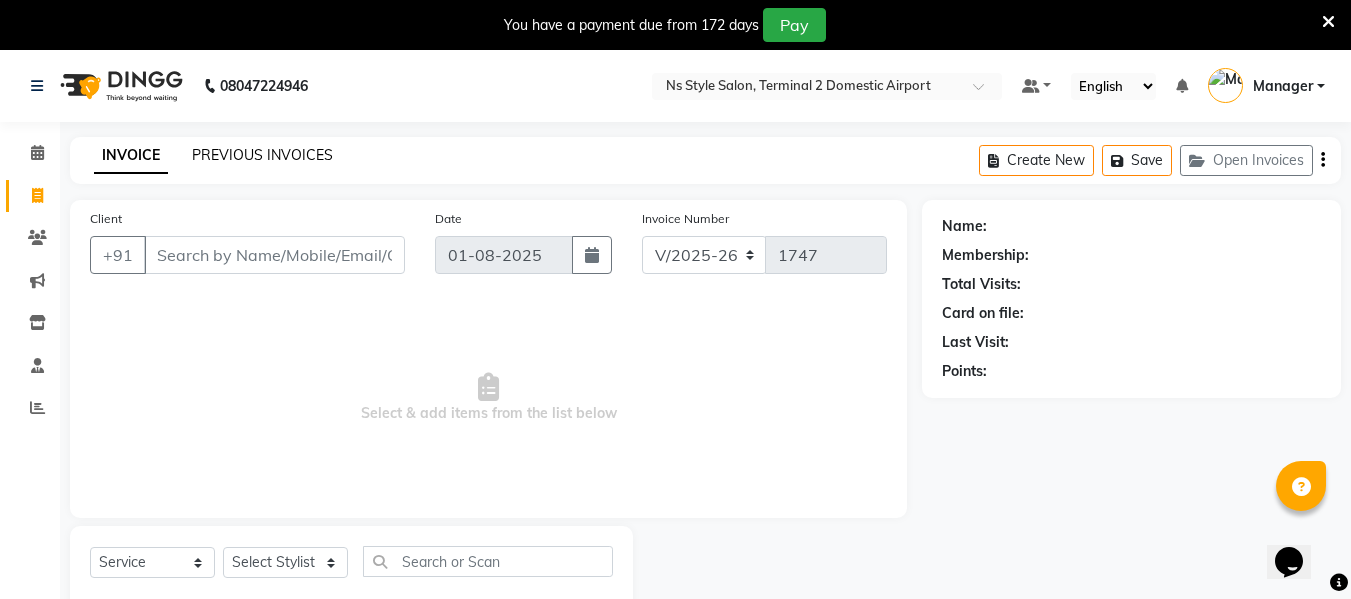 click on "PREVIOUS INVOICES" 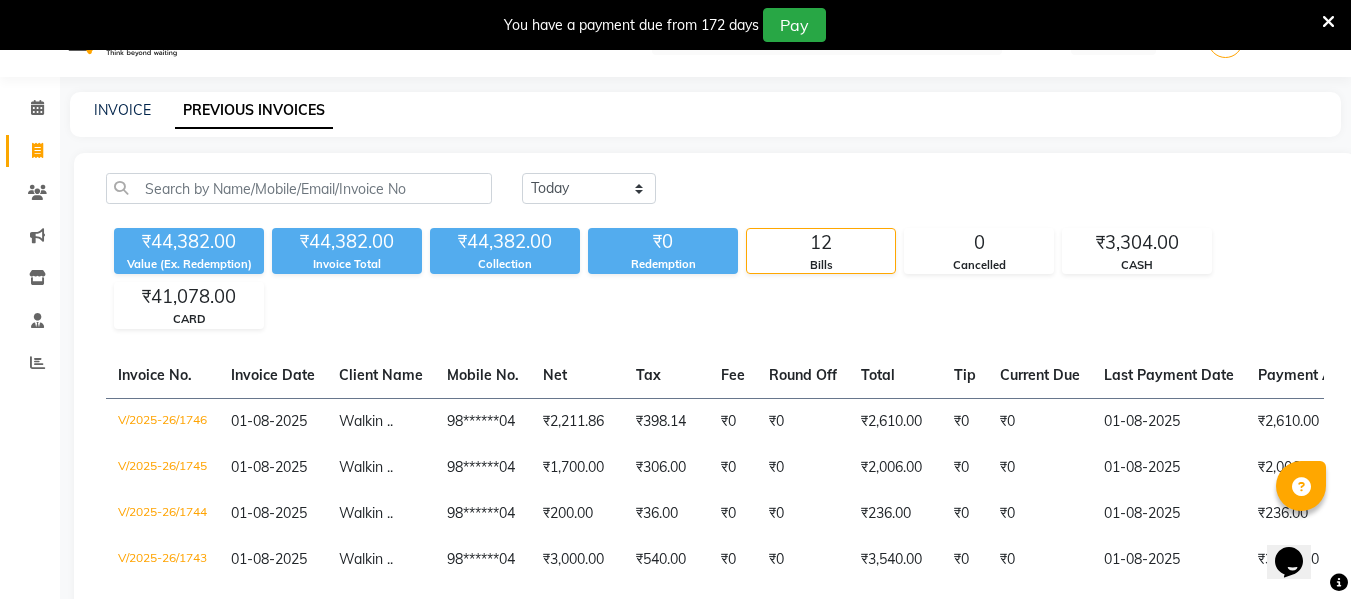 scroll, scrollTop: 0, scrollLeft: 0, axis: both 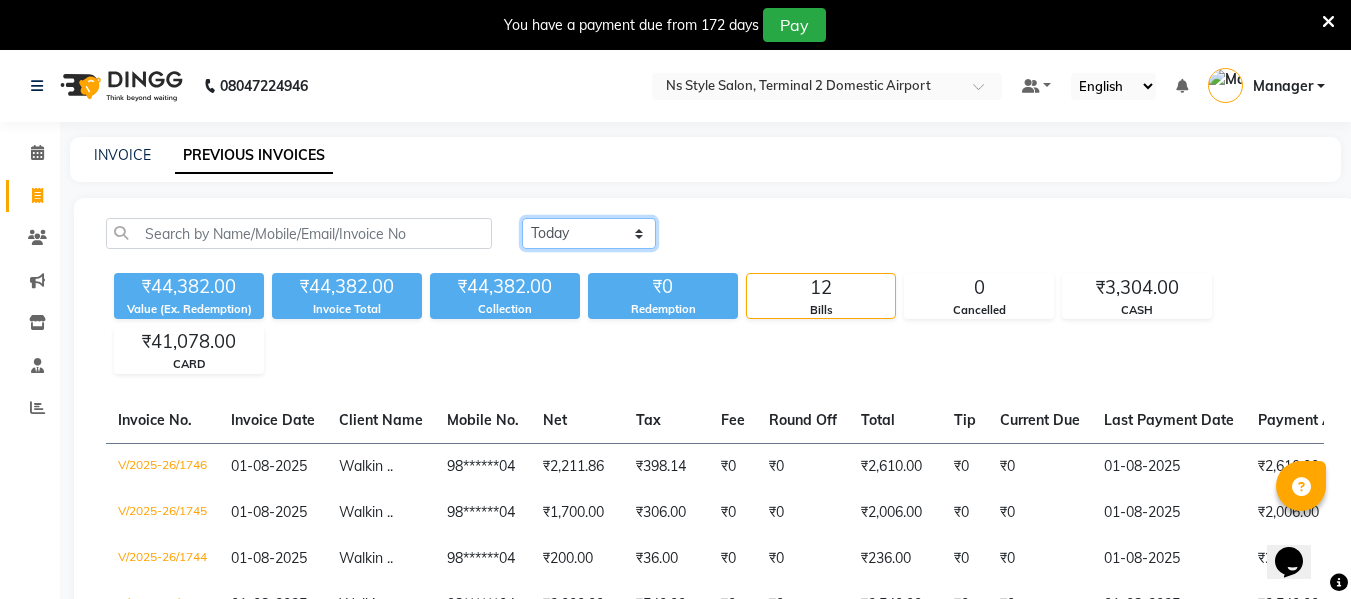 click on "Today Yesterday Custom Range" 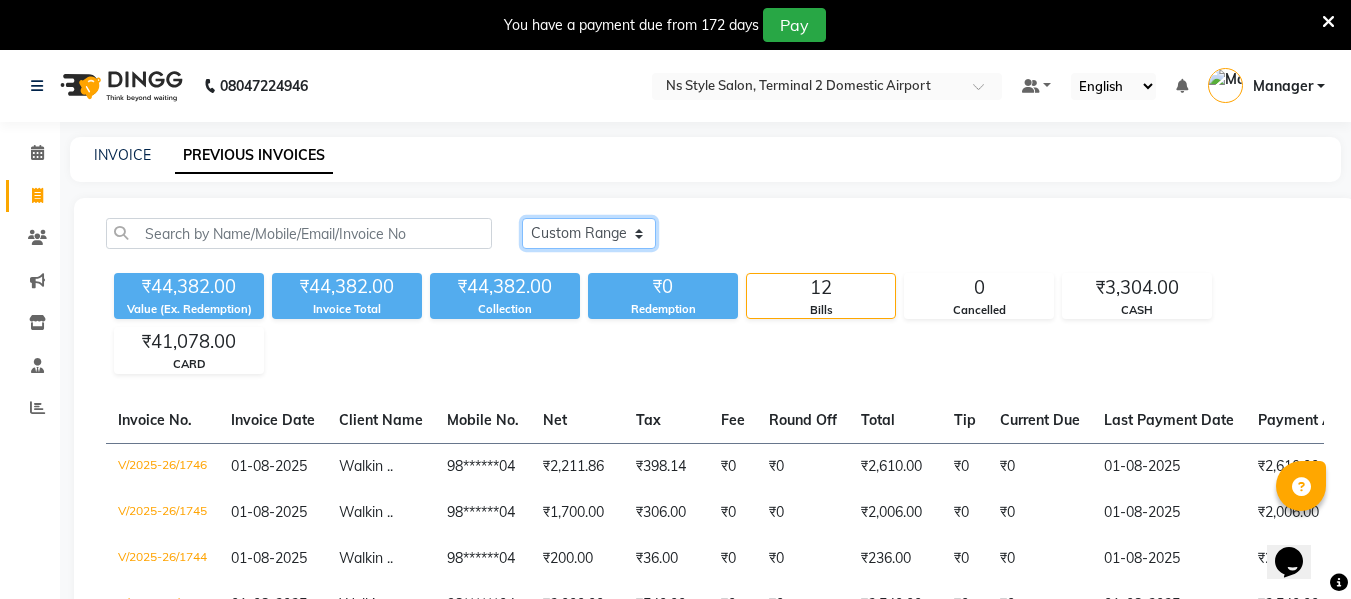 click on "Today Yesterday Custom Range" 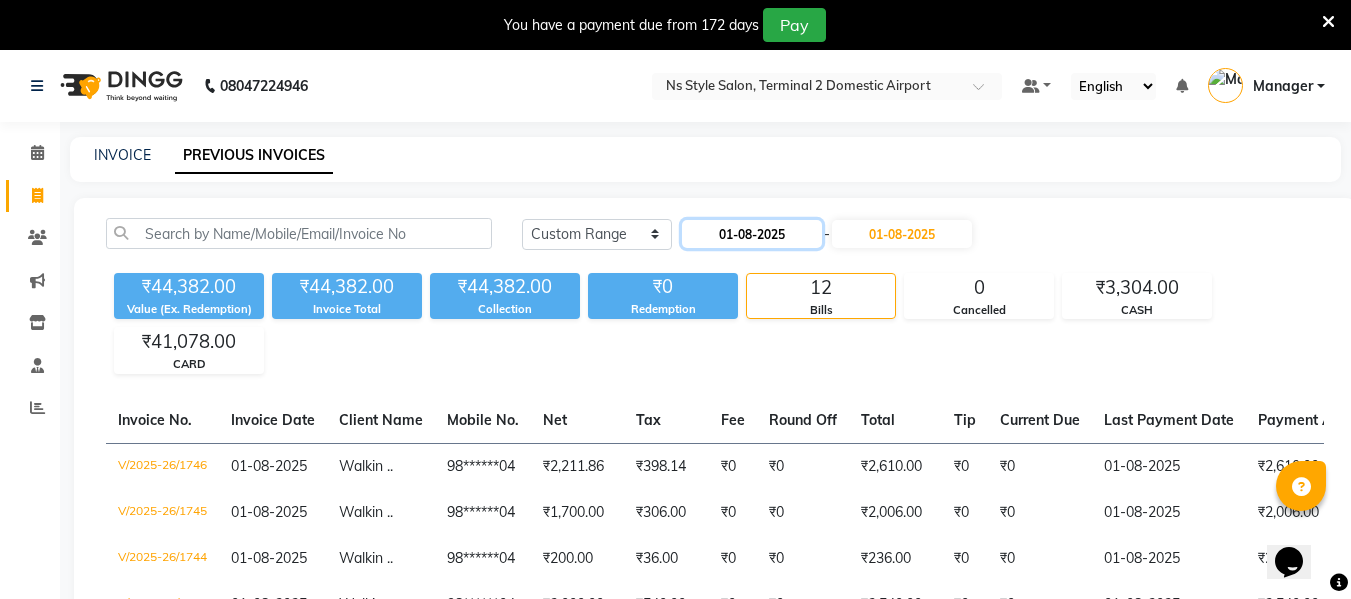 click on "01-08-2025" 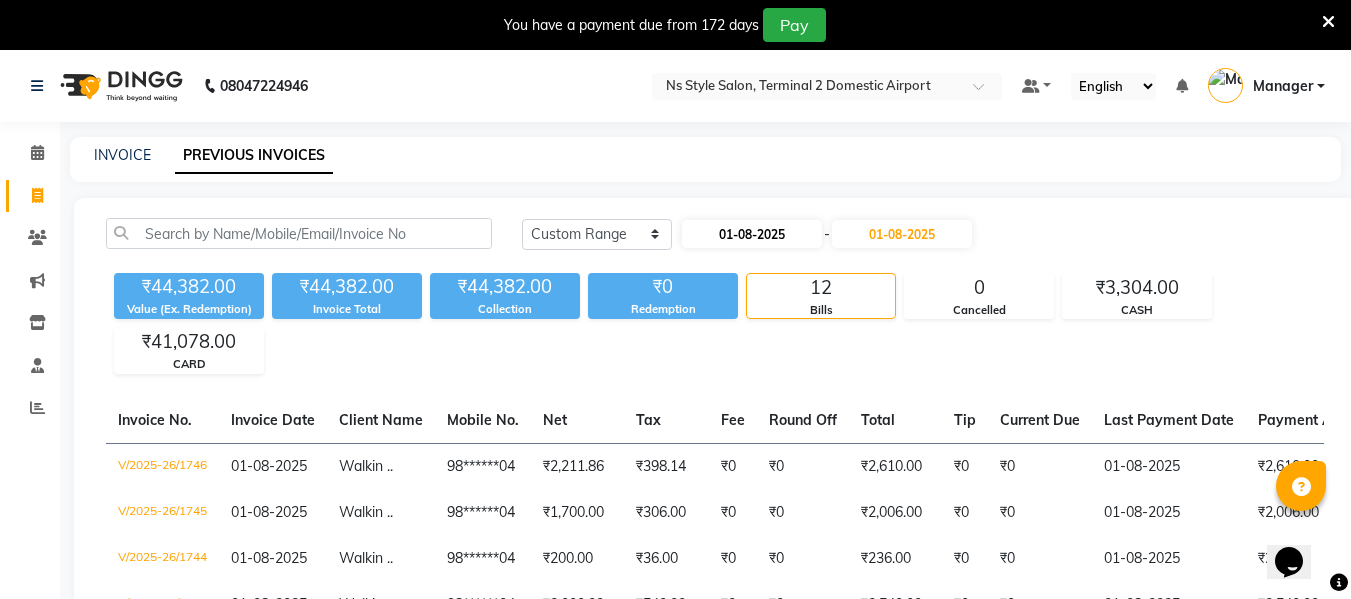 select on "8" 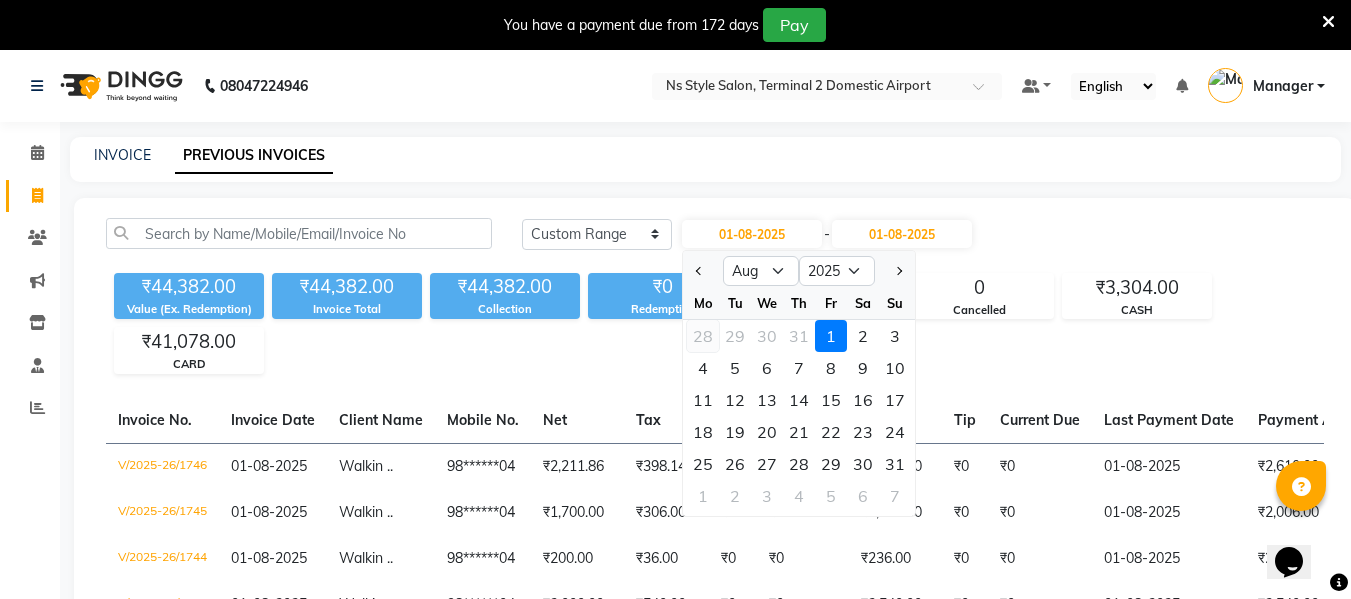 click on "28" 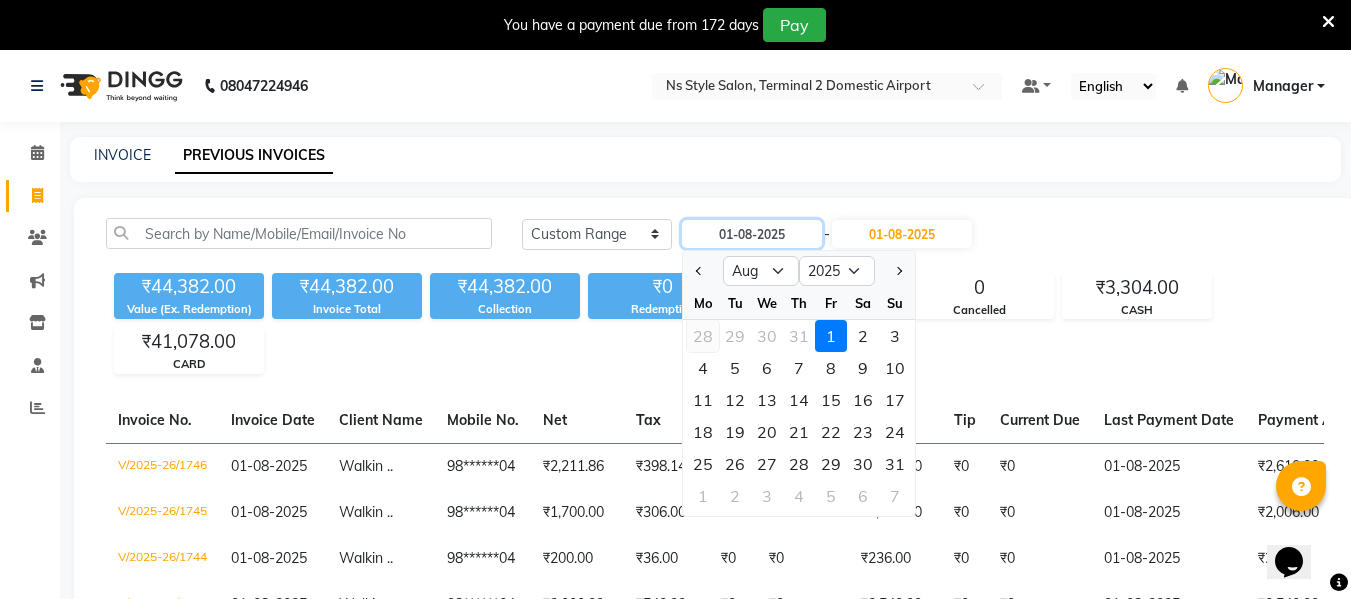 type on "28-07-2025" 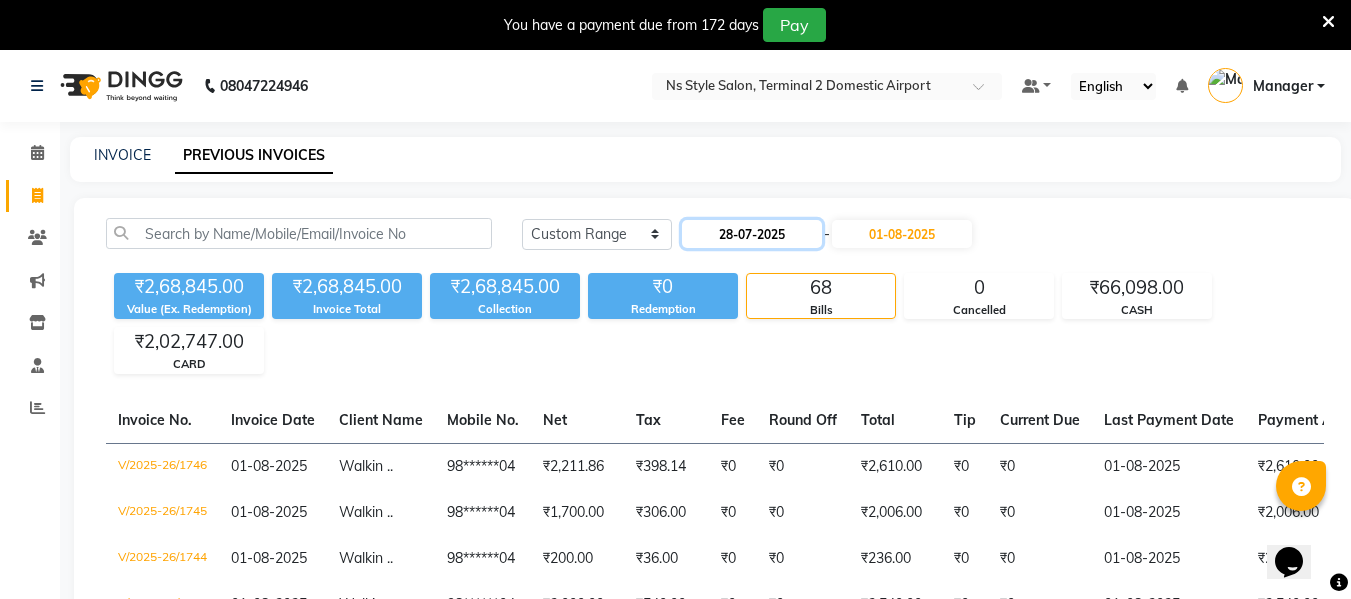 click on "28-07-2025" 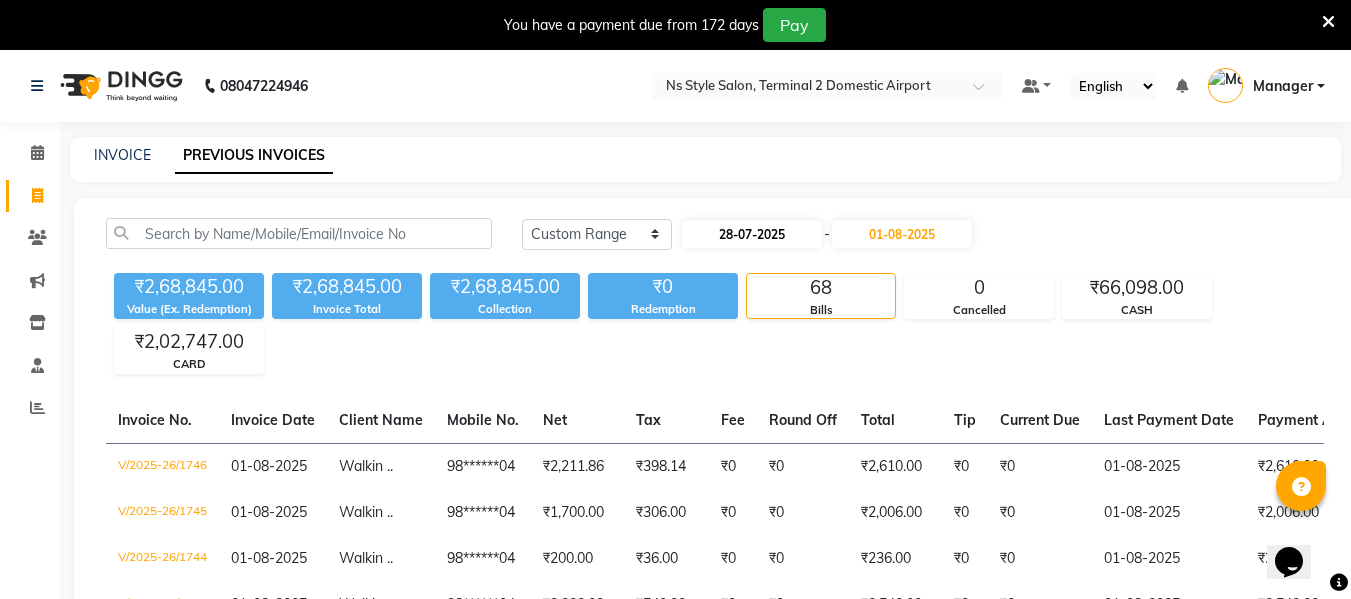 select on "7" 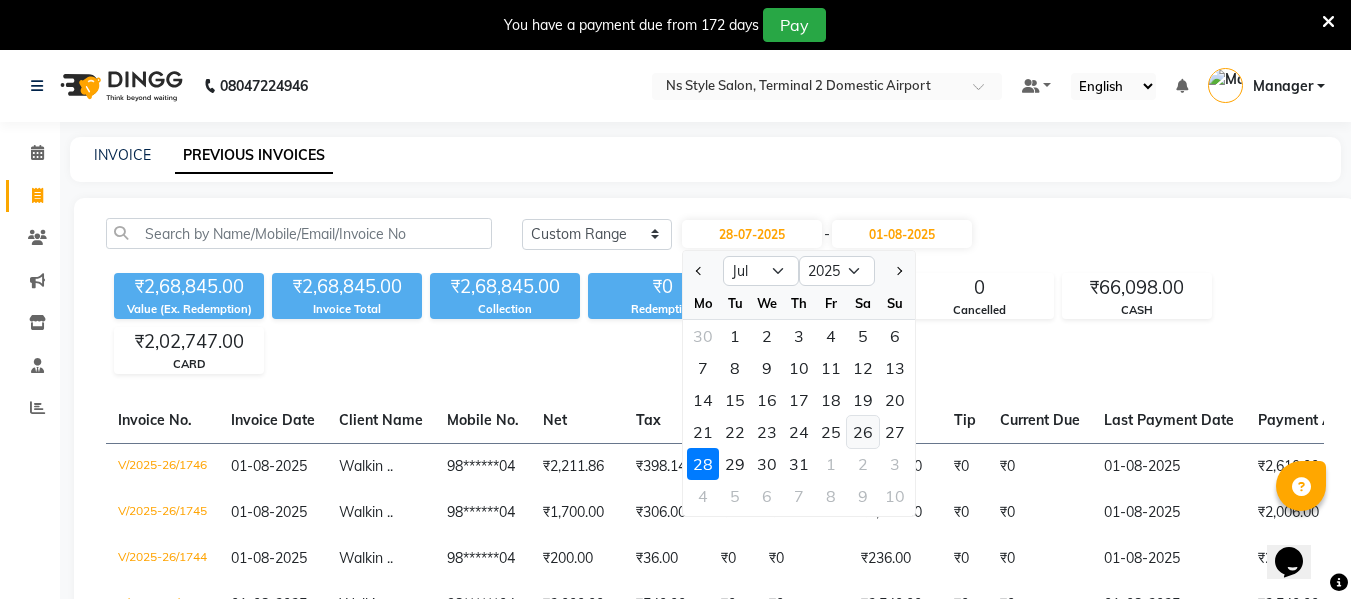 click on "26" 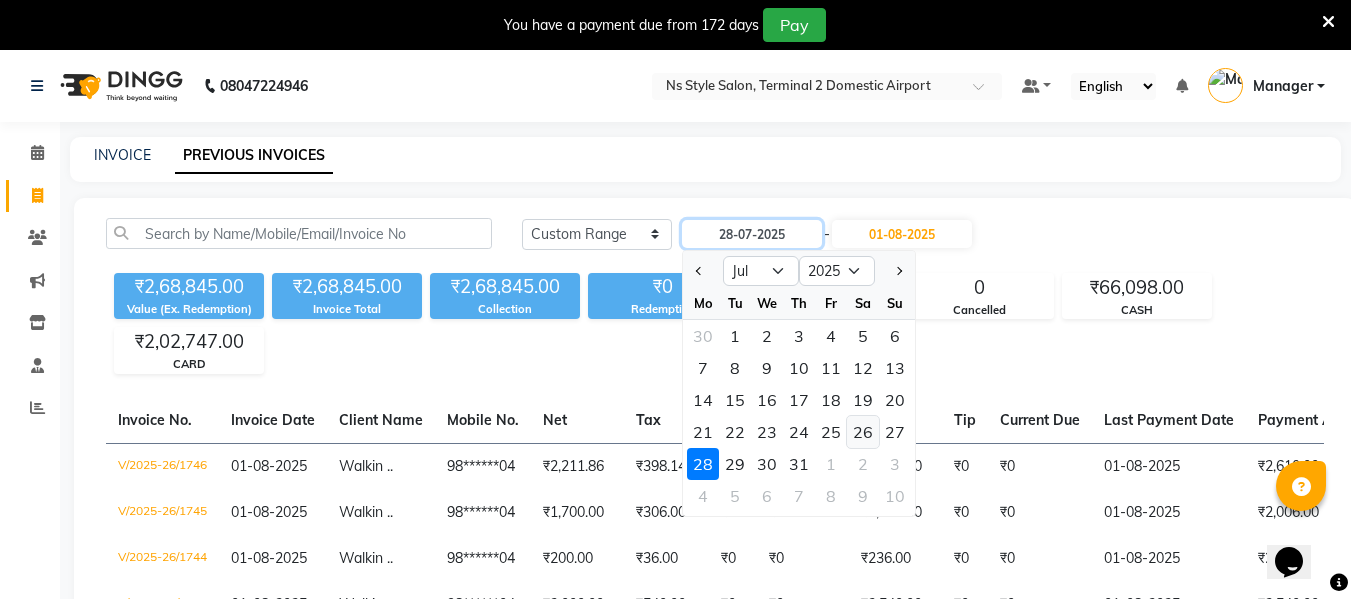 type on "26-07-2025" 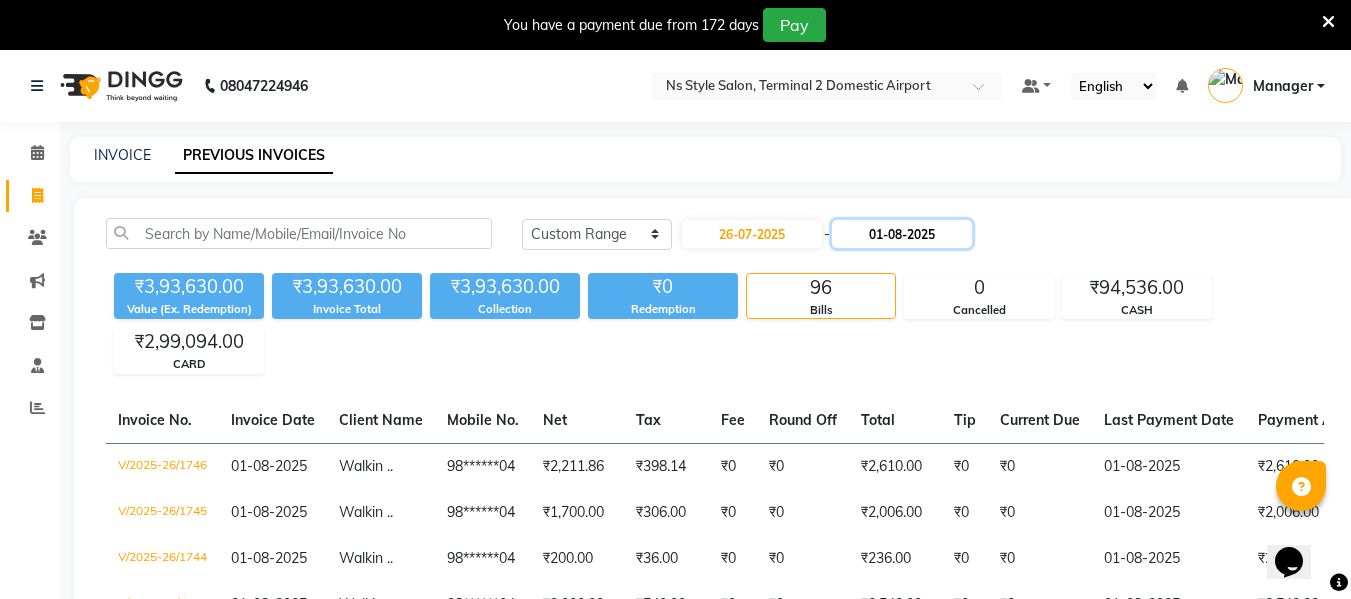 click on "01-08-2025" 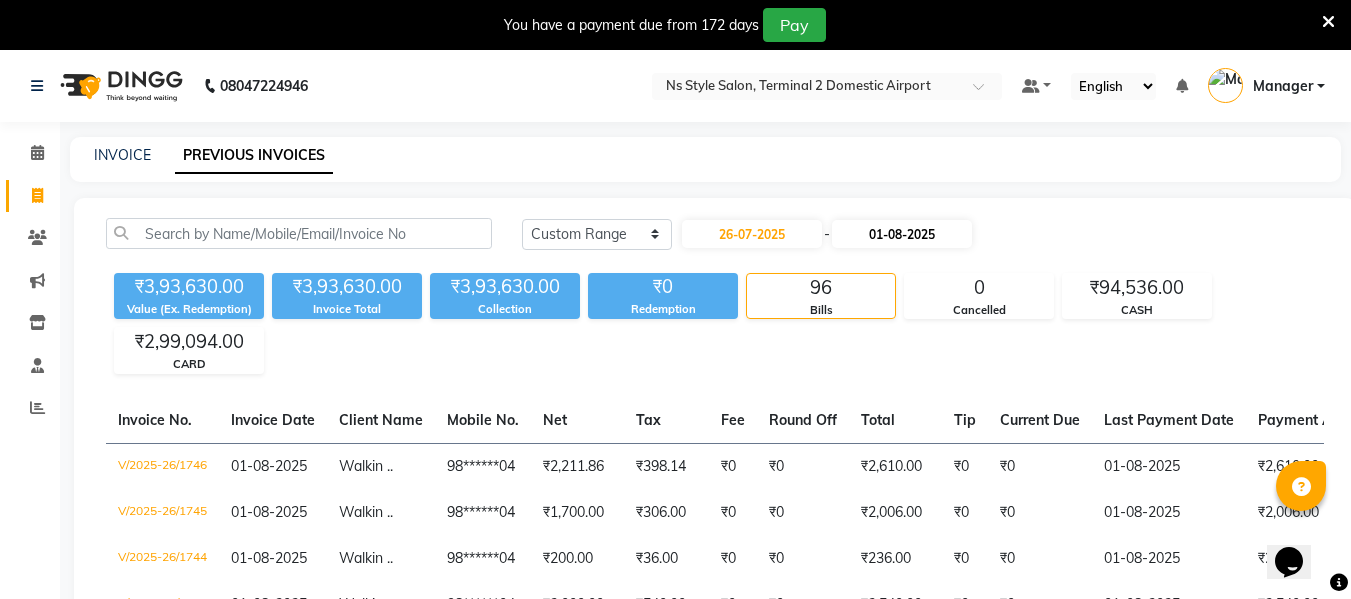 select on "8" 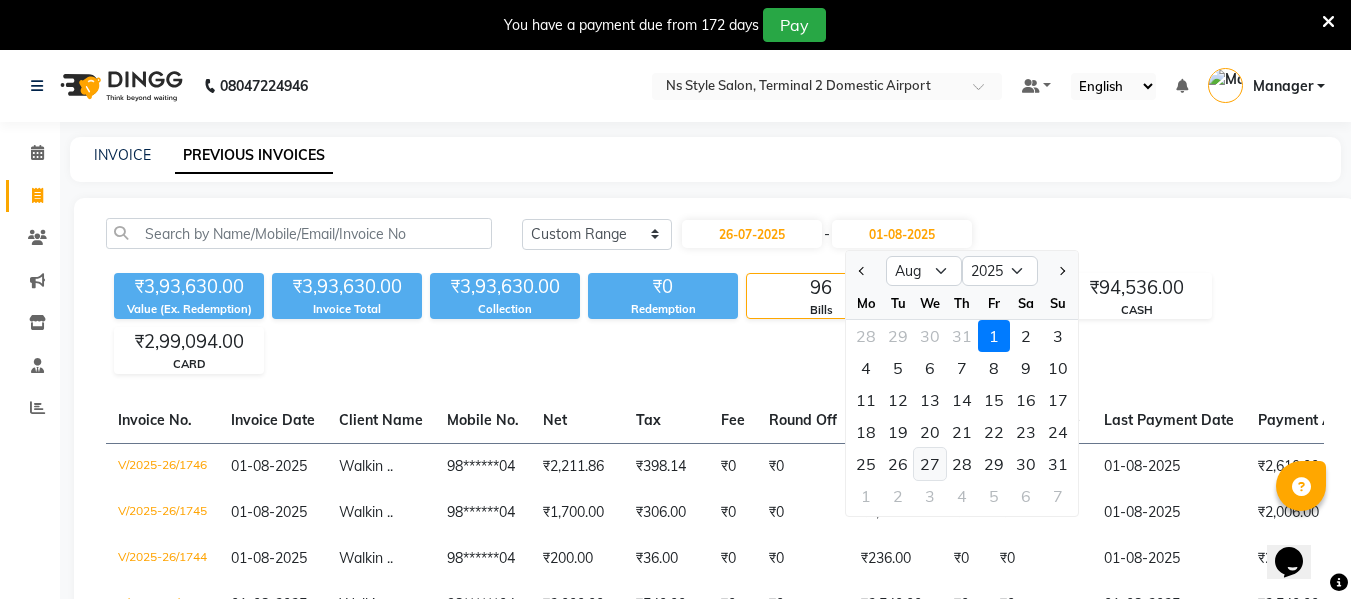 click on "27" 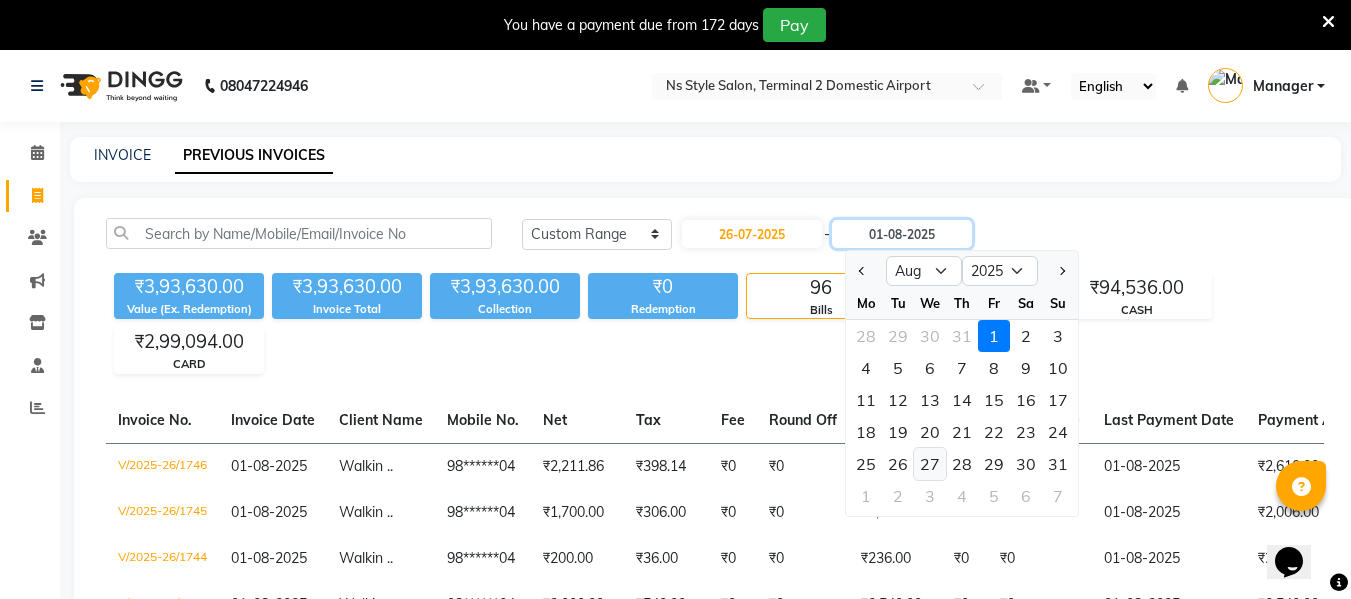 type on "27-08-2025" 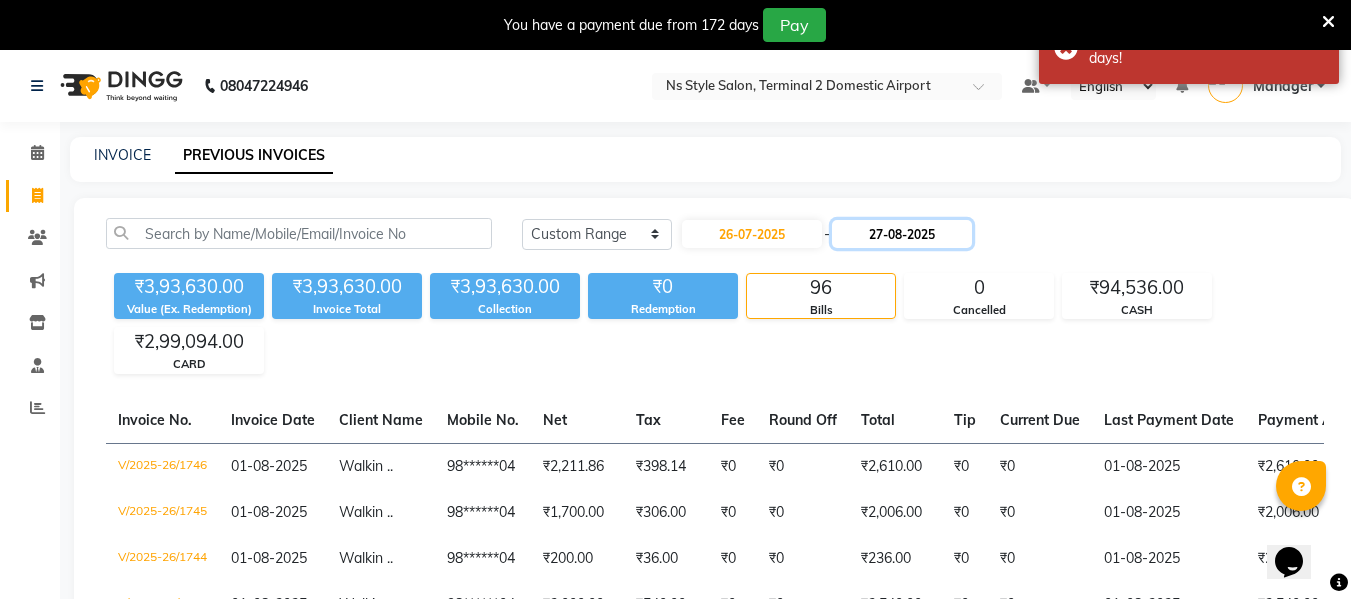 click on "27-08-2025" 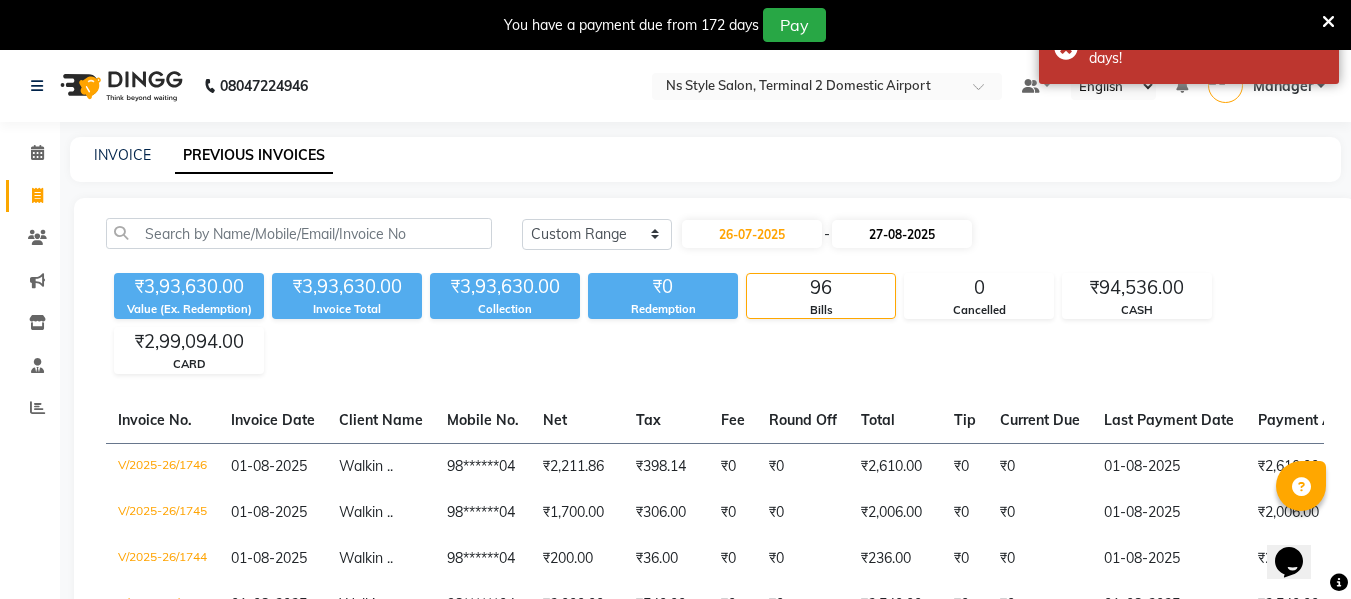 select on "8" 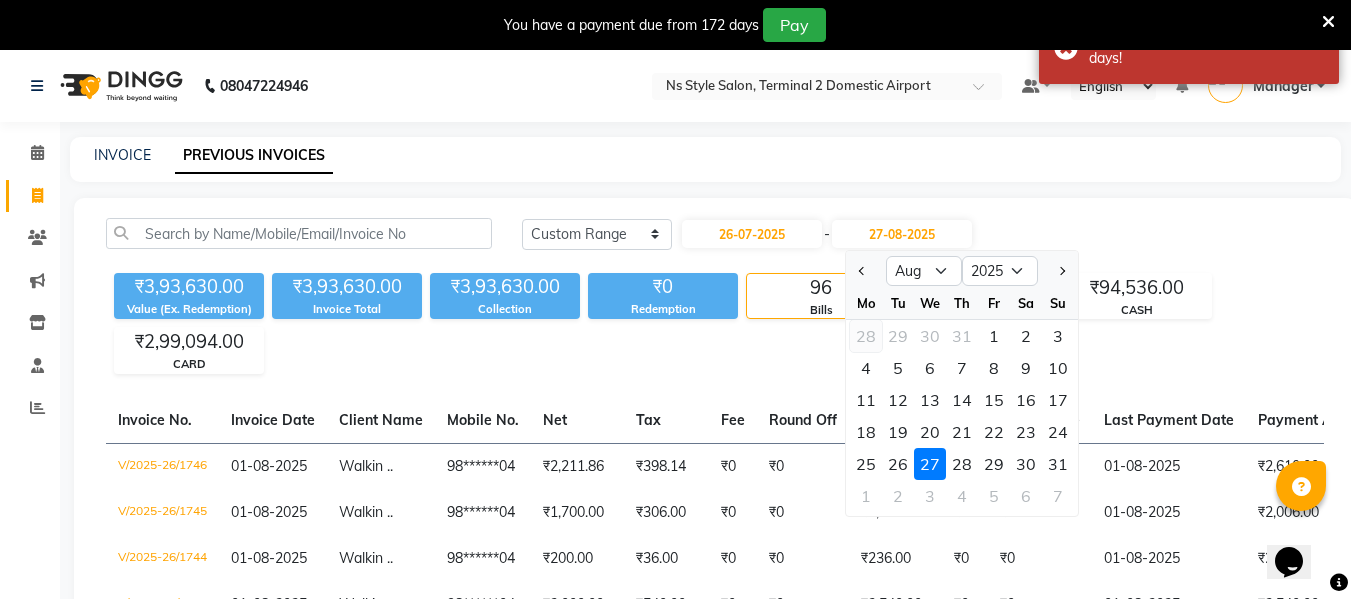 click on "28" 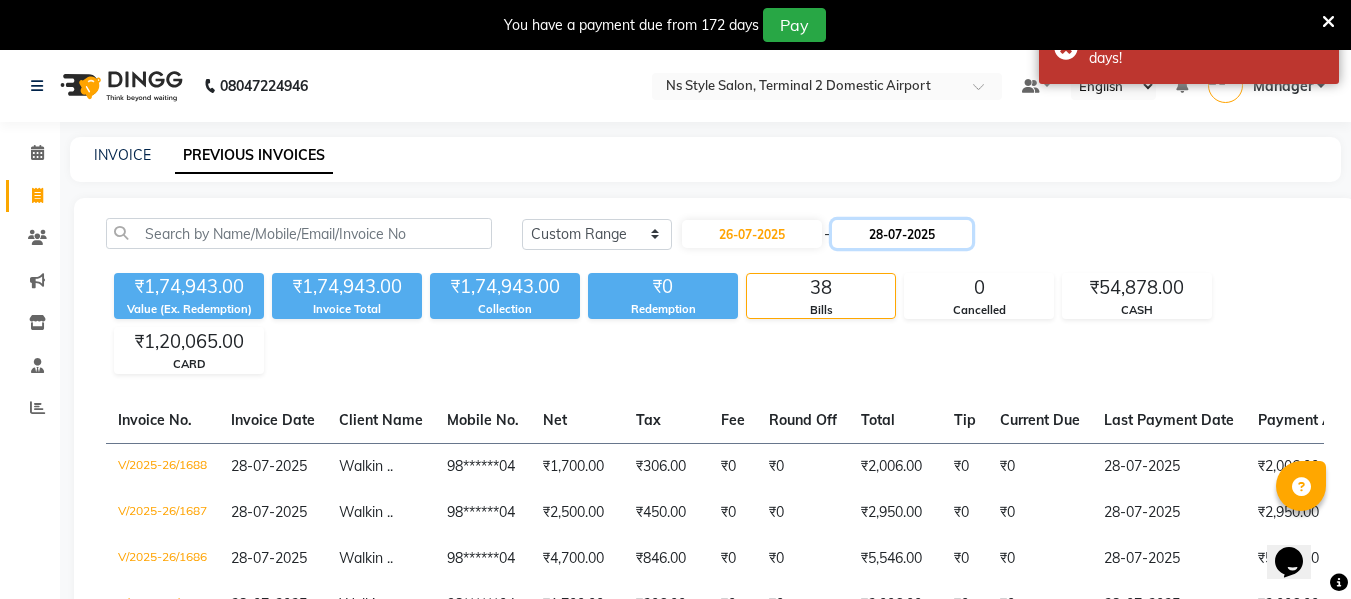 click on "28-07-2025" 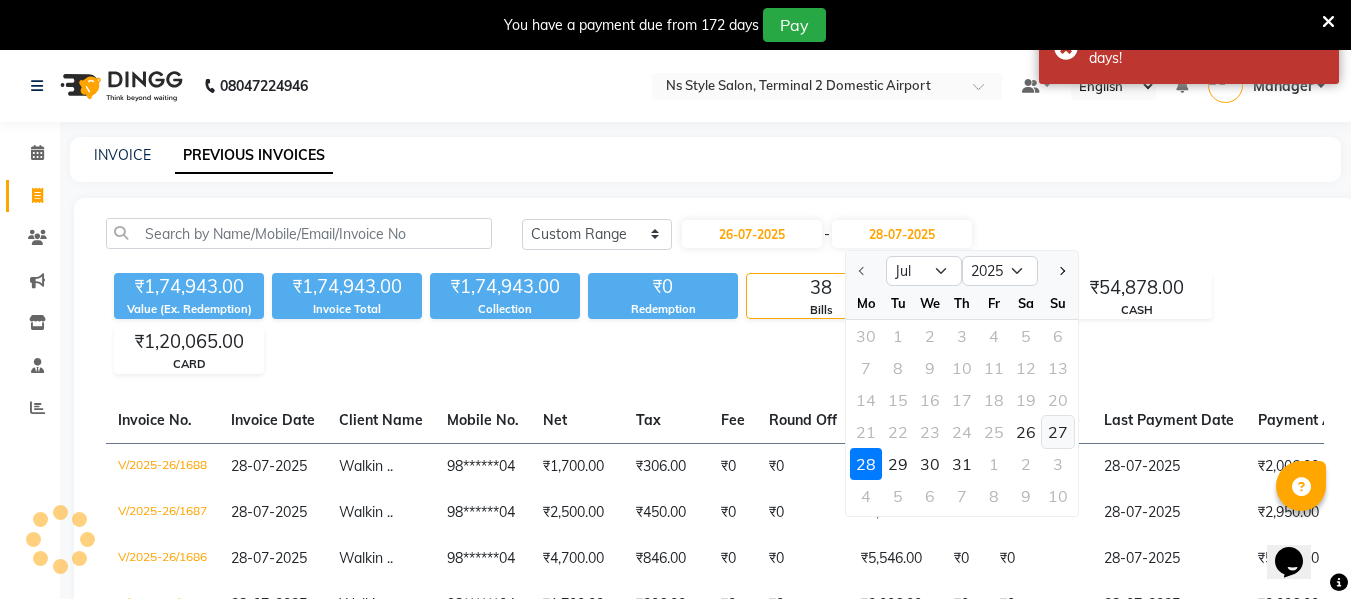click on "27" 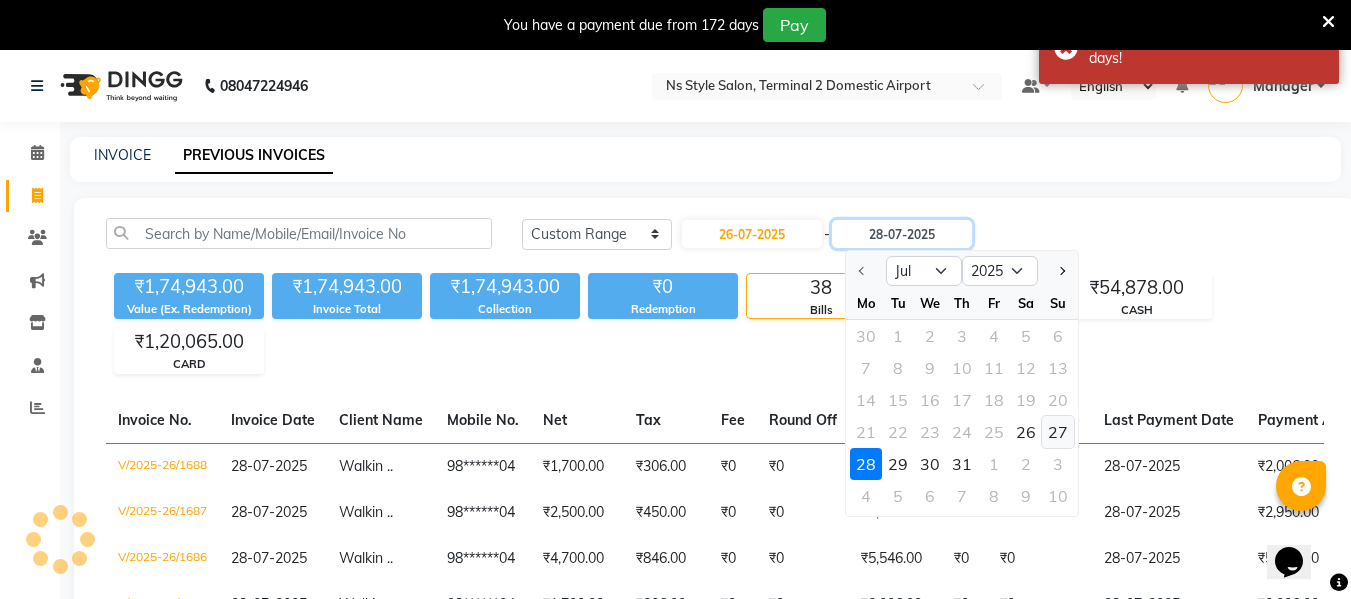 type on "27-07-2025" 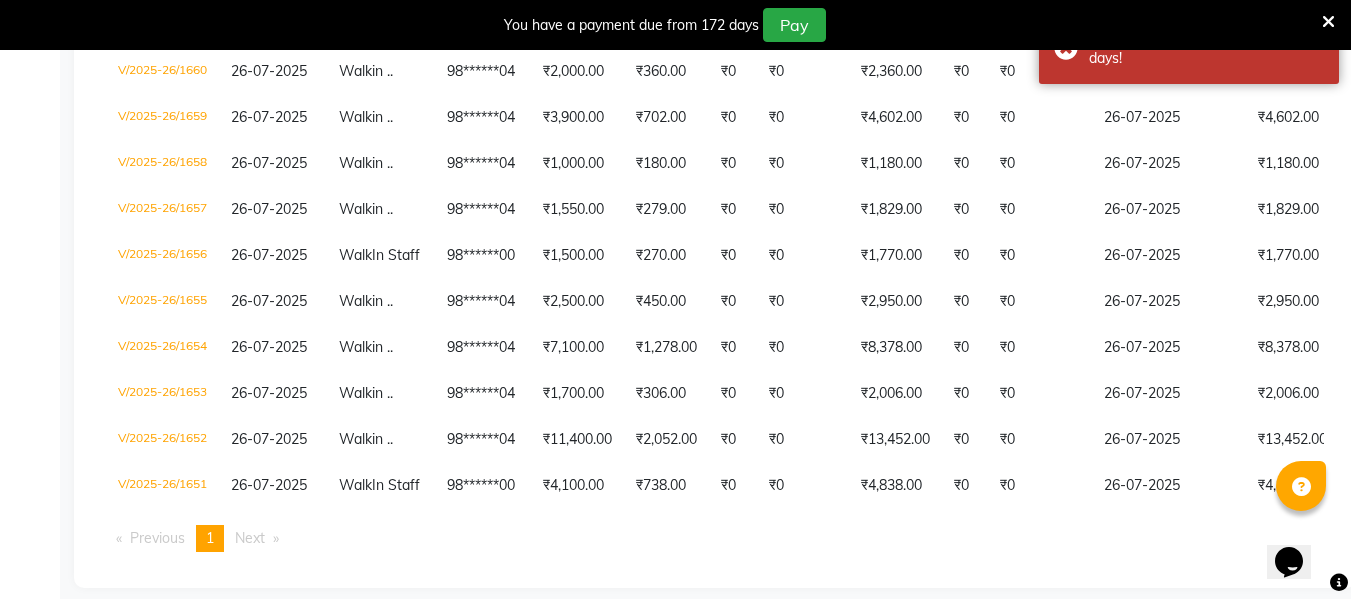 scroll, scrollTop: 1377, scrollLeft: 0, axis: vertical 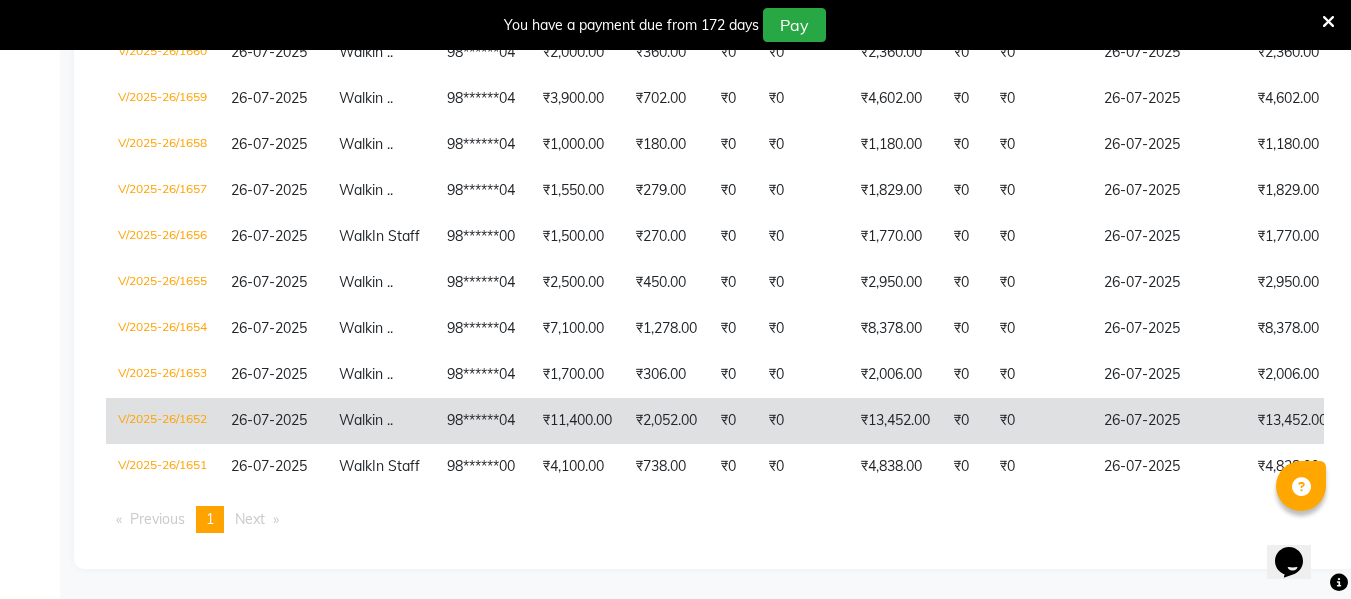 click on "₹0" 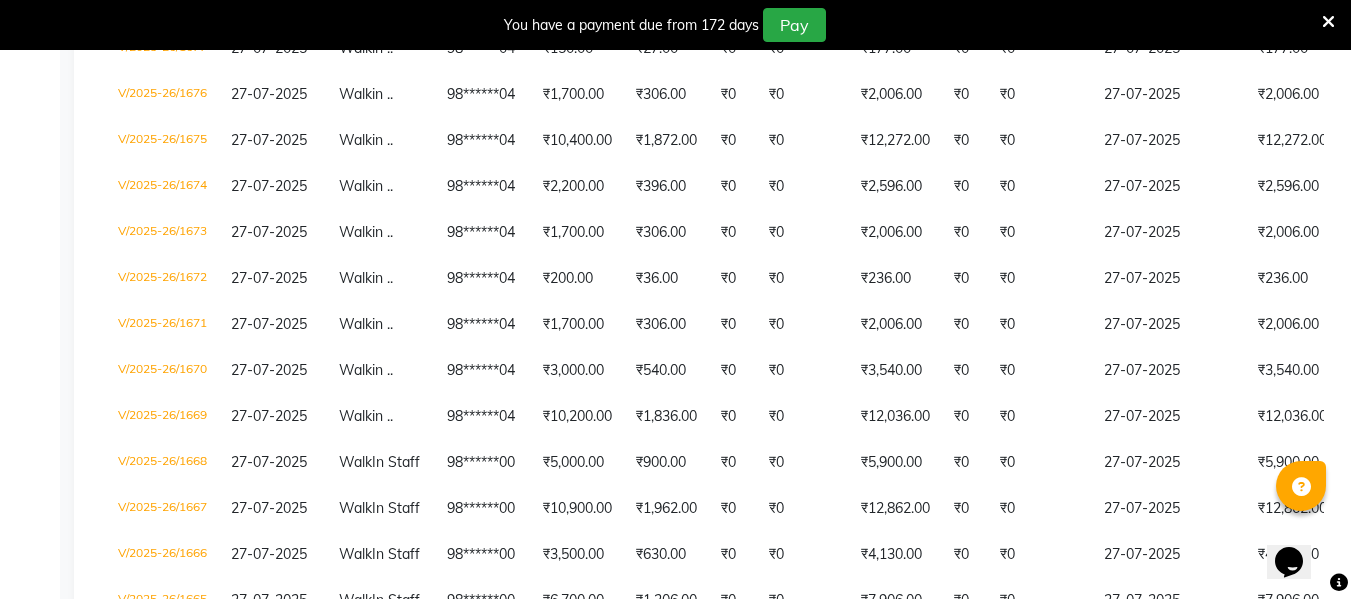 scroll, scrollTop: 0, scrollLeft: 0, axis: both 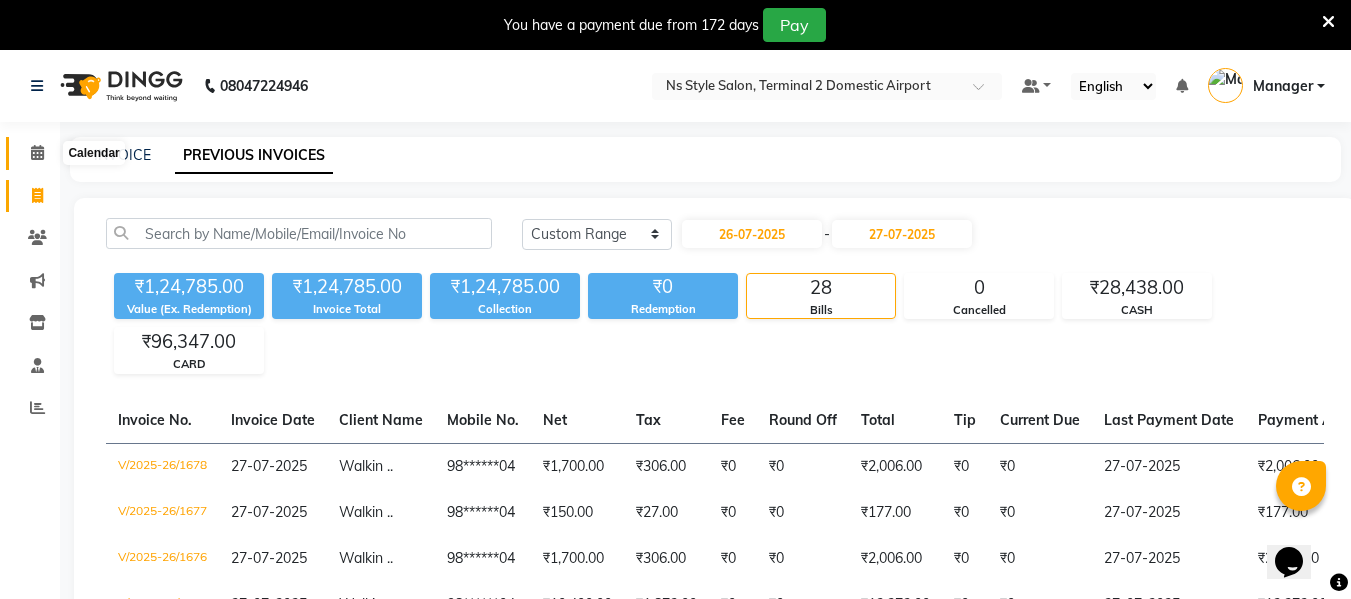 click 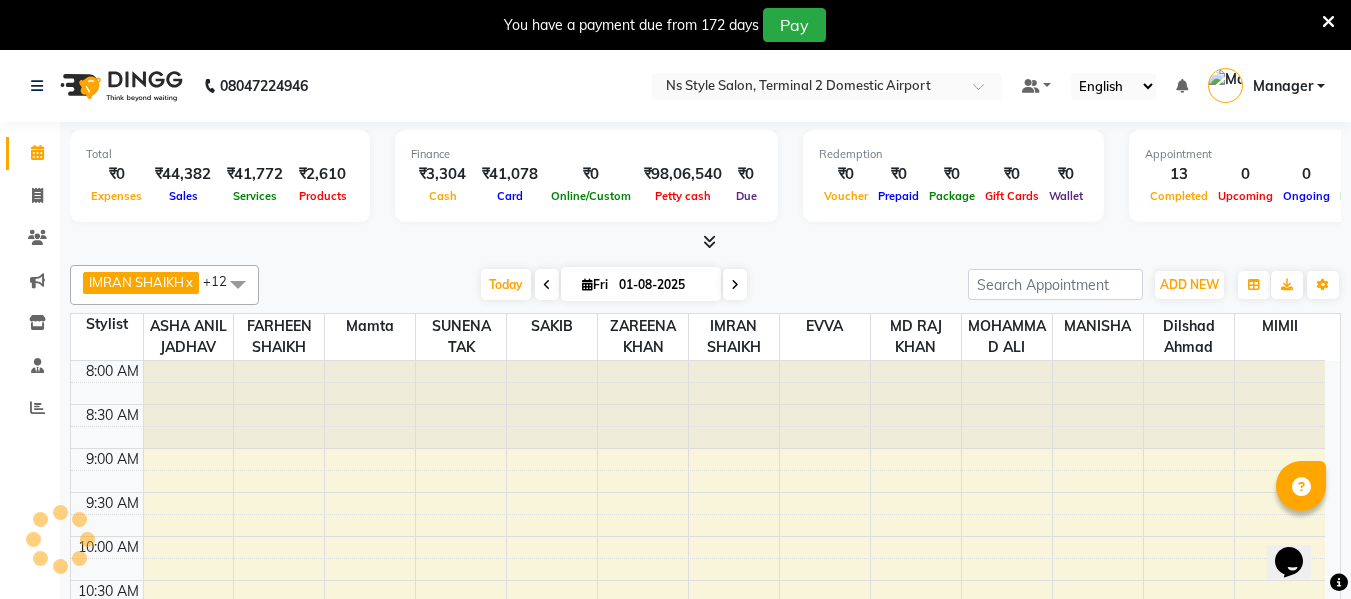 scroll, scrollTop: 0, scrollLeft: 0, axis: both 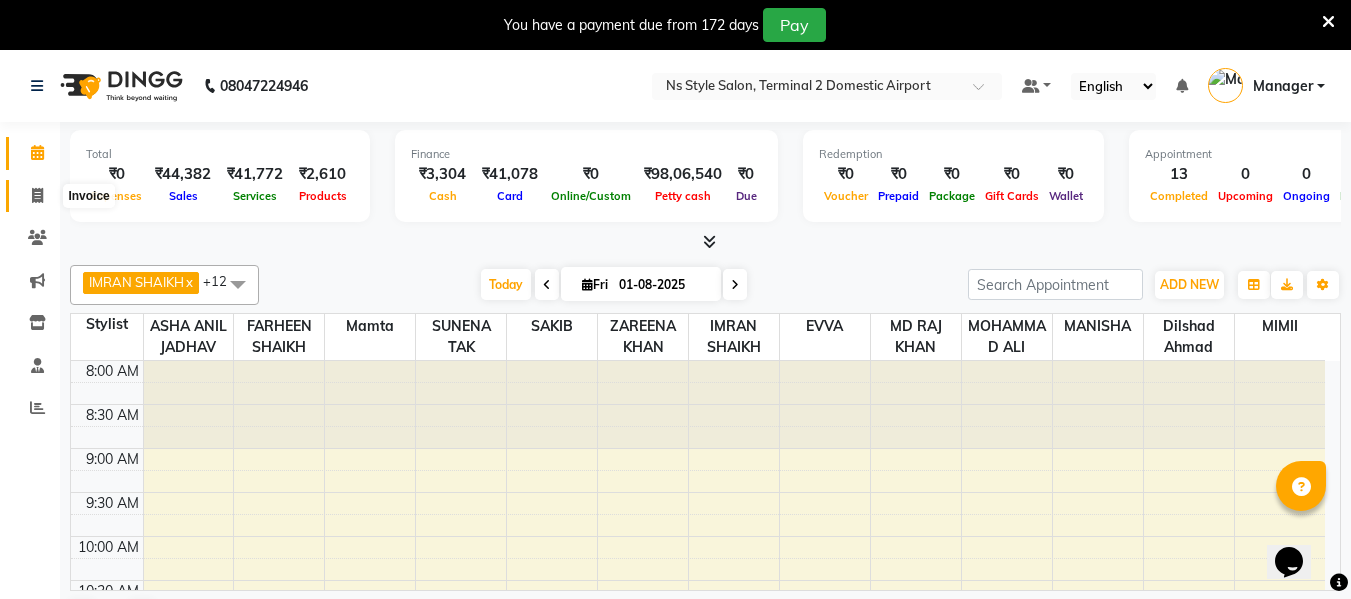 click 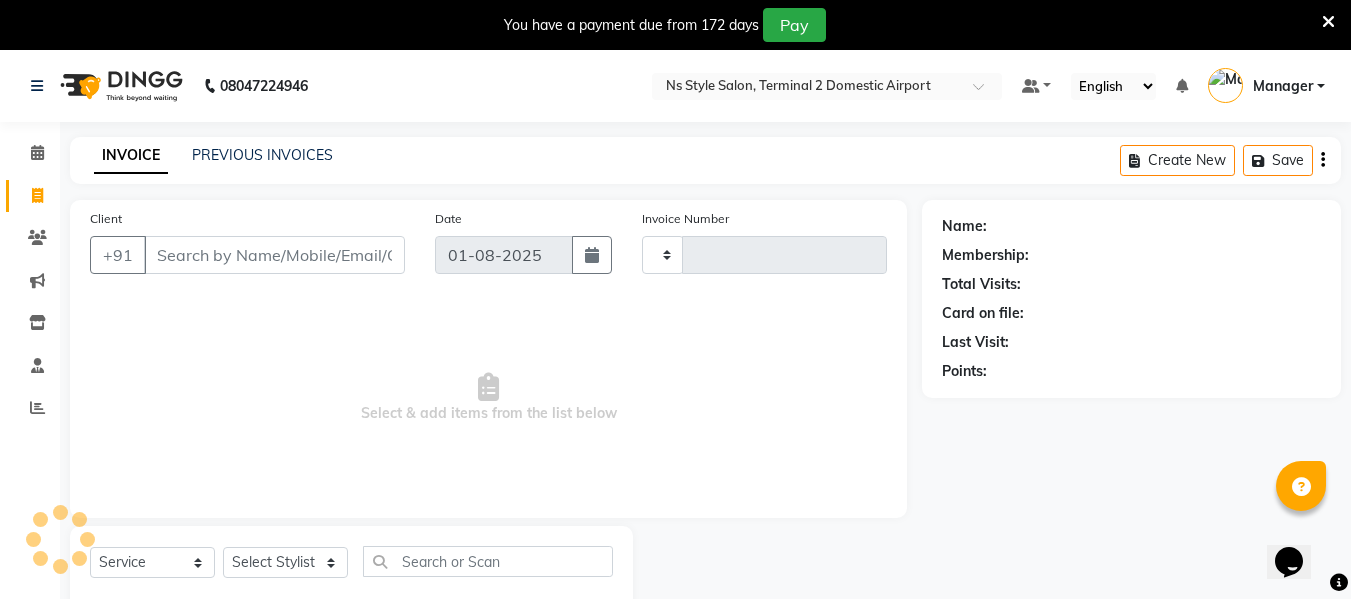 type on "1747" 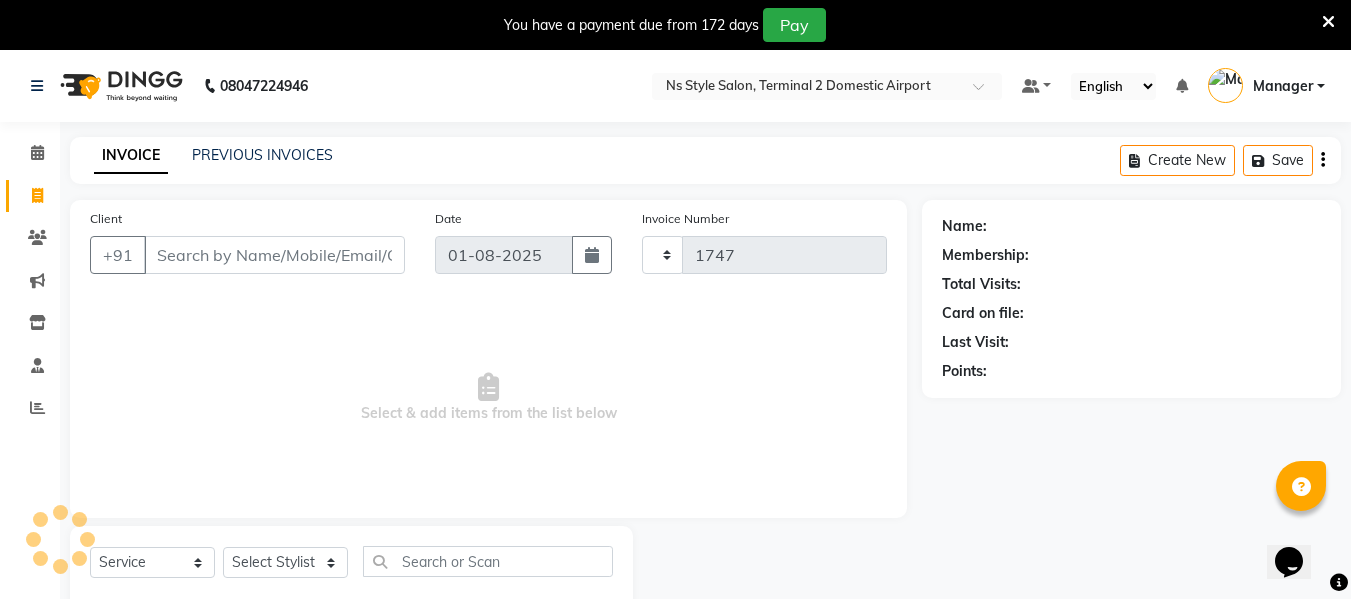 select on "5661" 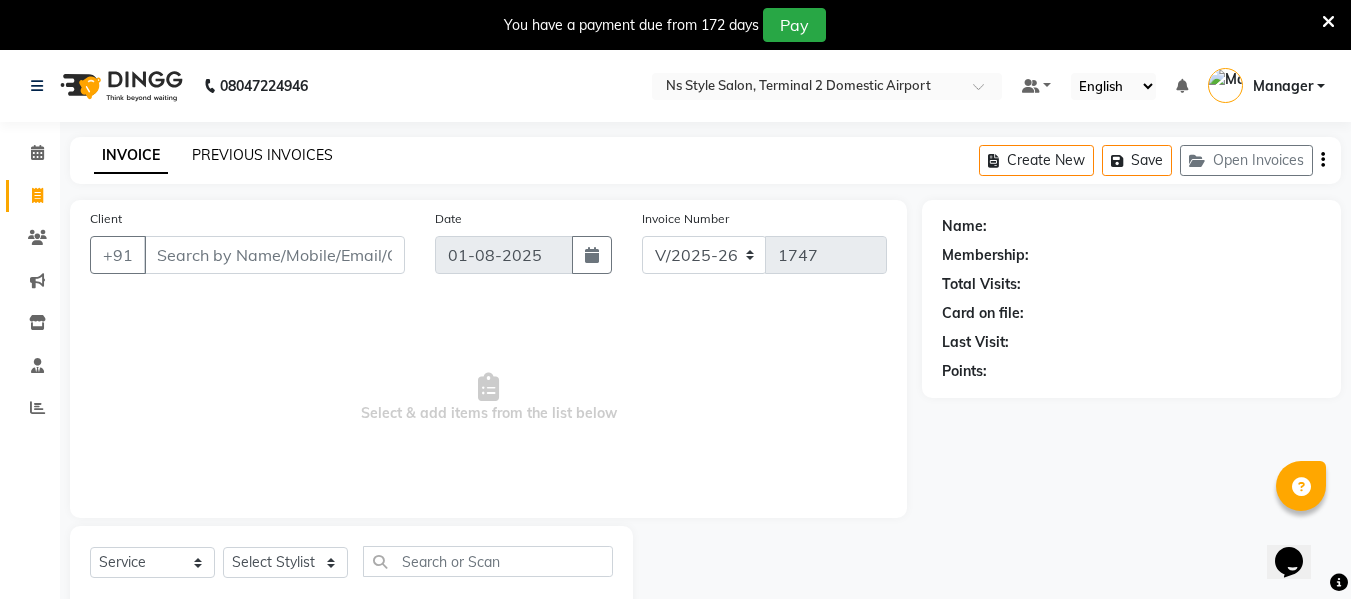 click on "PREVIOUS INVOICES" 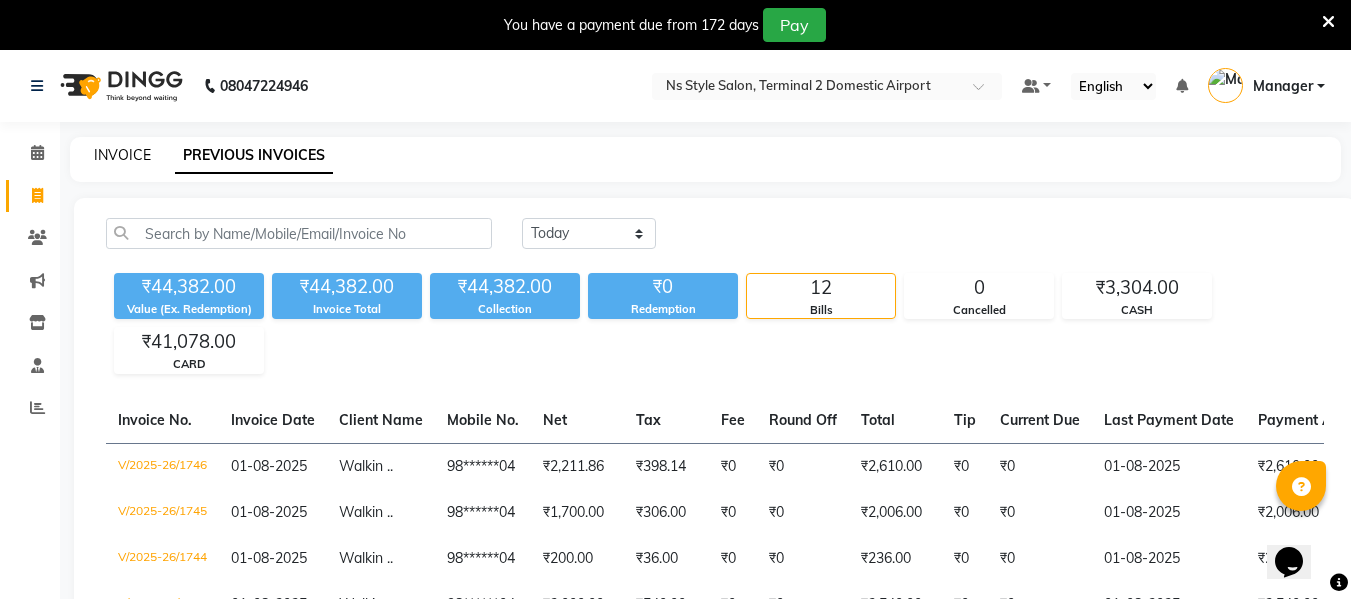 click on "INVOICE" 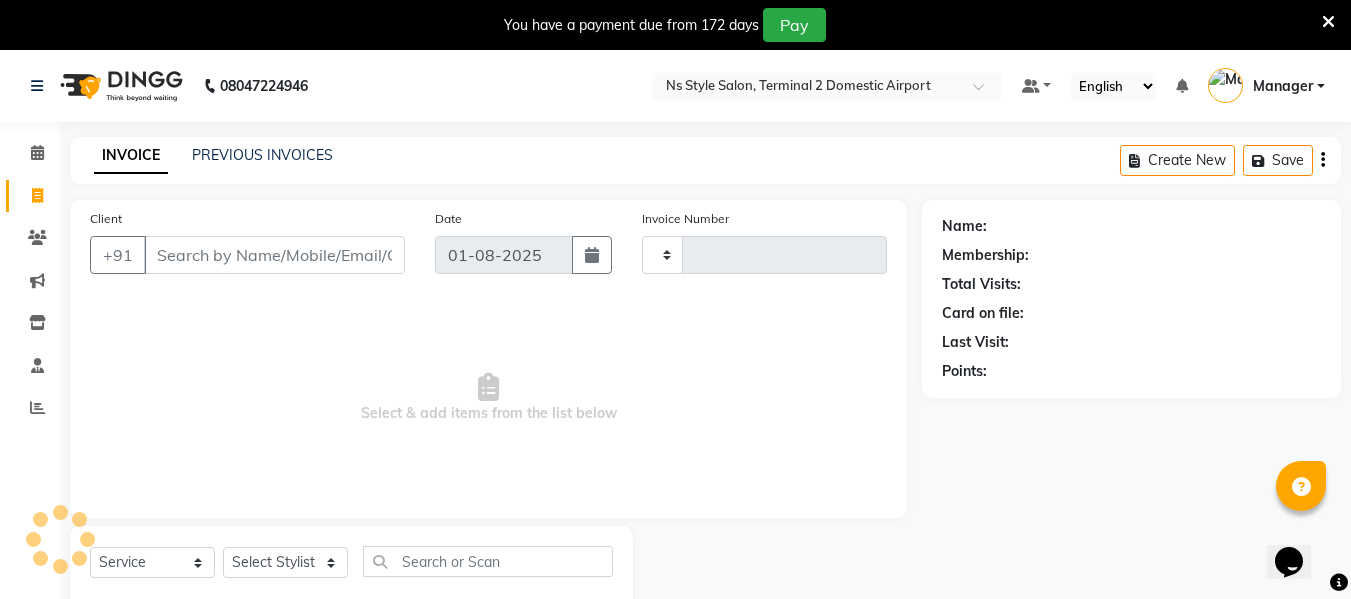 scroll, scrollTop: 52, scrollLeft: 0, axis: vertical 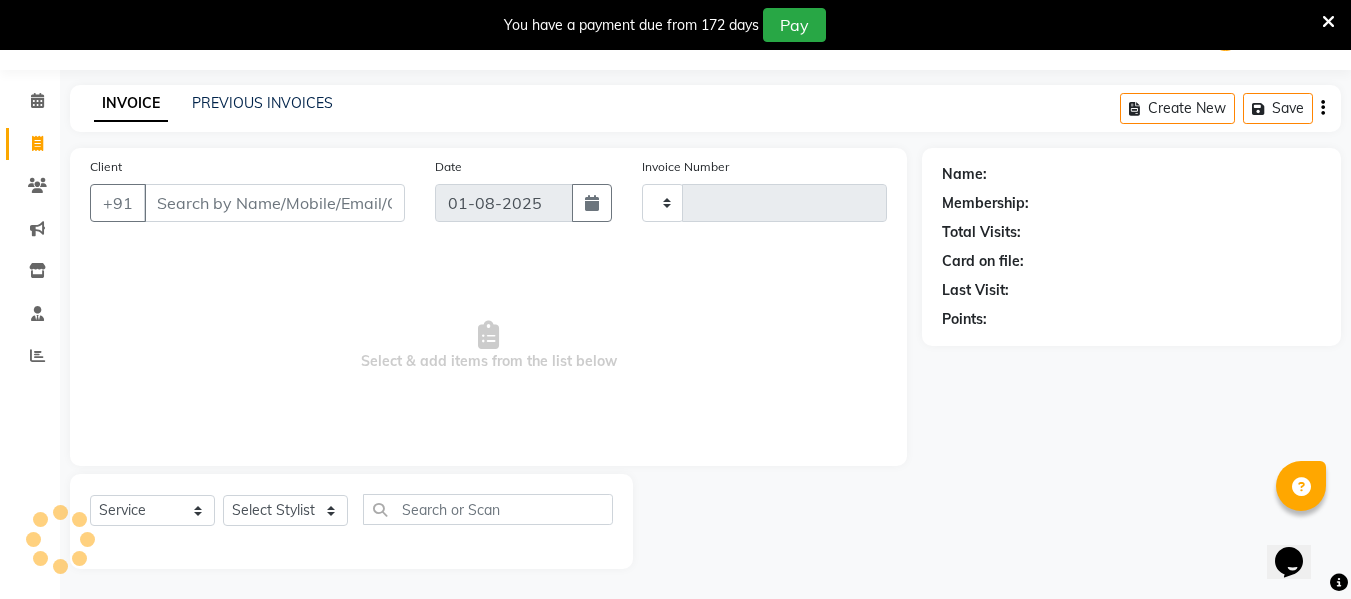 type on "1747" 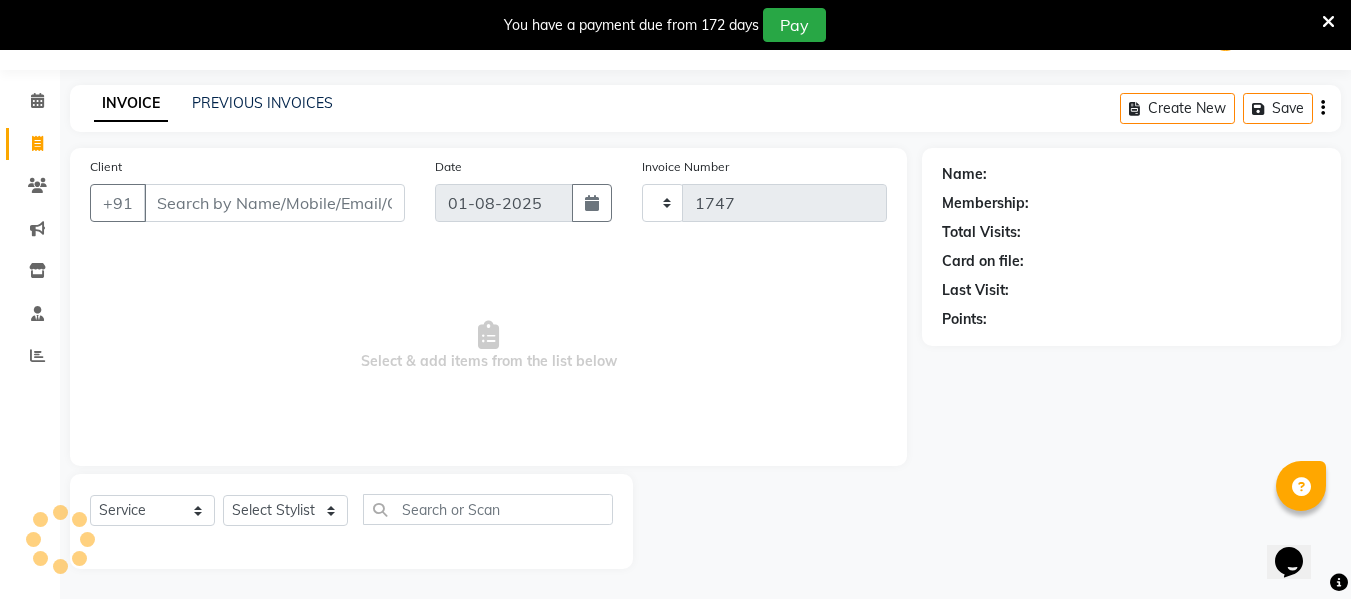 select on "5661" 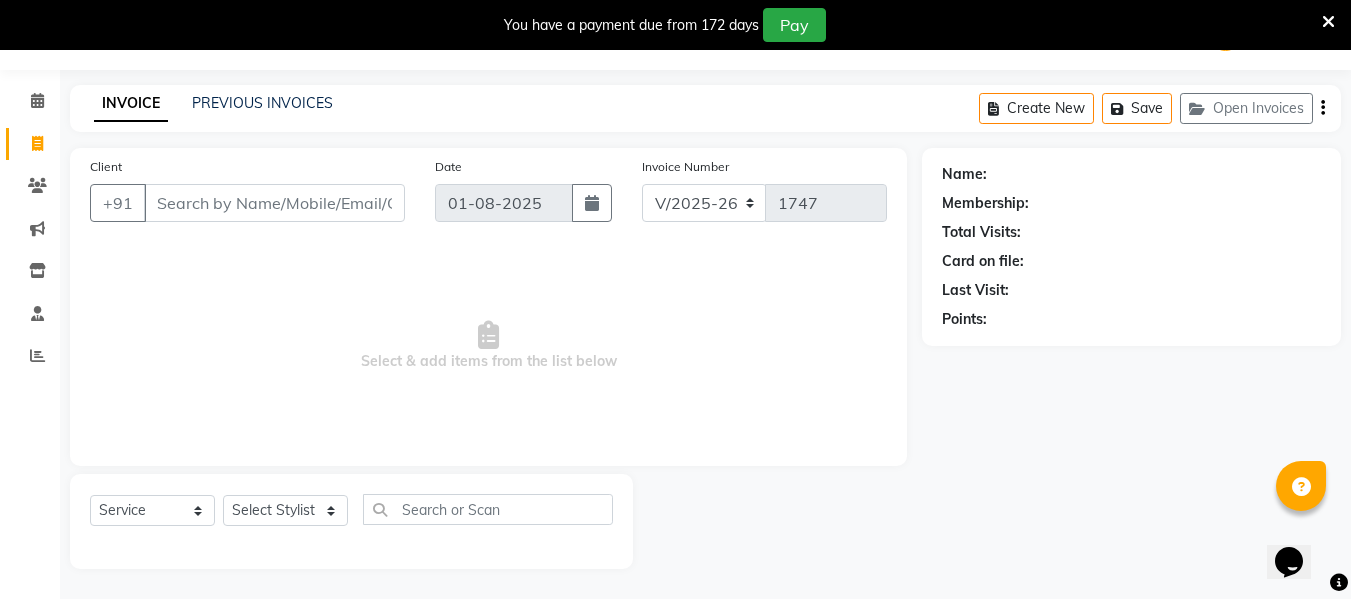 click on "Client" at bounding box center (274, 203) 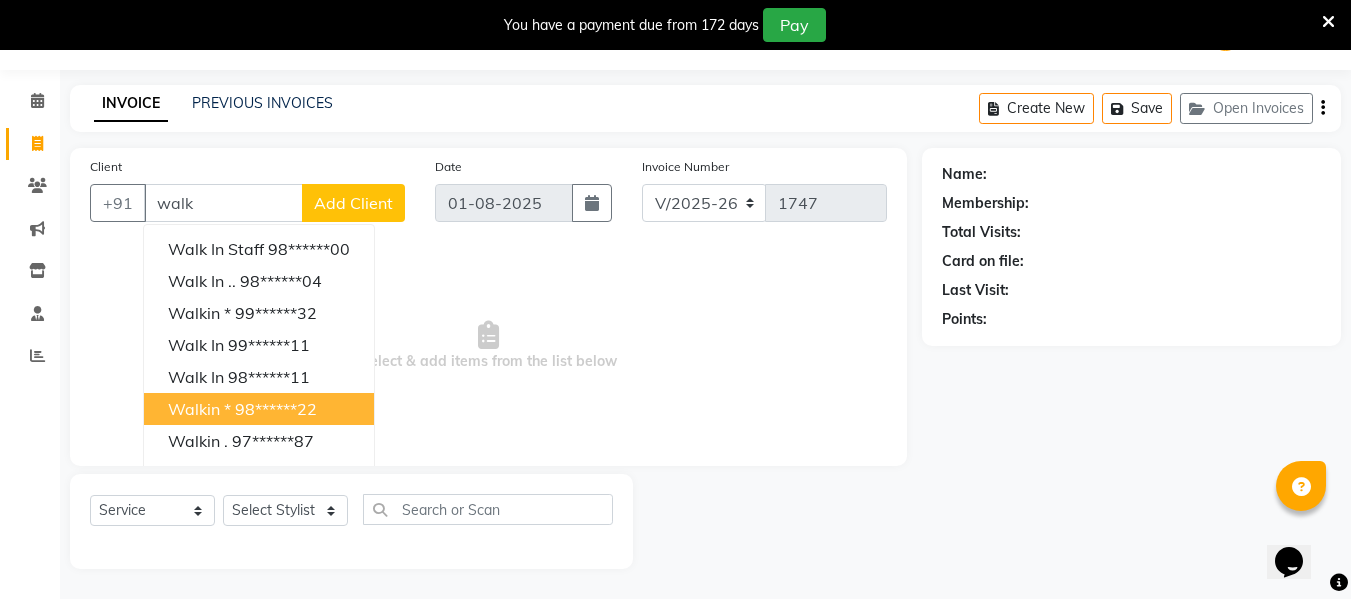 click on "Walkin *  98******22" at bounding box center (259, 409) 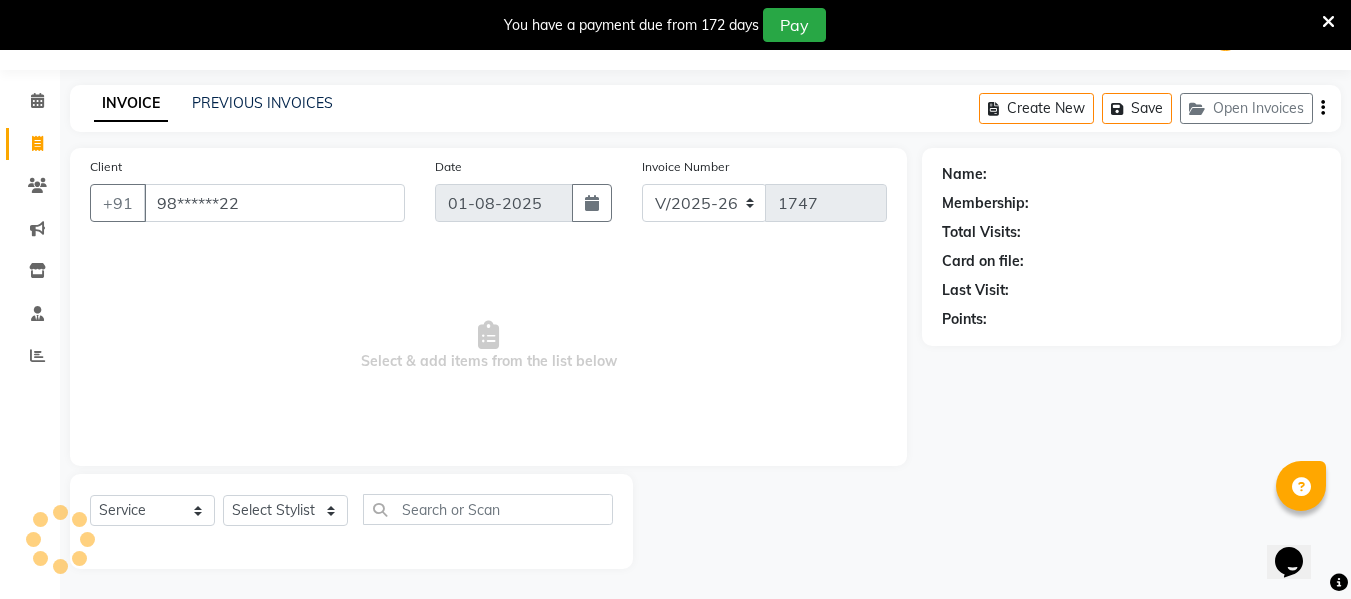 type on "98******22" 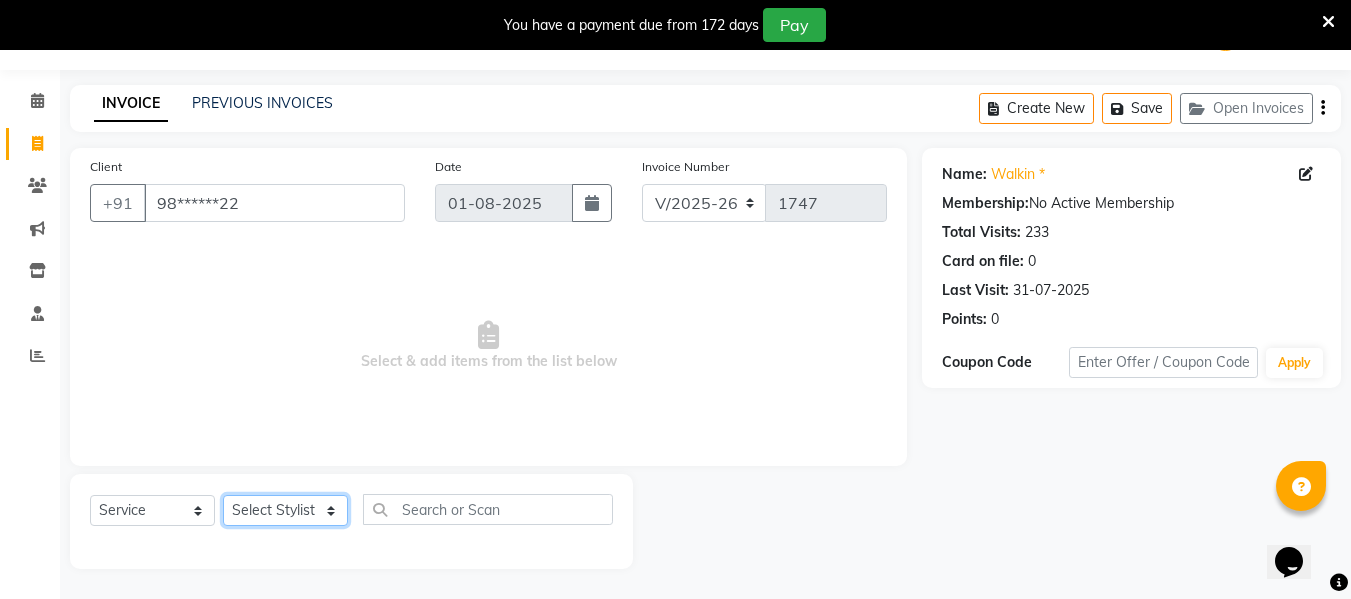 click on "Select Stylist ASHA ANIL JADHAV Dilshad Ahmad EHATESHAM ALI EVVA FARHEEN SHAIKH HEEBA ARIF SHAIKH HEER BAROT IMRAN SHAIKH Mamta  Manager MANISHA MD RAJ KHAN  MD SAMEER PARWEZ MIMII MOHAMMAD ALI RUPS SAKIB SUNENA TAK ZAREENA KHAN" 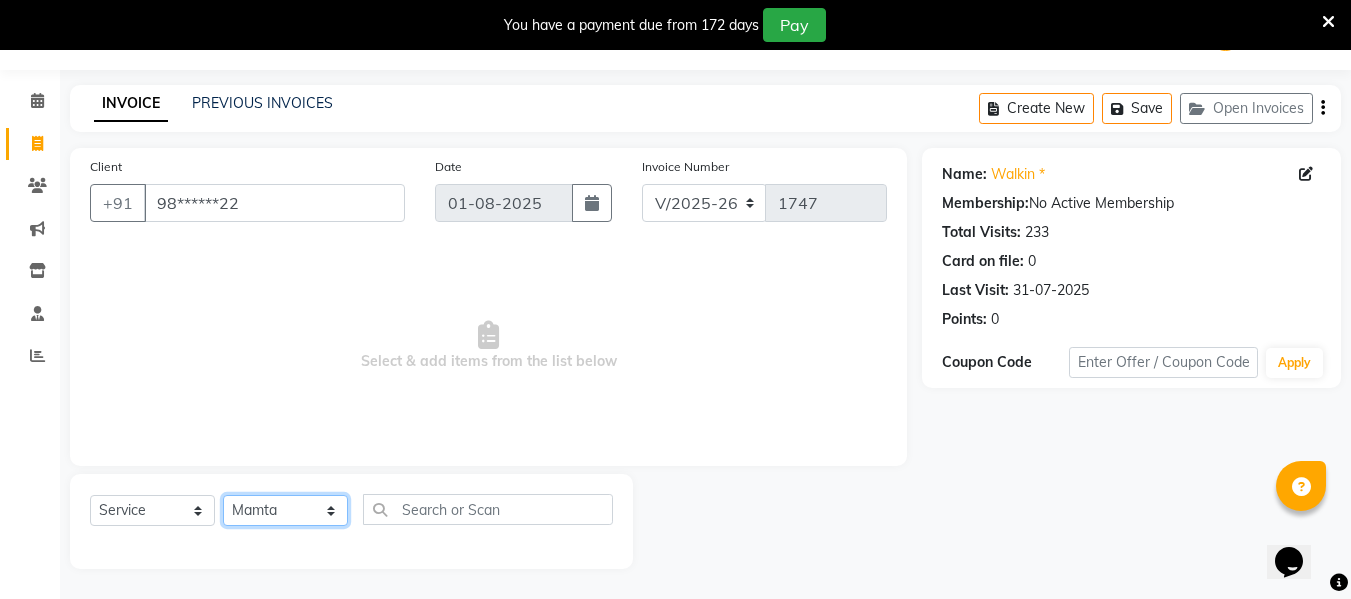 click on "Select Stylist ASHA ANIL JADHAV Dilshad Ahmad EHATESHAM ALI EVVA FARHEEN SHAIKH HEEBA ARIF SHAIKH HEER BAROT IMRAN SHAIKH Mamta  Manager MANISHA MD RAJ KHAN  MD SAMEER PARWEZ MIMII MOHAMMAD ALI RUPS SAKIB SUNENA TAK ZAREENA KHAN" 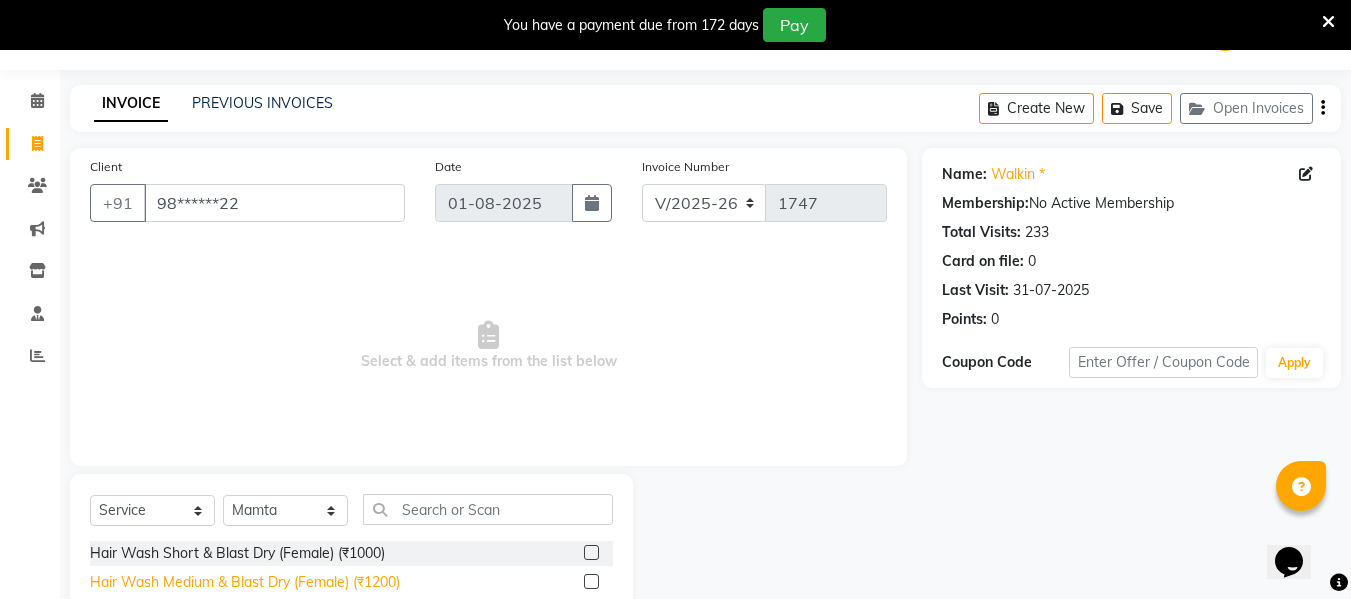 click on "Hair Wash Medium & Blast Dry (Female) (₹1200)" 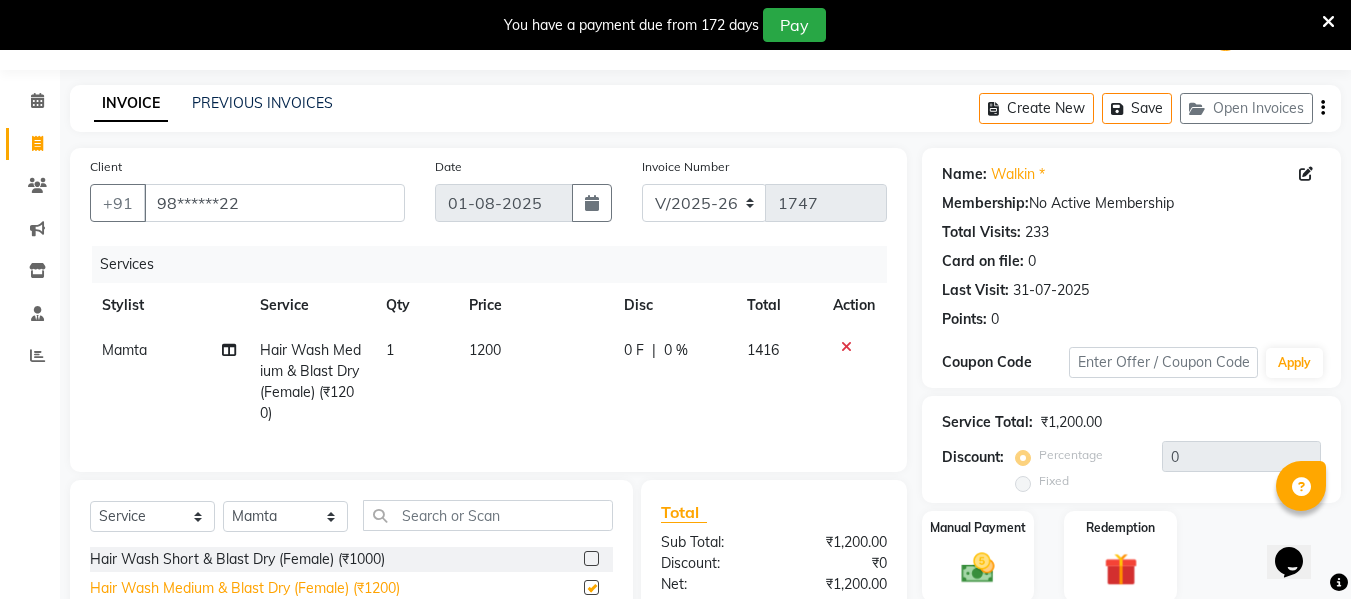 checkbox on "false" 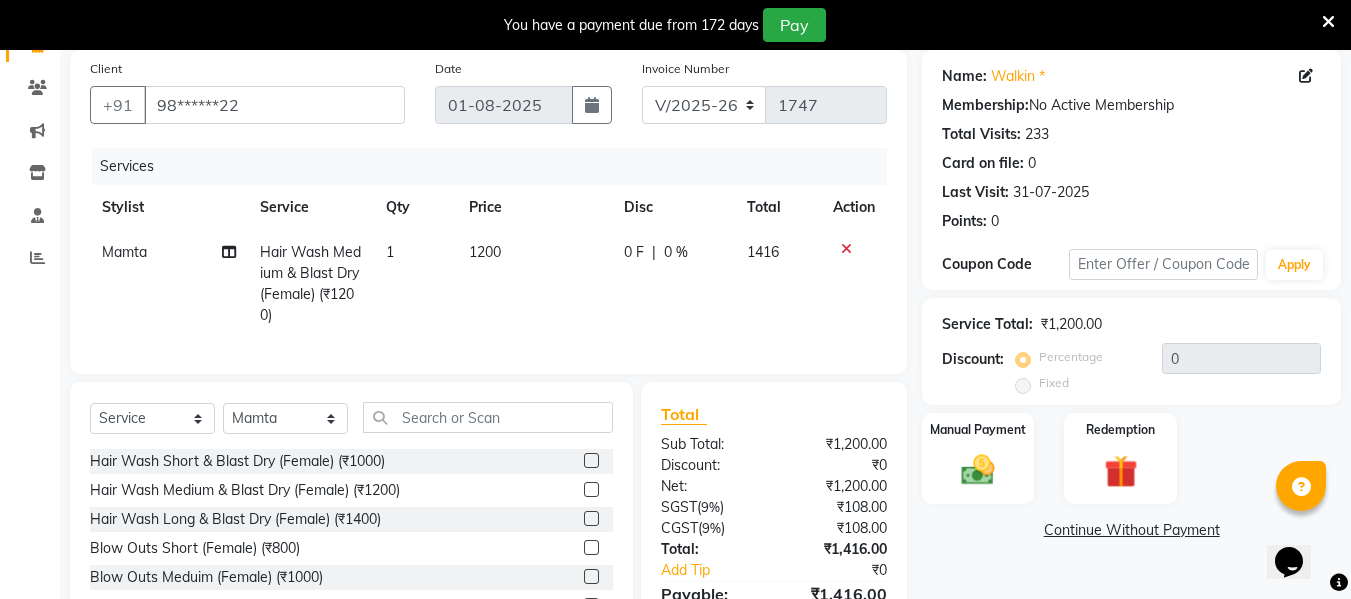 scroll, scrollTop: 155, scrollLeft: 0, axis: vertical 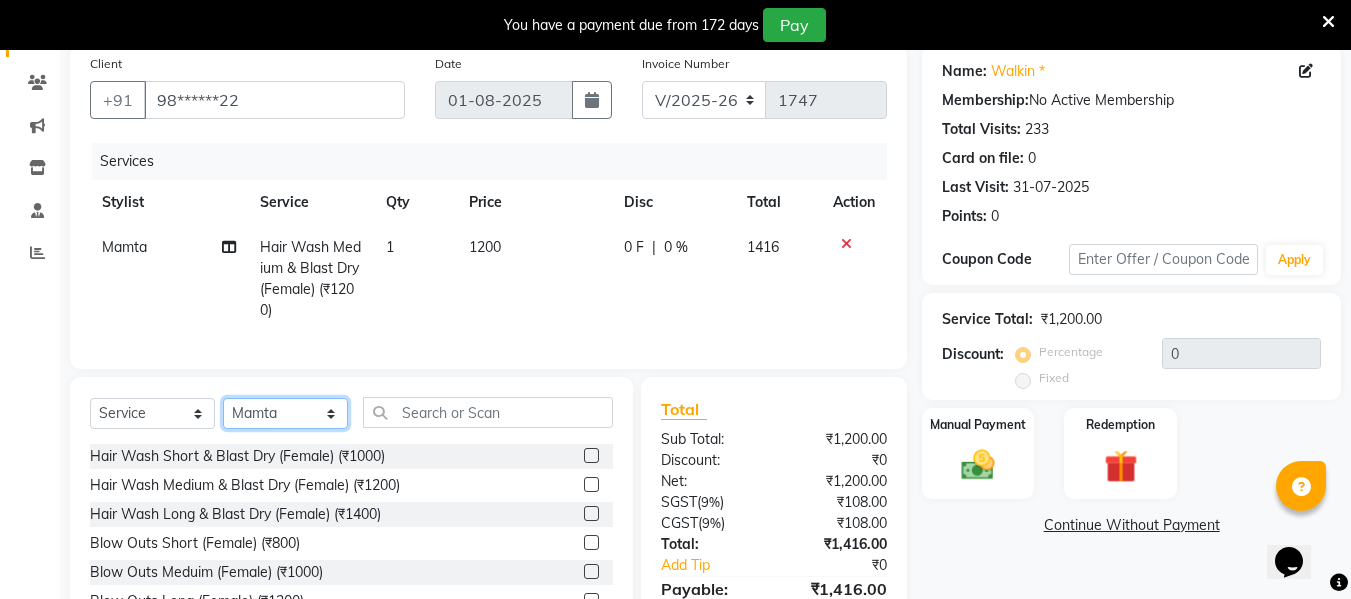 click on "Select Stylist ASHA ANIL JADHAV Dilshad Ahmad EHATESHAM ALI EVVA FARHEEN SHAIKH HEEBA ARIF SHAIKH HEER BAROT IMRAN SHAIKH Mamta  Manager MANISHA MD RAJ KHAN  MD SAMEER PARWEZ MIMII MOHAMMAD ALI RUPS SAKIB SUNENA TAK ZAREENA KHAN" 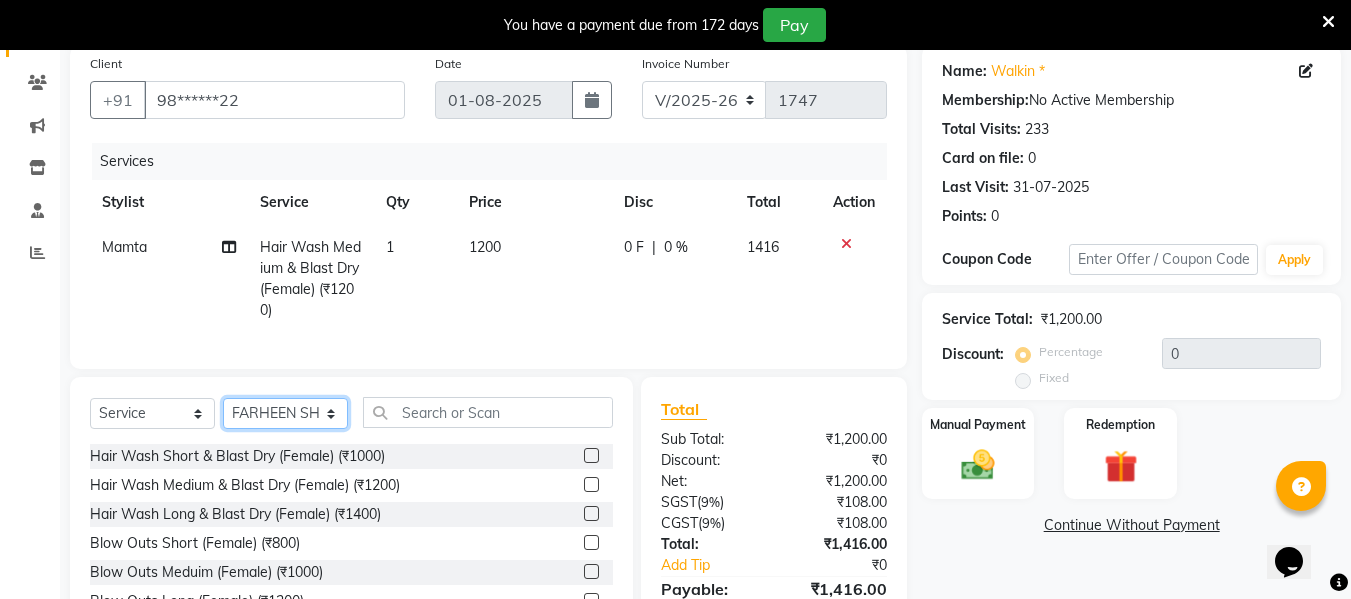 click on "Select Stylist ASHA ANIL JADHAV Dilshad Ahmad EHATESHAM ALI EVVA FARHEEN SHAIKH HEEBA ARIF SHAIKH HEER BAROT IMRAN SHAIKH Mamta  Manager MANISHA MD RAJ KHAN  MD SAMEER PARWEZ MIMII MOHAMMAD ALI RUPS SAKIB SUNENA TAK ZAREENA KHAN" 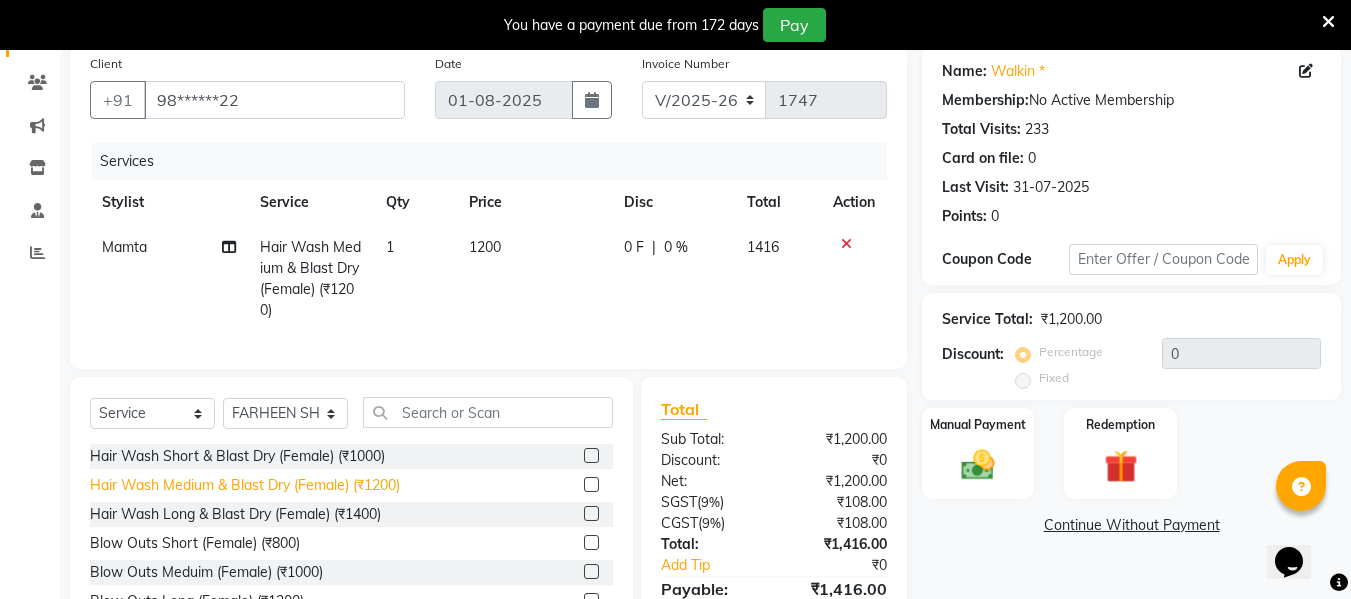 click on "Hair Wash Medium & Blast Dry (Female) (₹1200)" 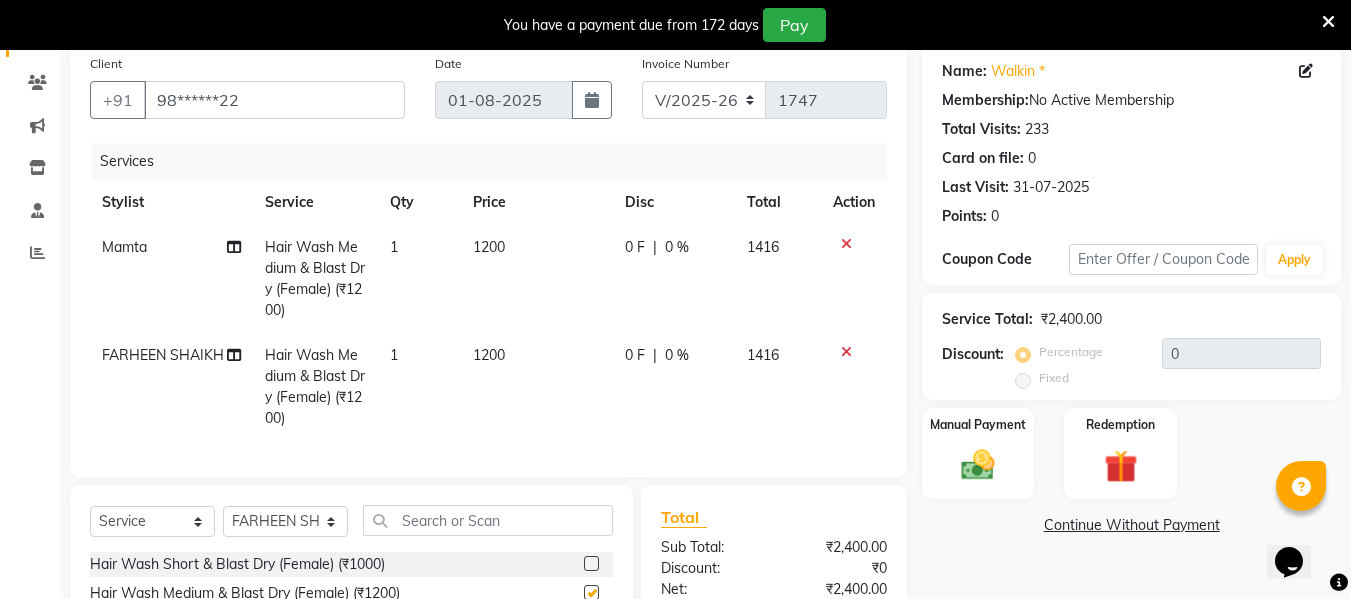 checkbox on "false" 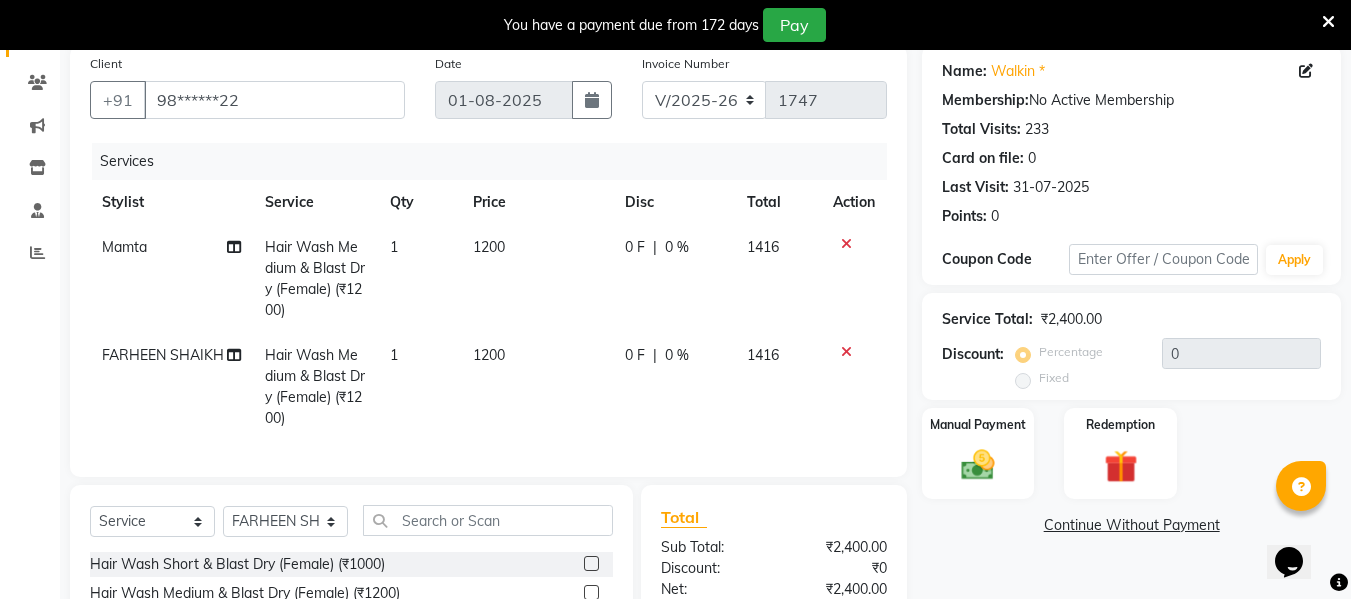 scroll, scrollTop: 381, scrollLeft: 0, axis: vertical 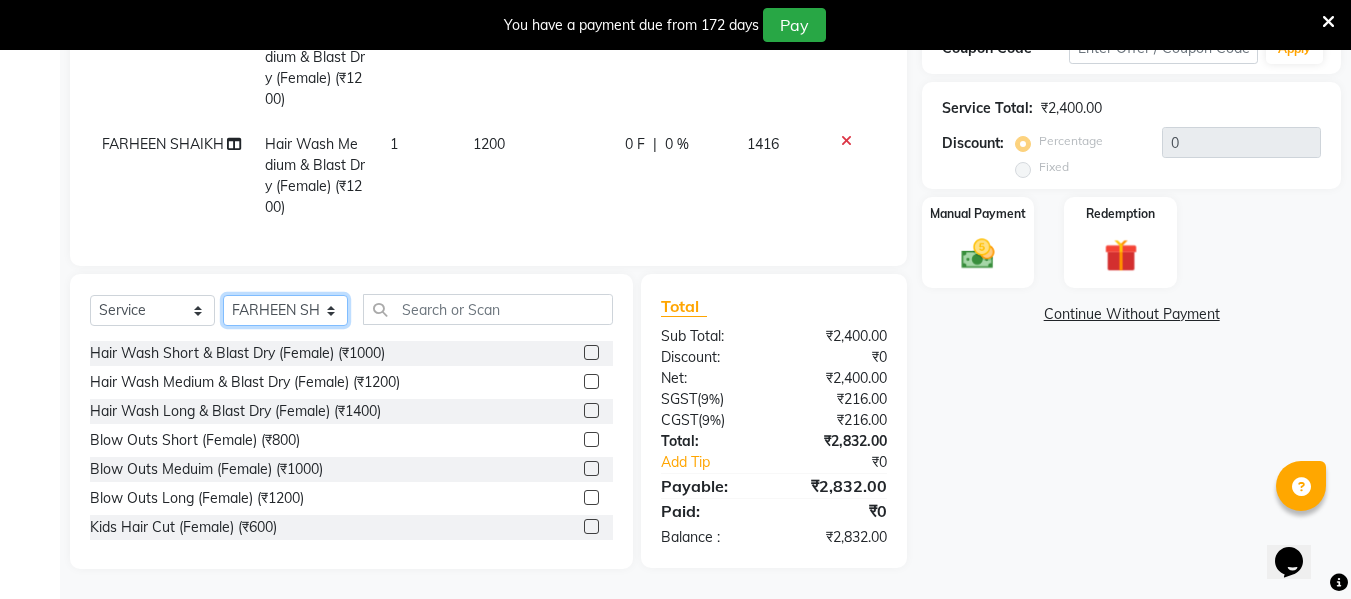 click on "Select Stylist ASHA ANIL JADHAV Dilshad Ahmad EHATESHAM ALI EVVA FARHEEN SHAIKH HEEBA ARIF SHAIKH HEER BAROT IMRAN SHAIKH Mamta  Manager MANISHA MD RAJ KHAN  MD SAMEER PARWEZ MIMII MOHAMMAD ALI RUPS SAKIB SUNENA TAK ZAREENA KHAN" 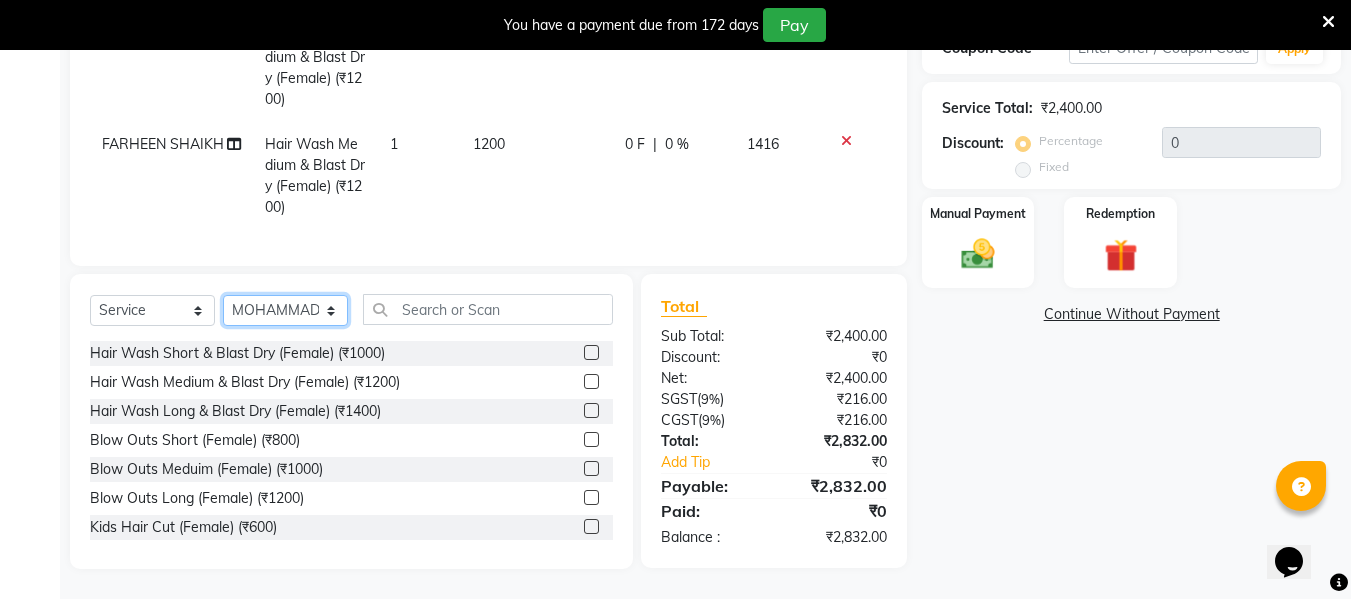 click on "Select Stylist ASHA ANIL JADHAV Dilshad Ahmad EHATESHAM ALI EVVA FARHEEN SHAIKH HEEBA ARIF SHAIKH HEER BAROT IMRAN SHAIKH Mamta  Manager MANISHA MD RAJ KHAN  MD SAMEER PARWEZ MIMII MOHAMMAD ALI RUPS SAKIB SUNENA TAK ZAREENA KHAN" 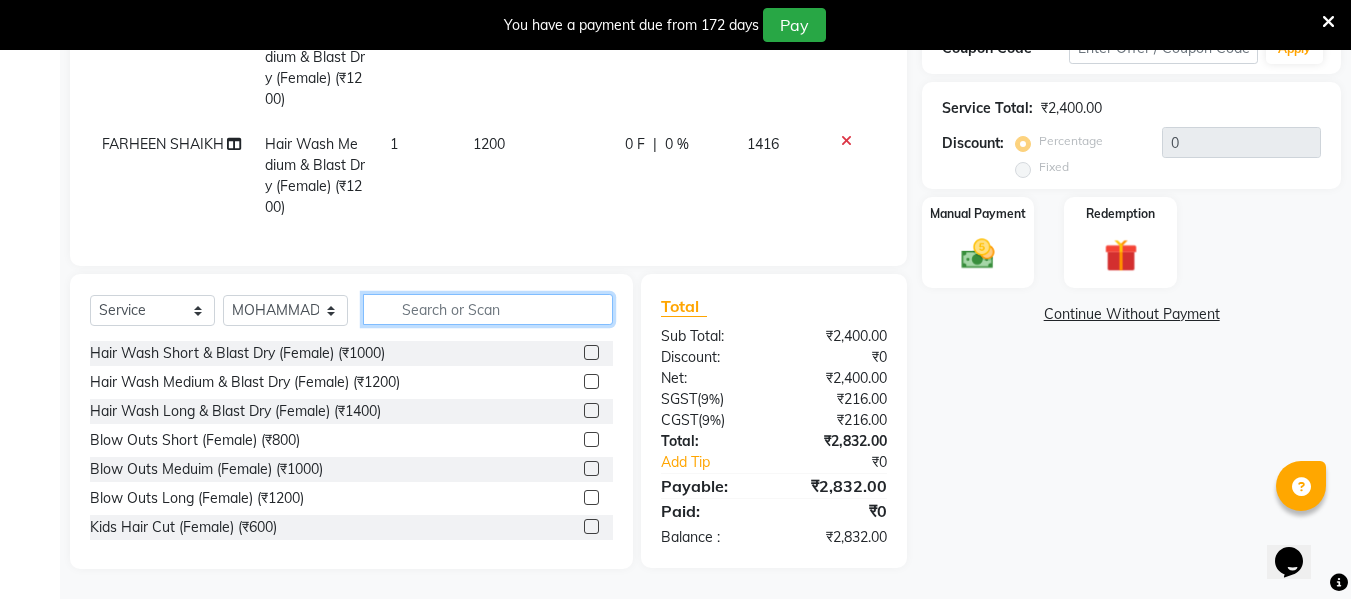 click 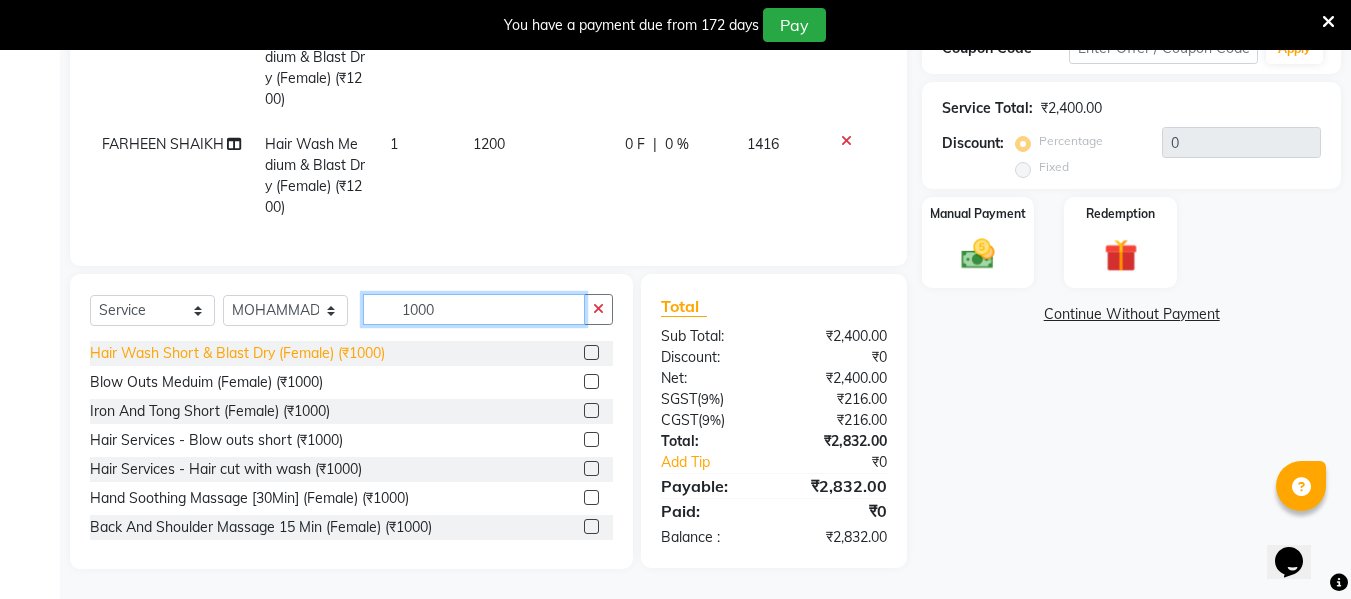 type on "1000" 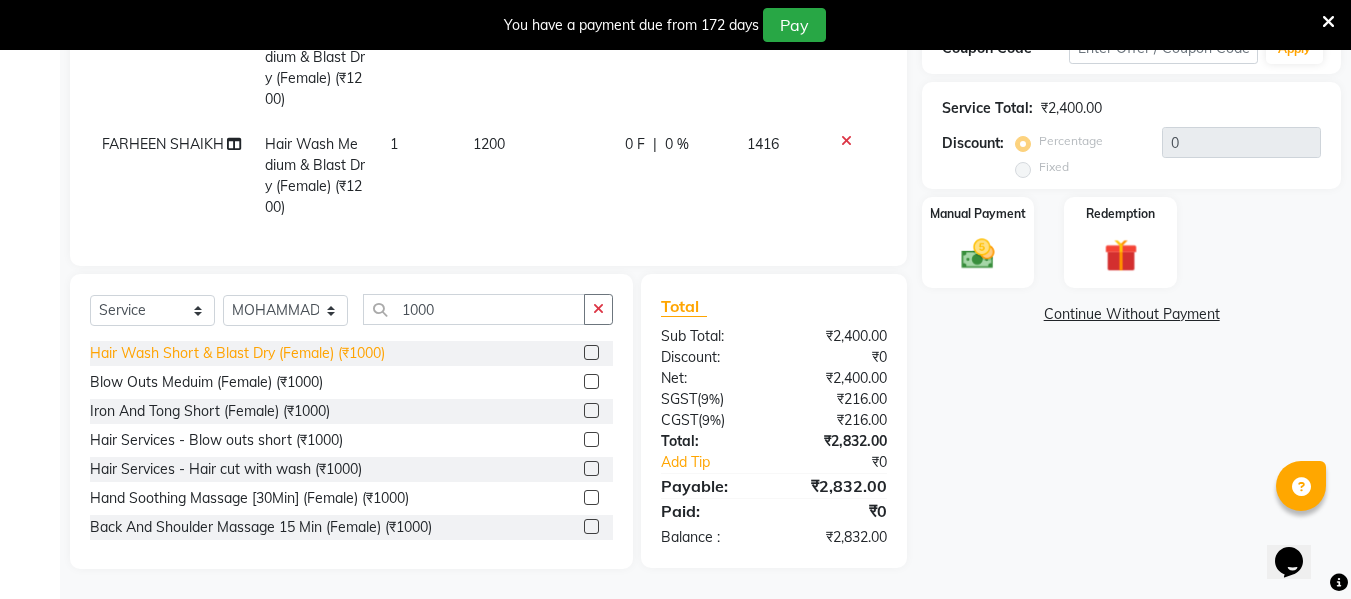 click on "Hair Wash Short & Blast Dry (Female) (₹1000)" 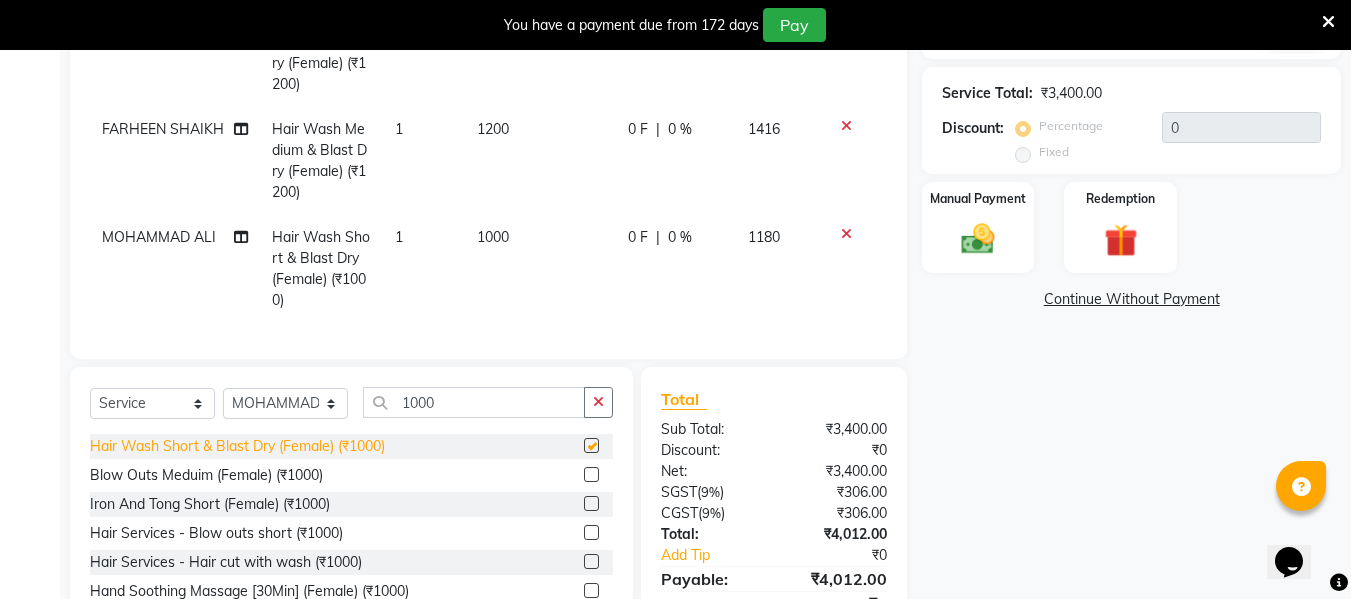 checkbox on "false" 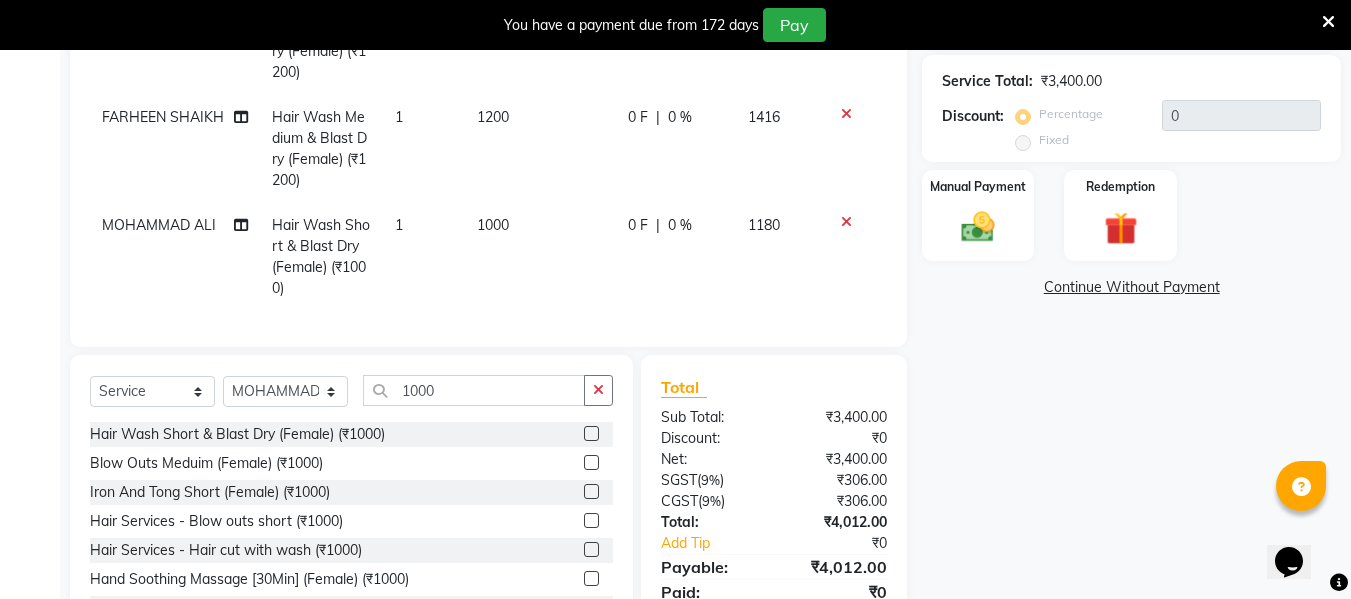 scroll, scrollTop: 394, scrollLeft: 0, axis: vertical 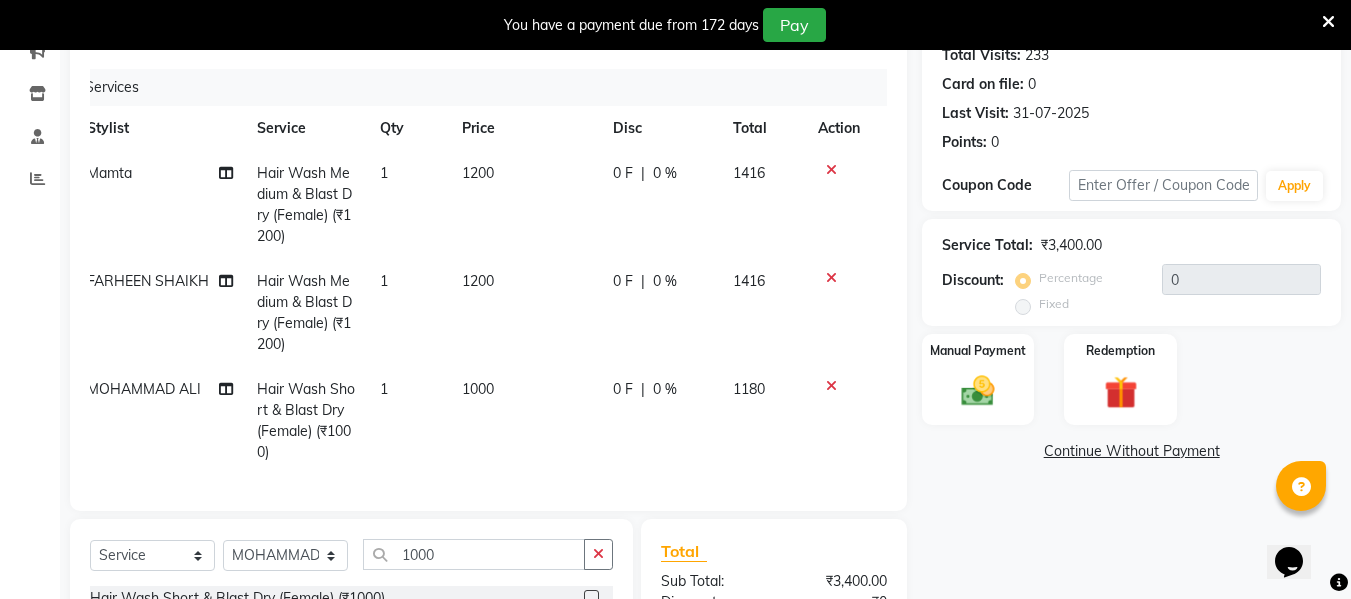 click 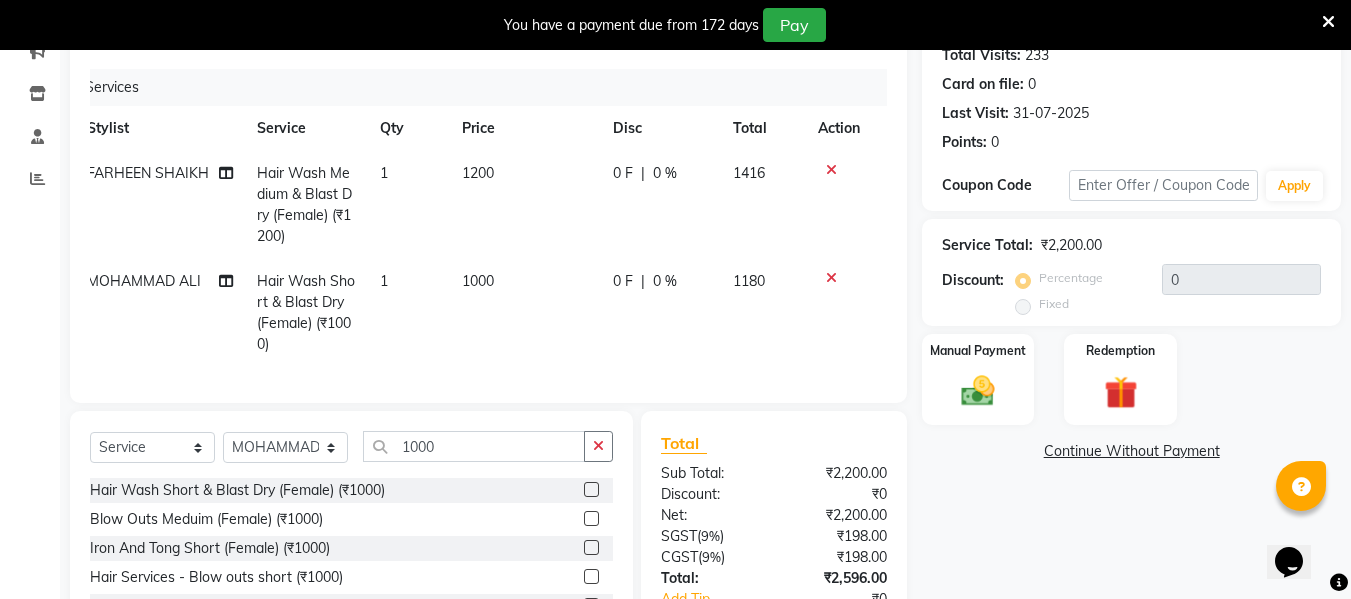 click 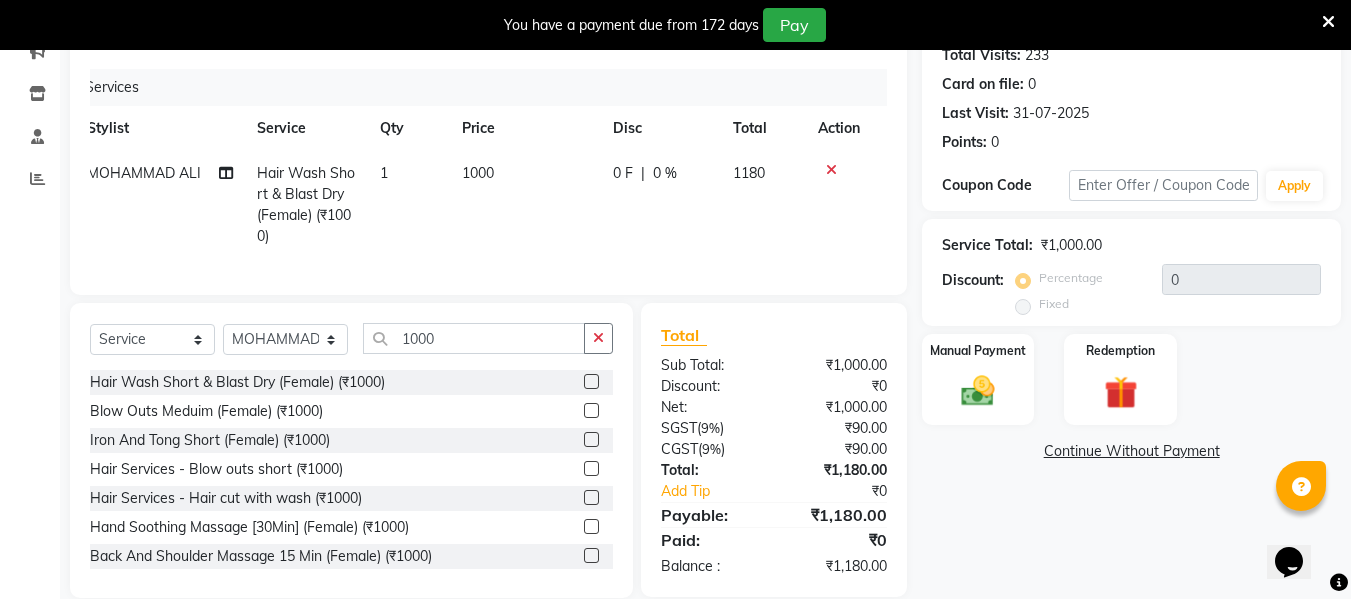 click 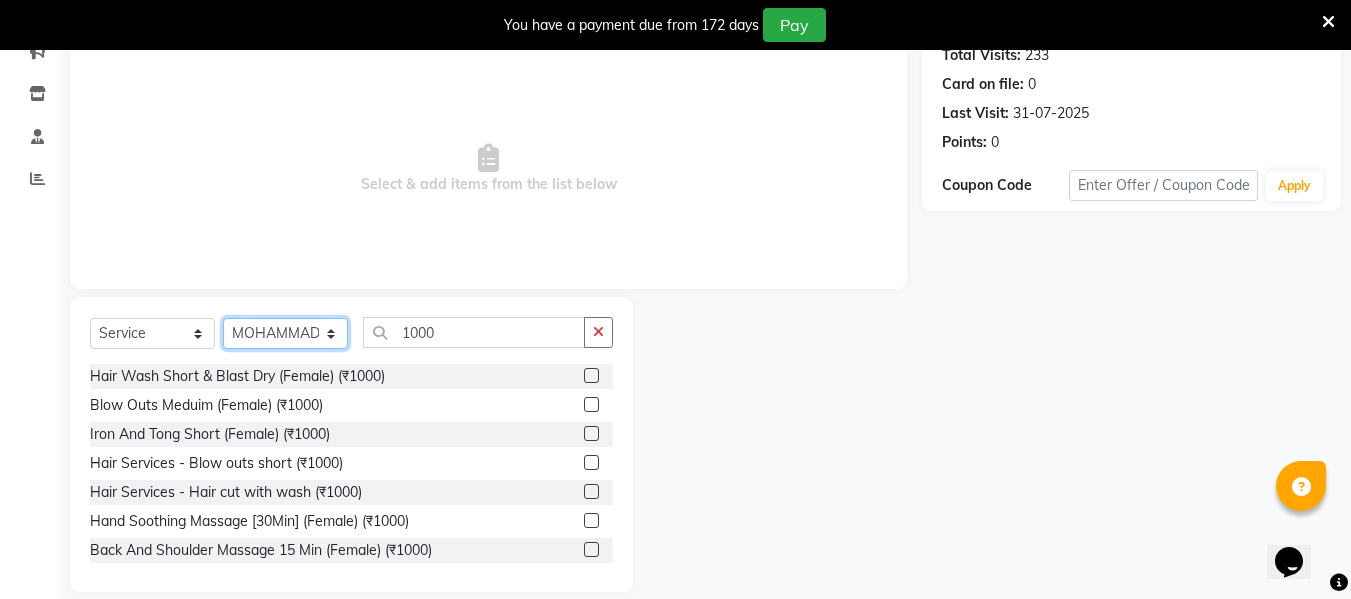 click on "Select Stylist ASHA ANIL JADHAV Dilshad Ahmad EHATESHAM ALI EVVA FARHEEN SHAIKH HEEBA ARIF SHAIKH HEER BAROT IMRAN SHAIKH Mamta  Manager MANISHA MD RAJ KHAN  MD SAMEER PARWEZ MIMII MOHAMMAD ALI RUPS SAKIB SUNENA TAK ZAREENA KHAN" 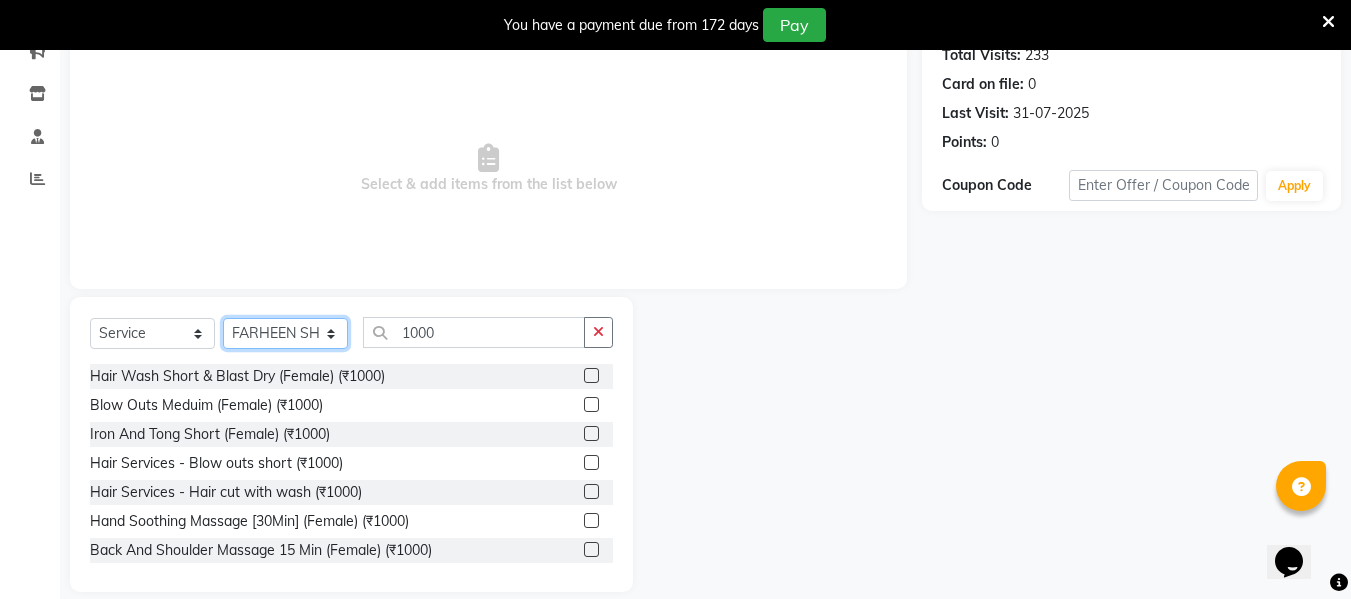 click on "Select Stylist ASHA ANIL JADHAV Dilshad Ahmad EHATESHAM ALI EVVA FARHEEN SHAIKH HEEBA ARIF SHAIKH HEER BAROT IMRAN SHAIKH Mamta  Manager MANISHA MD RAJ KHAN  MD SAMEER PARWEZ MIMII MOHAMMAD ALI RUPS SAKIB SUNENA TAK ZAREENA KHAN" 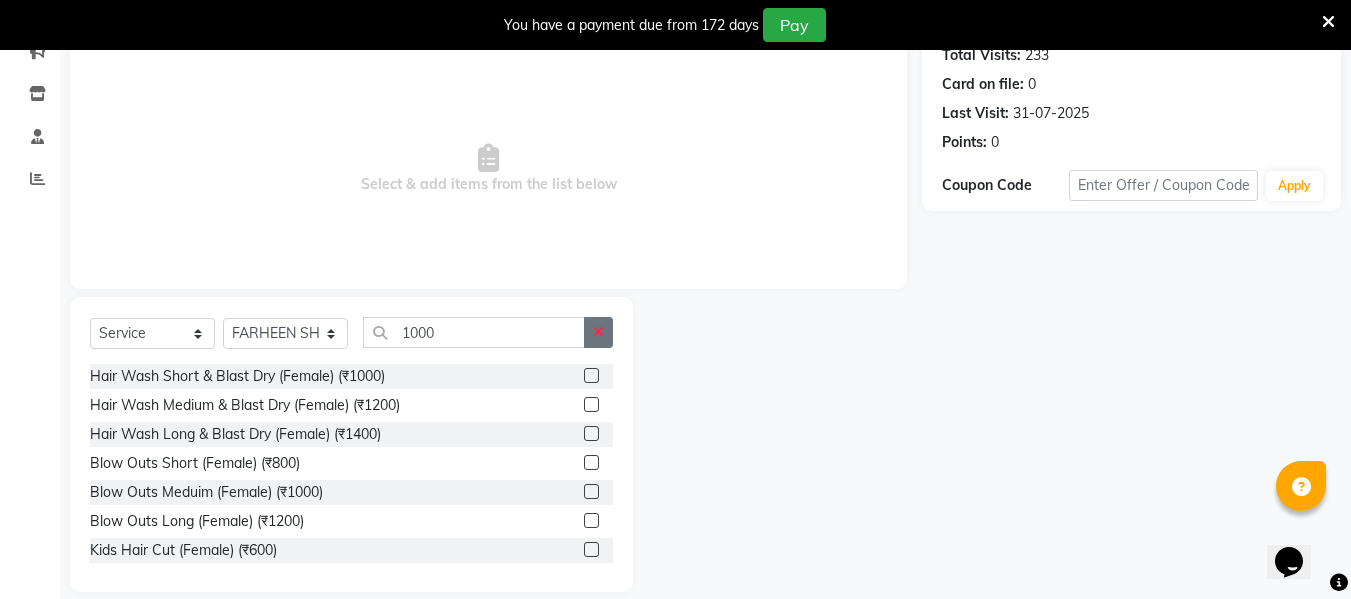 click 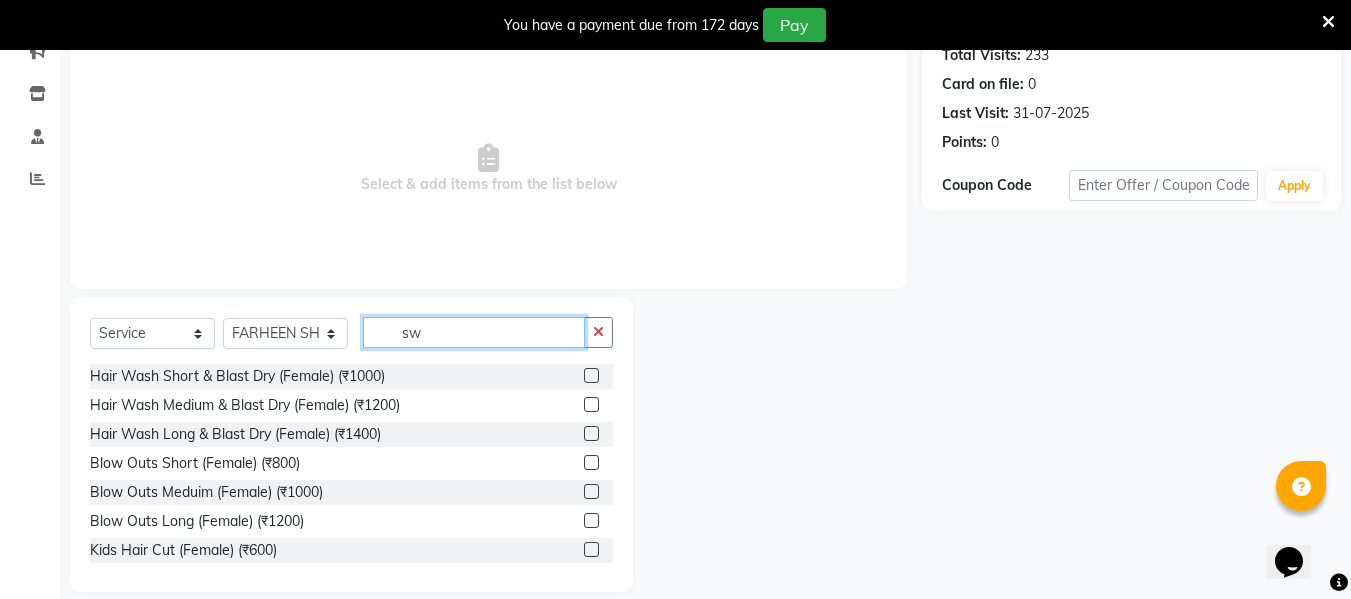 scroll, scrollTop: 139, scrollLeft: 0, axis: vertical 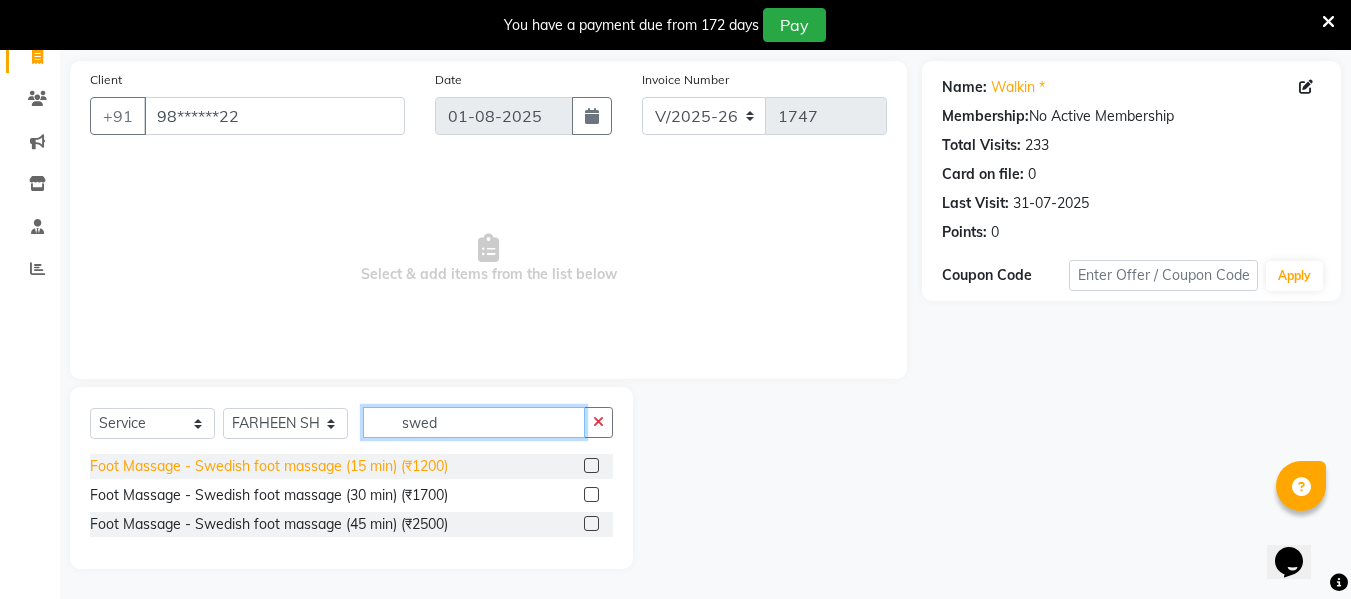 type on "swed" 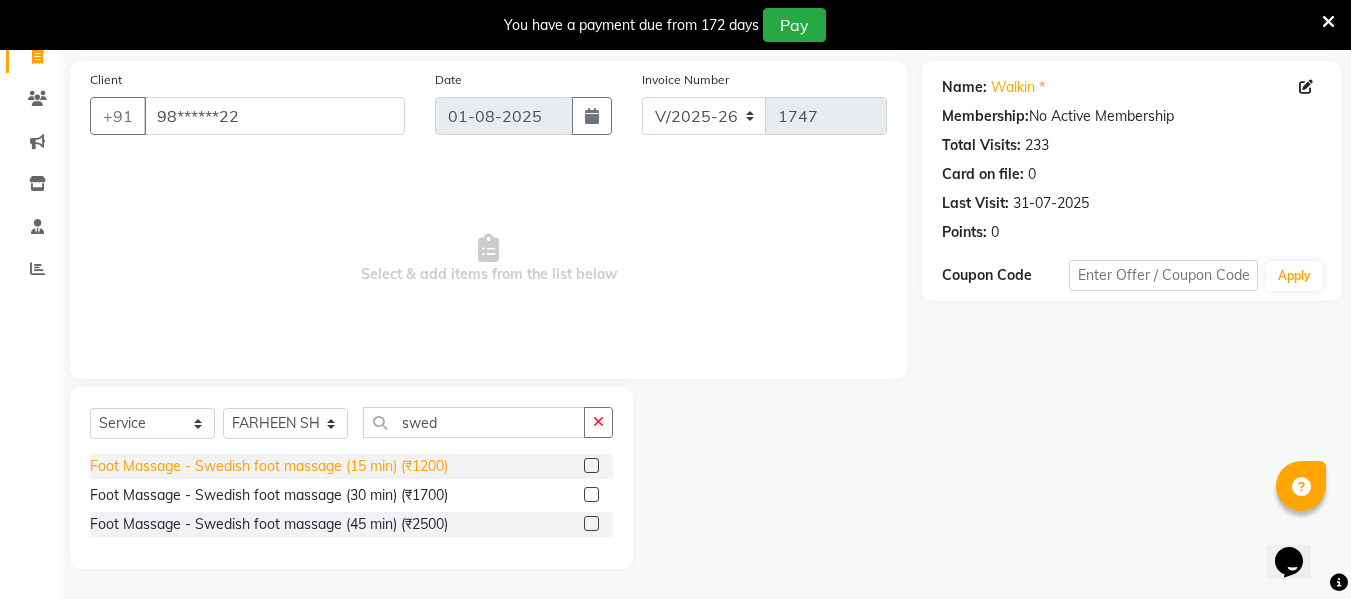 click on "Foot Massage - Swedish foot massage (15 min) (₹1200)" 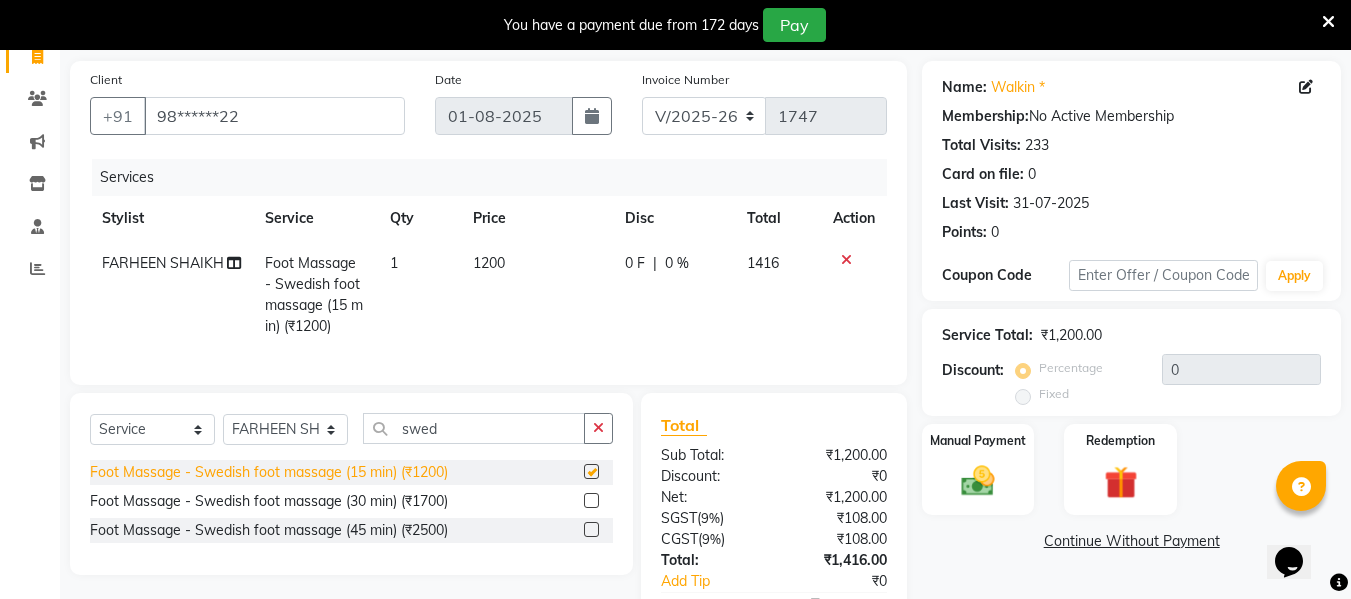 checkbox on "false" 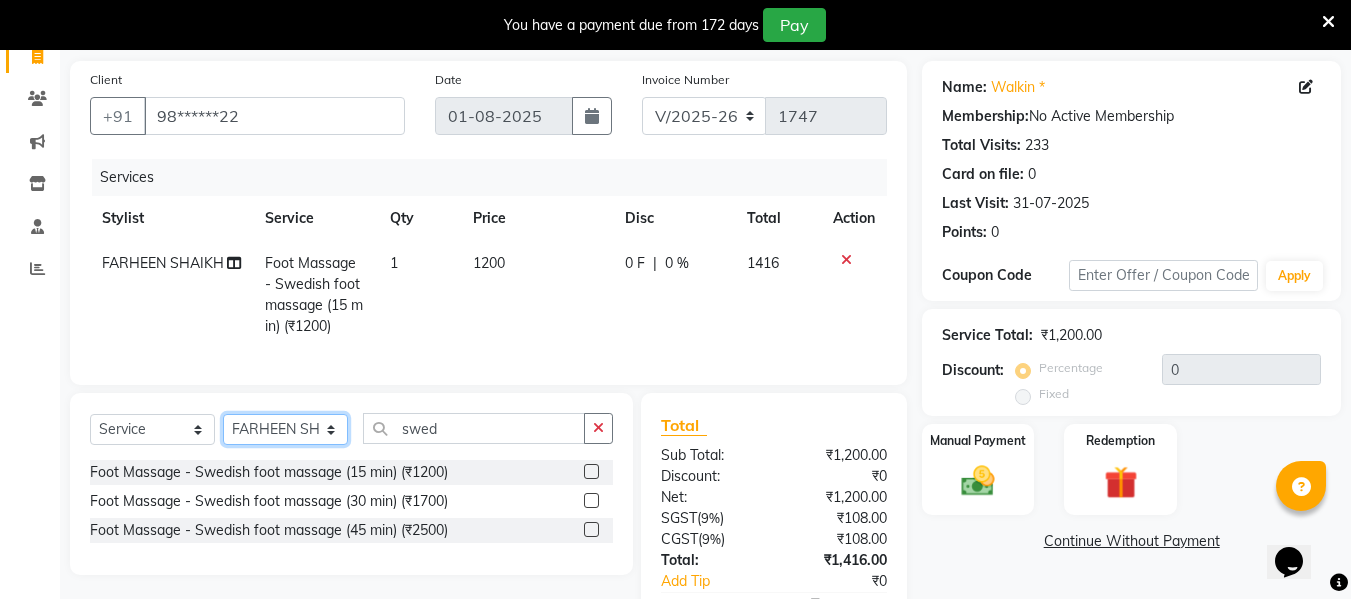click on "Select Stylist ASHA ANIL JADHAV Dilshad Ahmad EHATESHAM ALI EVVA FARHEEN SHAIKH HEEBA ARIF SHAIKH HEER BAROT IMRAN SHAIKH Mamta  Manager MANISHA MD RAJ KHAN  MD SAMEER PARWEZ MIMII MOHAMMAD ALI RUPS SAKIB SUNENA TAK ZAREENA KHAN" 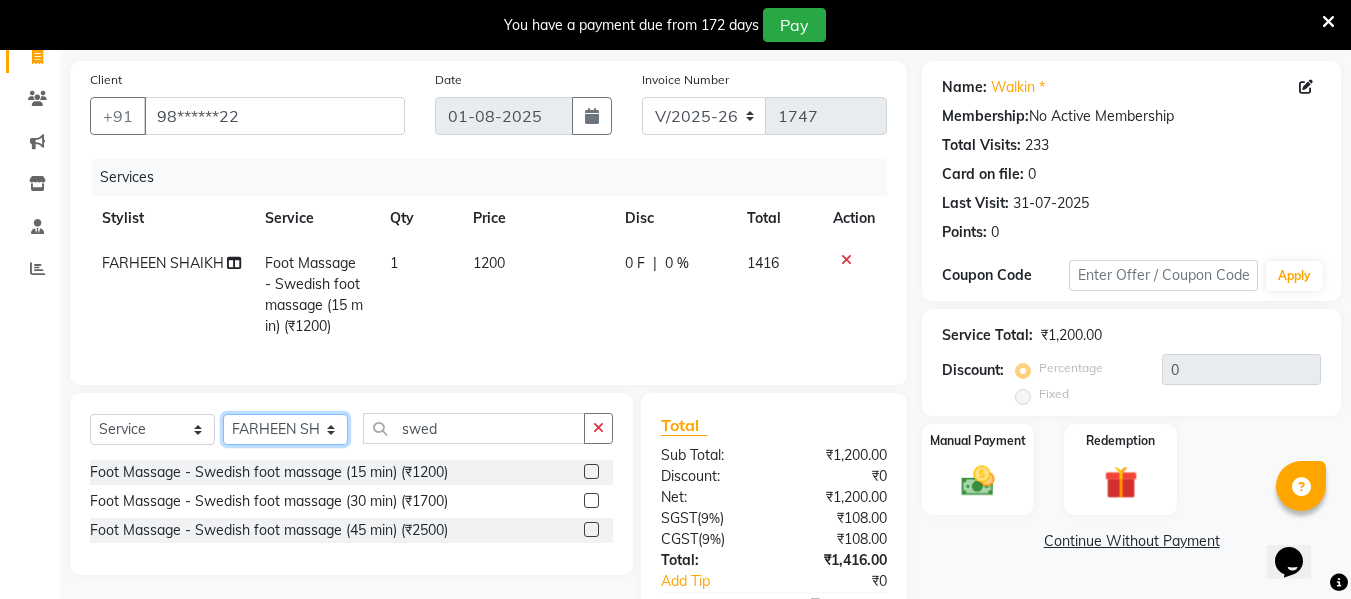 select on "39694" 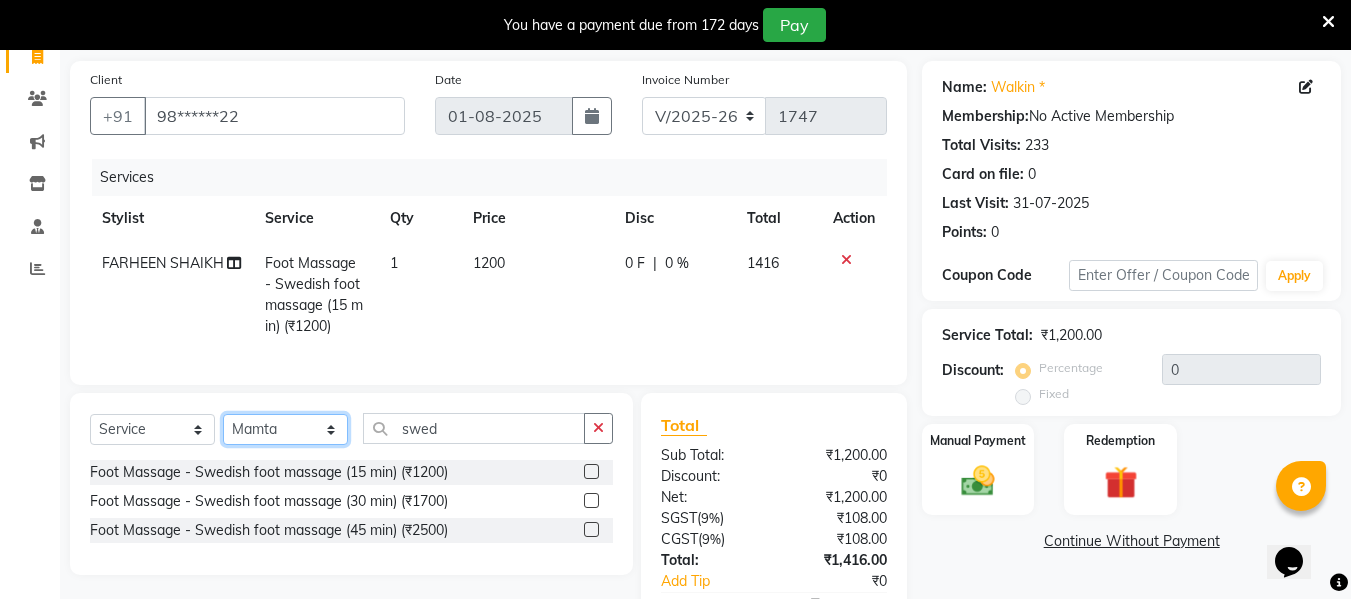 click on "Select Stylist ASHA ANIL JADHAV Dilshad Ahmad EHATESHAM ALI EVVA FARHEEN SHAIKH HEEBA ARIF SHAIKH HEER BAROT IMRAN SHAIKH Mamta  Manager MANISHA MD RAJ KHAN  MD SAMEER PARWEZ MIMII MOHAMMAD ALI RUPS SAKIB SUNENA TAK ZAREENA KHAN" 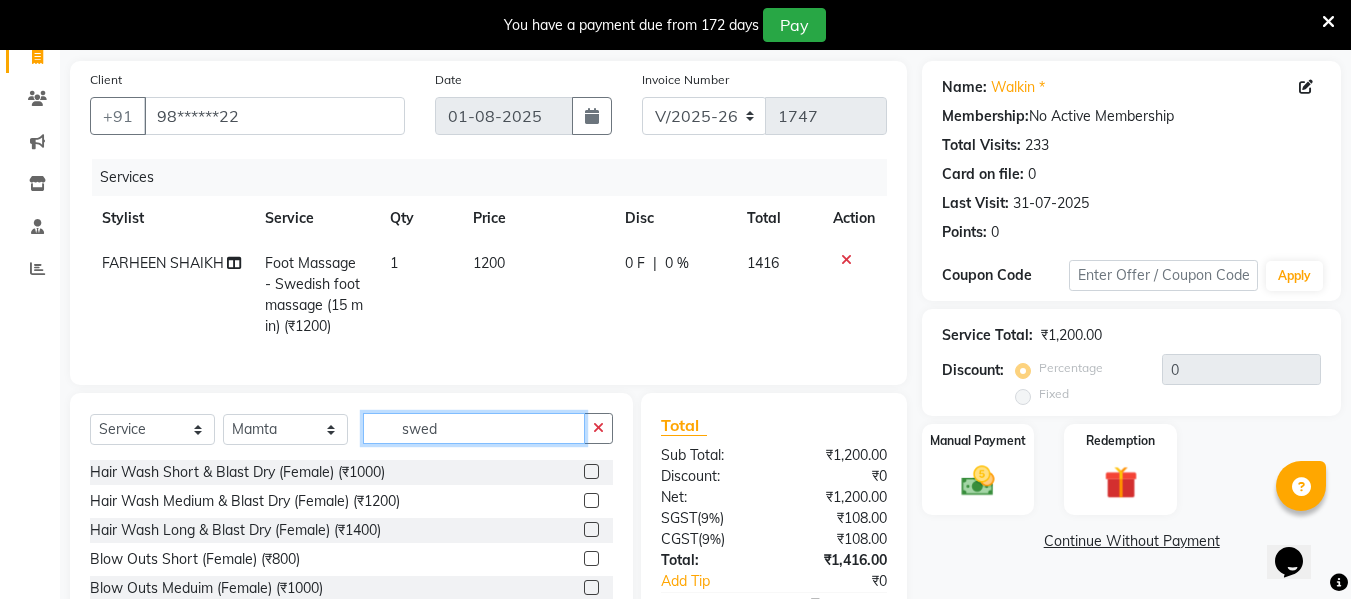 click on "swed" 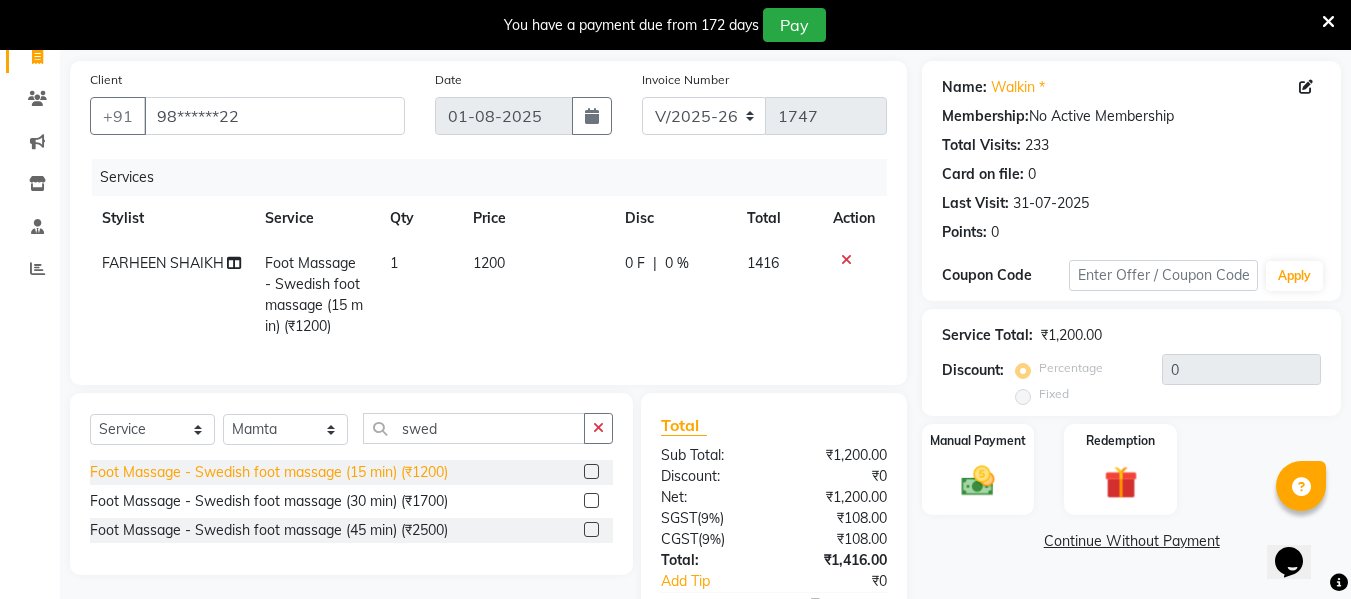 click on "Foot Massage - Swedish foot massage (15 min) (₹1200)" 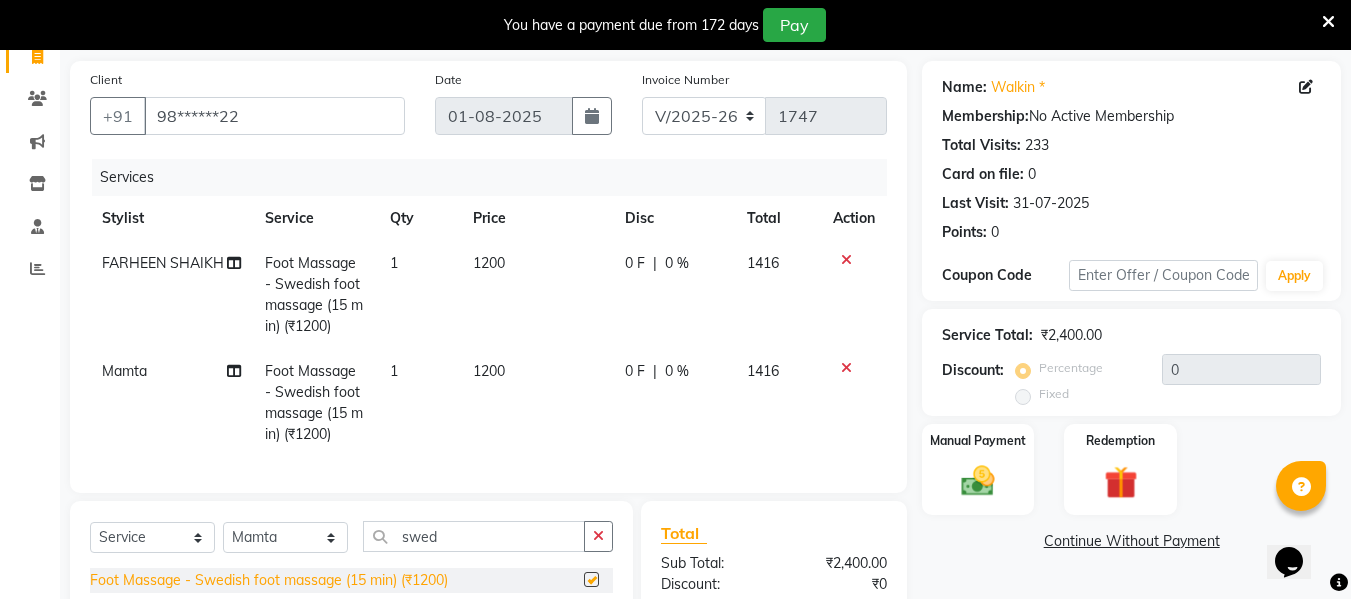 checkbox on "false" 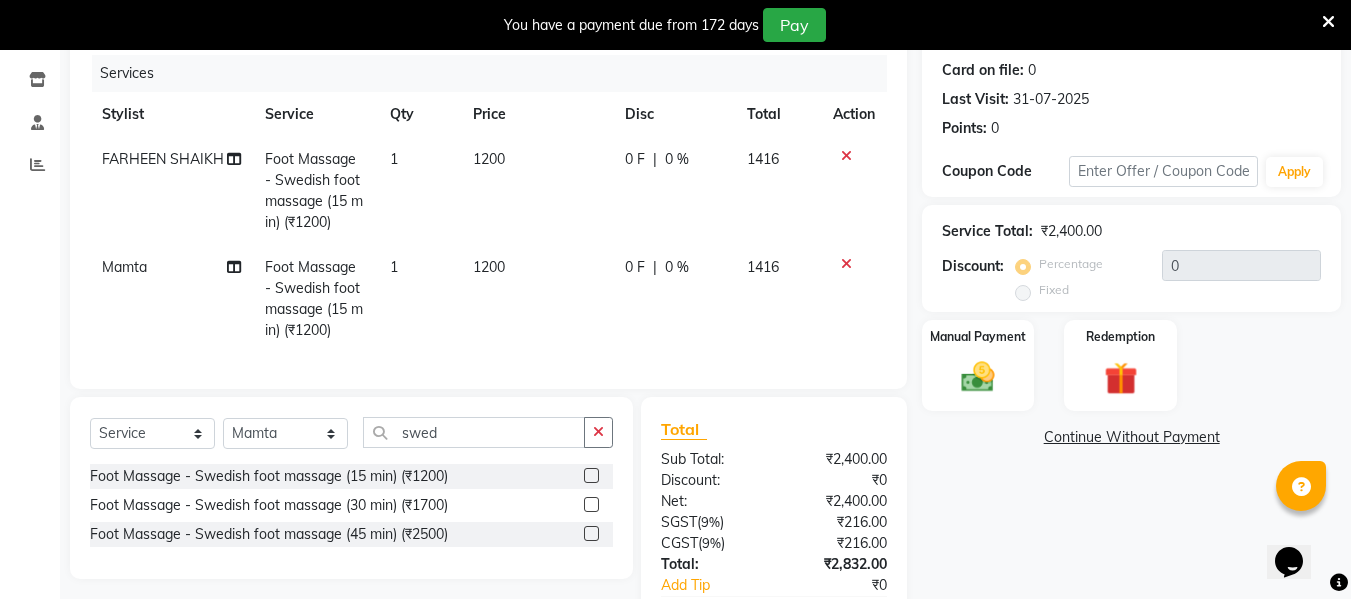 scroll, scrollTop: 251, scrollLeft: 0, axis: vertical 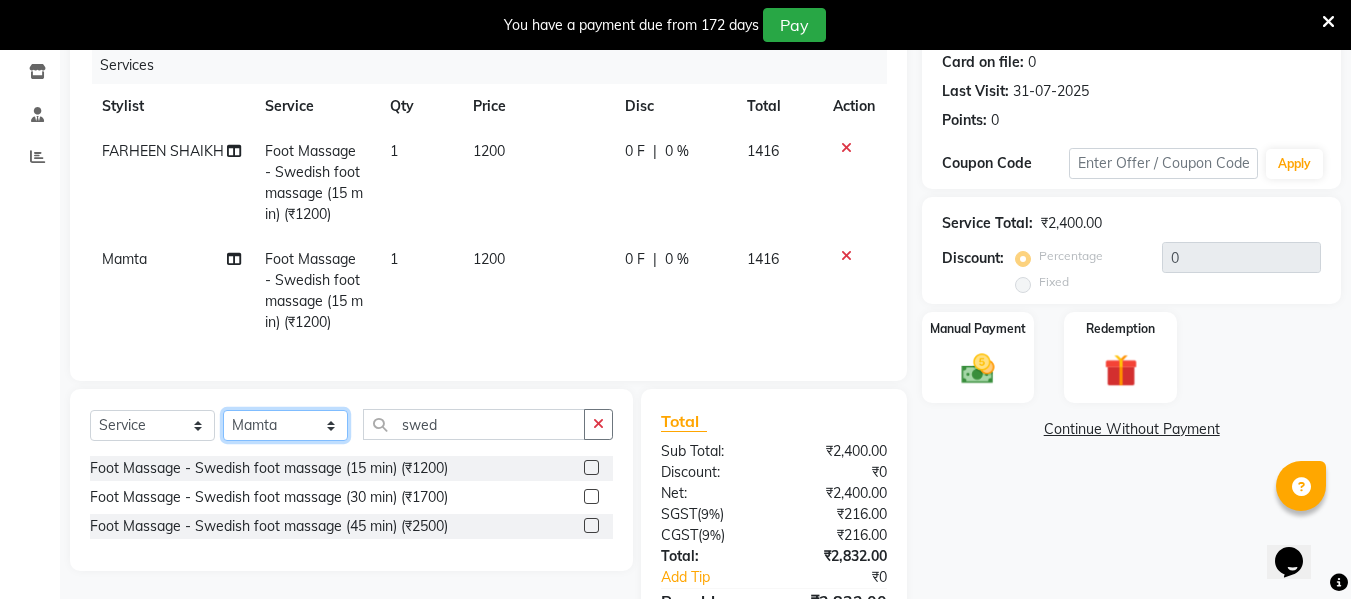 click on "Select Stylist ASHA ANIL JADHAV Dilshad Ahmad EHATESHAM ALI EVVA FARHEEN SHAIKH HEEBA ARIF SHAIKH HEER BAROT IMRAN SHAIKH Mamta  Manager MANISHA MD RAJ KHAN  MD SAMEER PARWEZ MIMII MOHAMMAD ALI RUPS SAKIB SUNENA TAK ZAREENA KHAN" 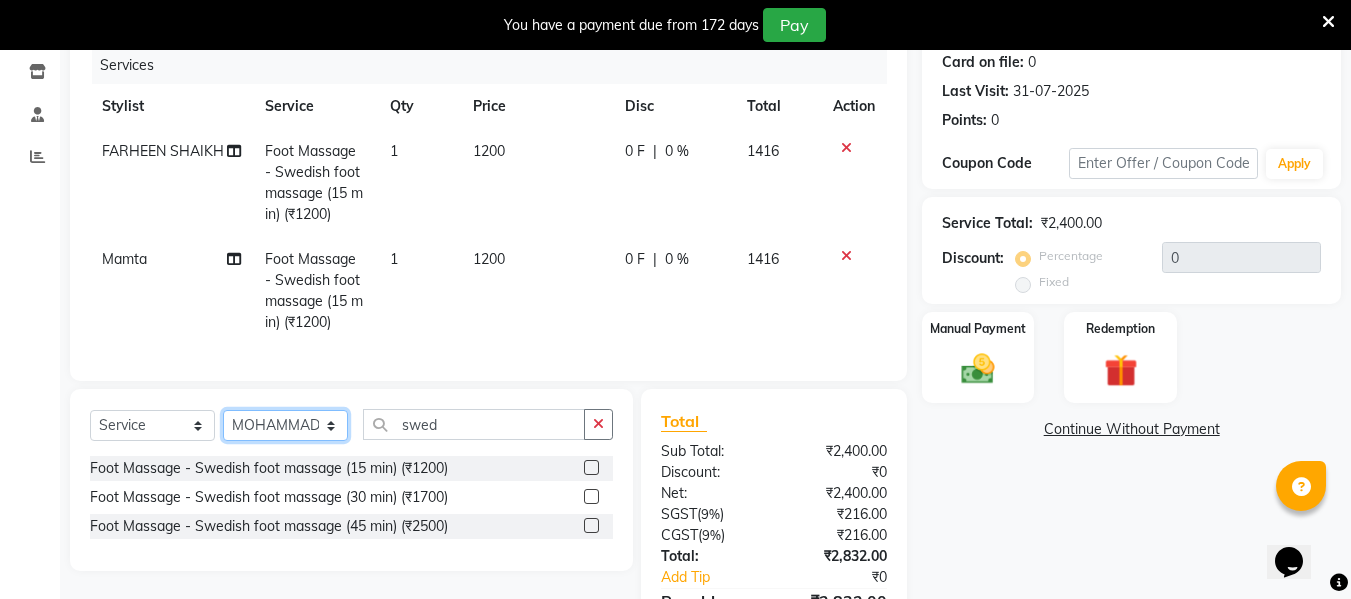 click on "Select Stylist ASHA ANIL JADHAV Dilshad Ahmad EHATESHAM ALI EVVA FARHEEN SHAIKH HEEBA ARIF SHAIKH HEER BAROT IMRAN SHAIKH Mamta  Manager MANISHA MD RAJ KHAN  MD SAMEER PARWEZ MIMII MOHAMMAD ALI RUPS SAKIB SUNENA TAK ZAREENA KHAN" 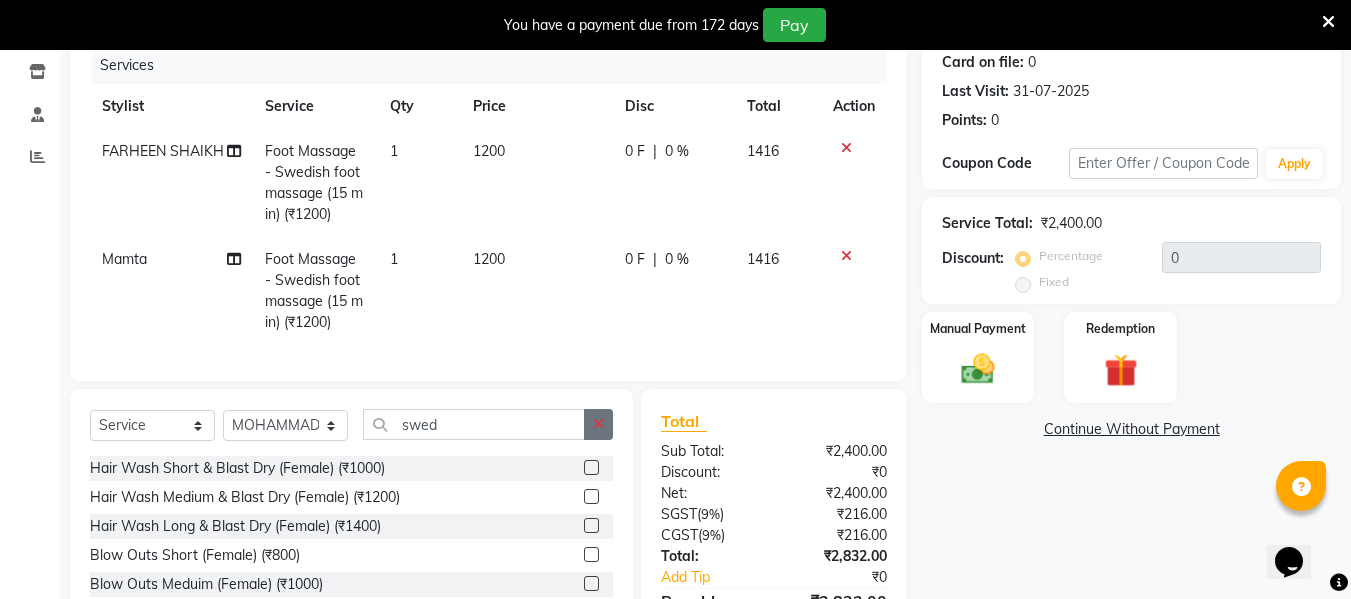 click 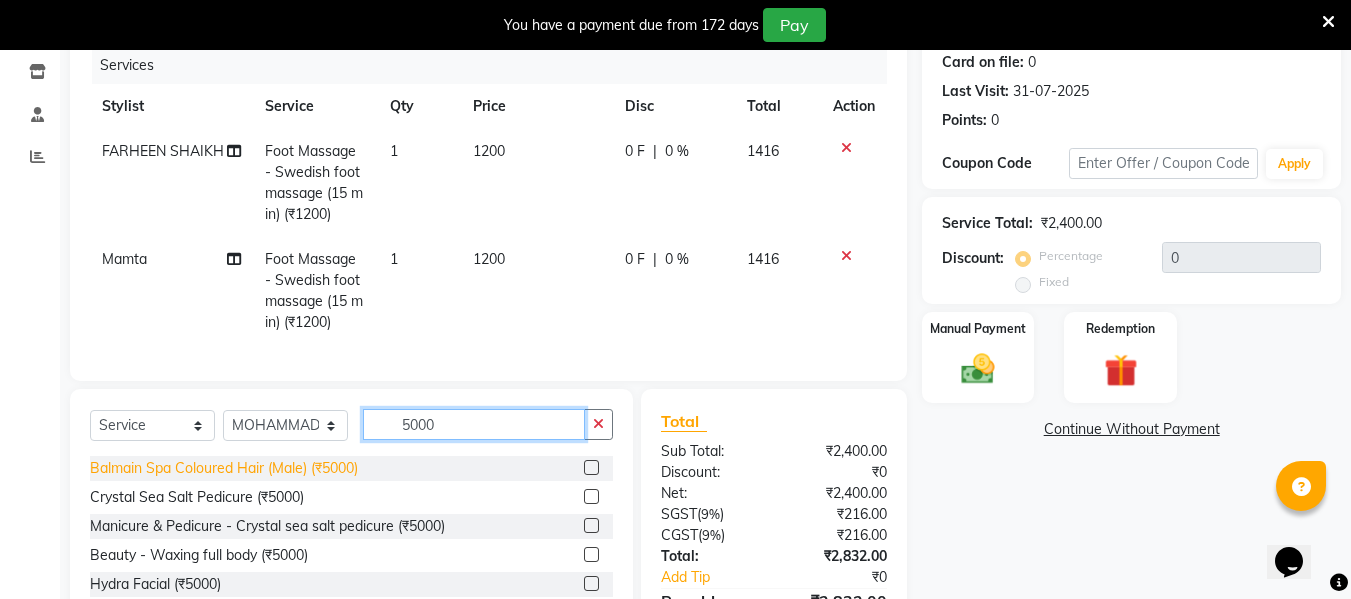 type on "5000" 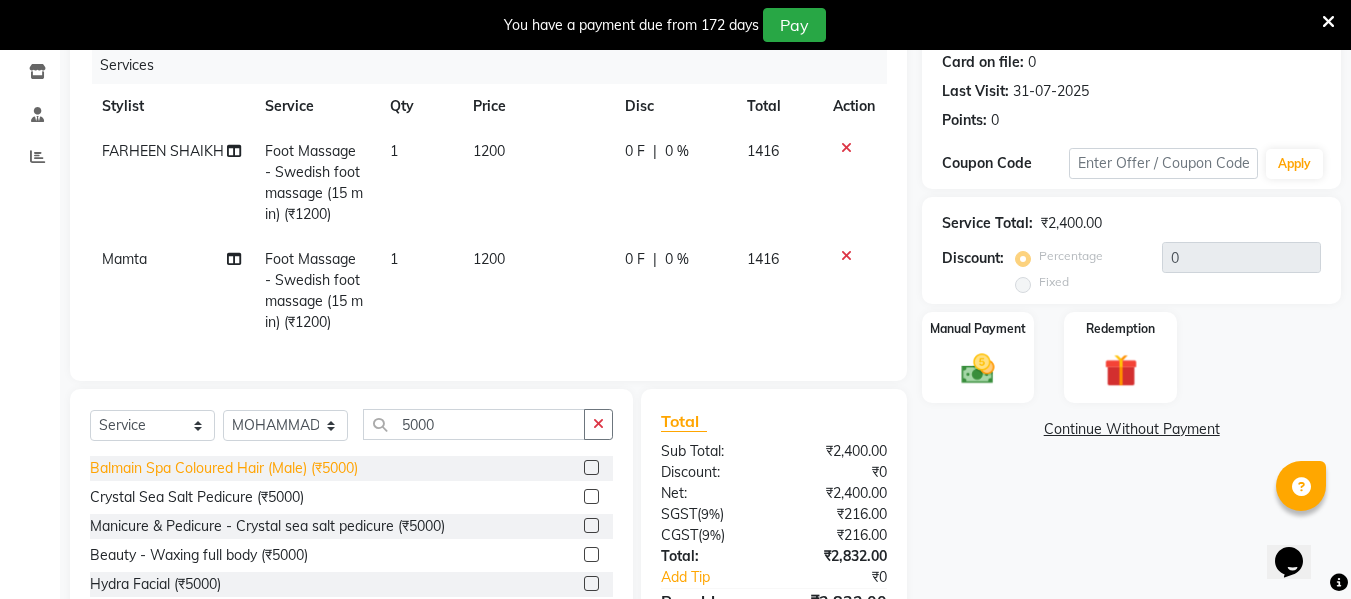 click on "Balmain Spa Coloured Hair (Male) (₹5000)" 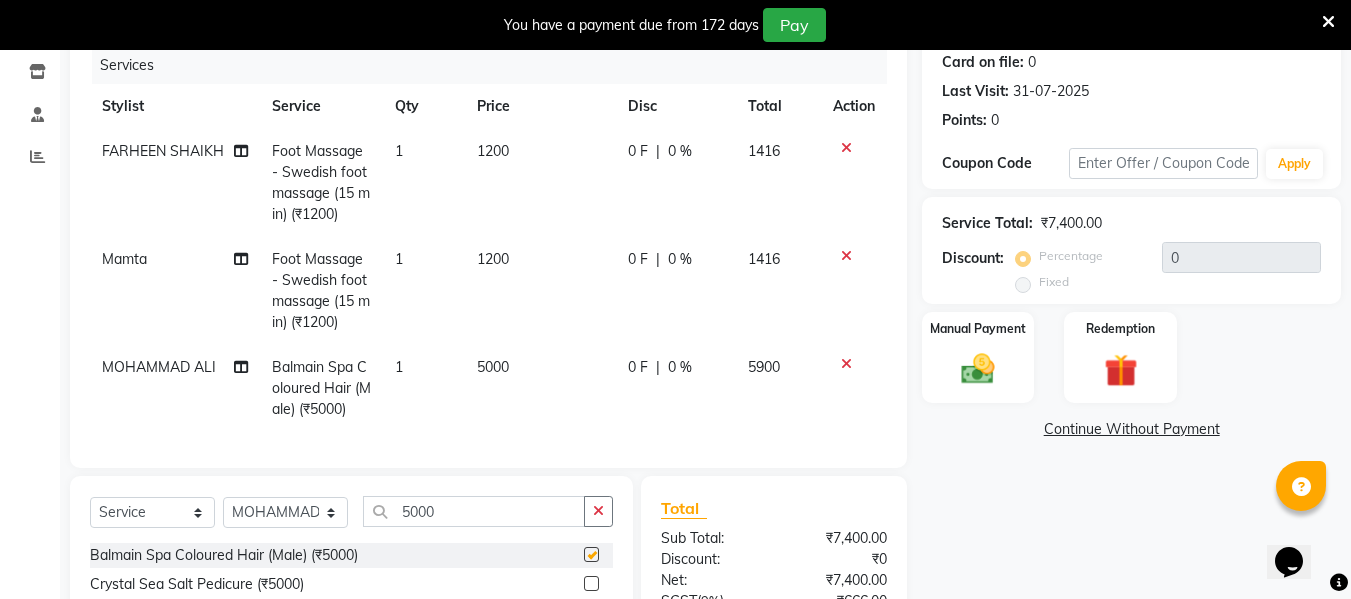 checkbox on "false" 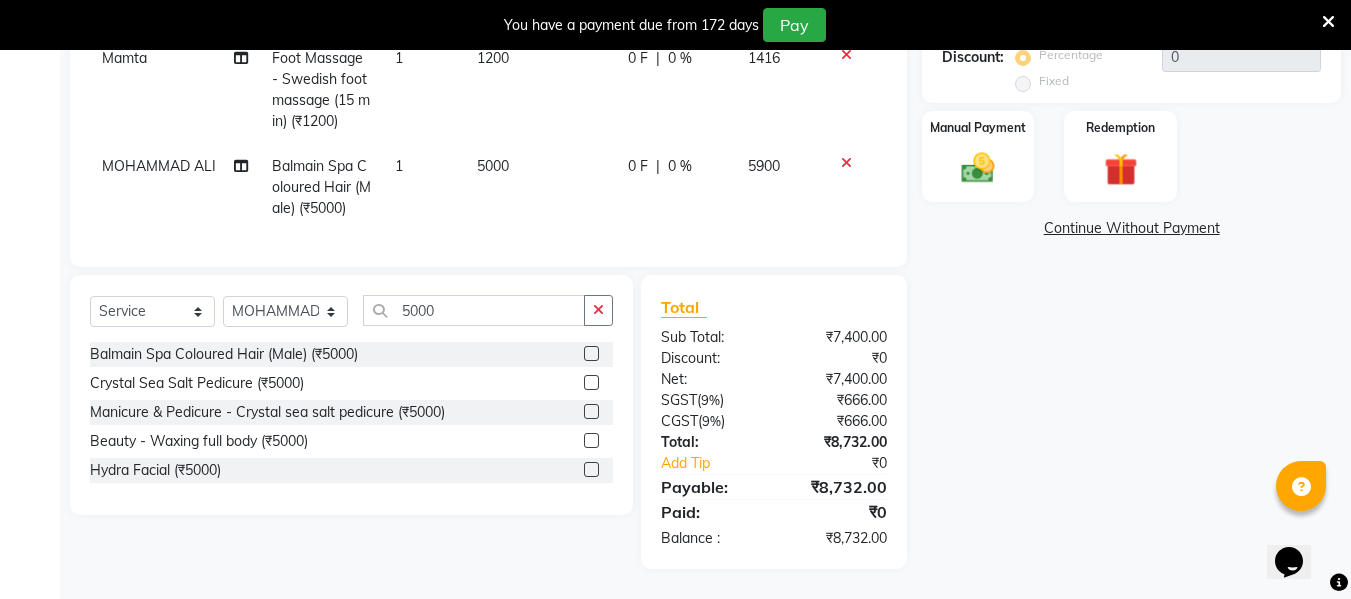 scroll, scrollTop: 467, scrollLeft: 0, axis: vertical 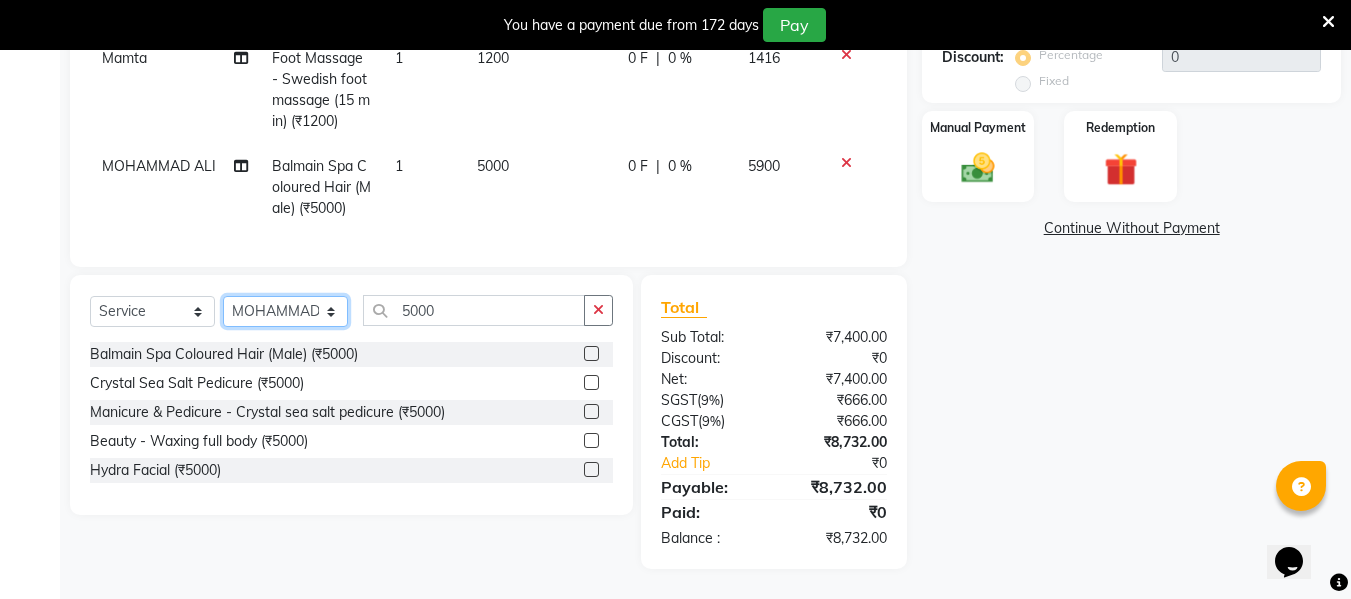 click on "Select Stylist ASHA ANIL JADHAV Dilshad Ahmad EHATESHAM ALI EVVA FARHEEN SHAIKH HEEBA ARIF SHAIKH HEER BAROT IMRAN SHAIKH Mamta  Manager MANISHA MD RAJ KHAN  MD SAMEER PARWEZ MIMII MOHAMMAD ALI RUPS SAKIB SUNENA TAK ZAREENA KHAN" 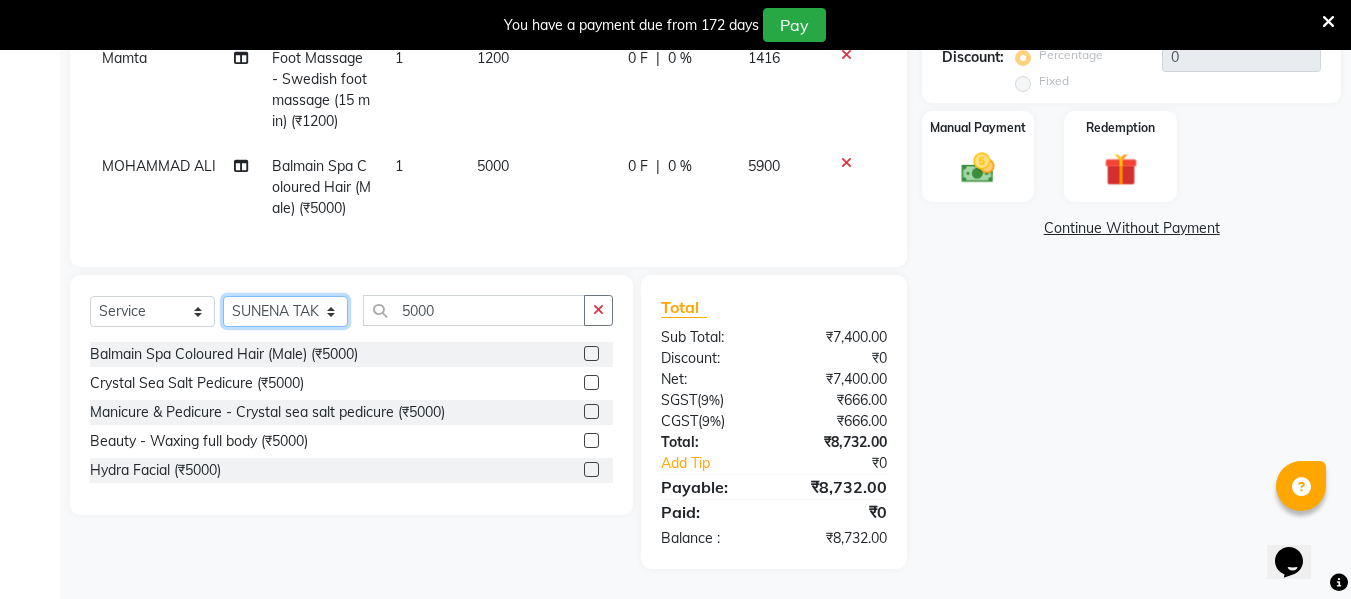 click on "Select Stylist ASHA ANIL JADHAV Dilshad Ahmad EHATESHAM ALI EVVA FARHEEN SHAIKH HEEBA ARIF SHAIKH HEER BAROT IMRAN SHAIKH Mamta  Manager MANISHA MD RAJ KHAN  MD SAMEER PARWEZ MIMII MOHAMMAD ALI RUPS SAKIB SUNENA TAK ZAREENA KHAN" 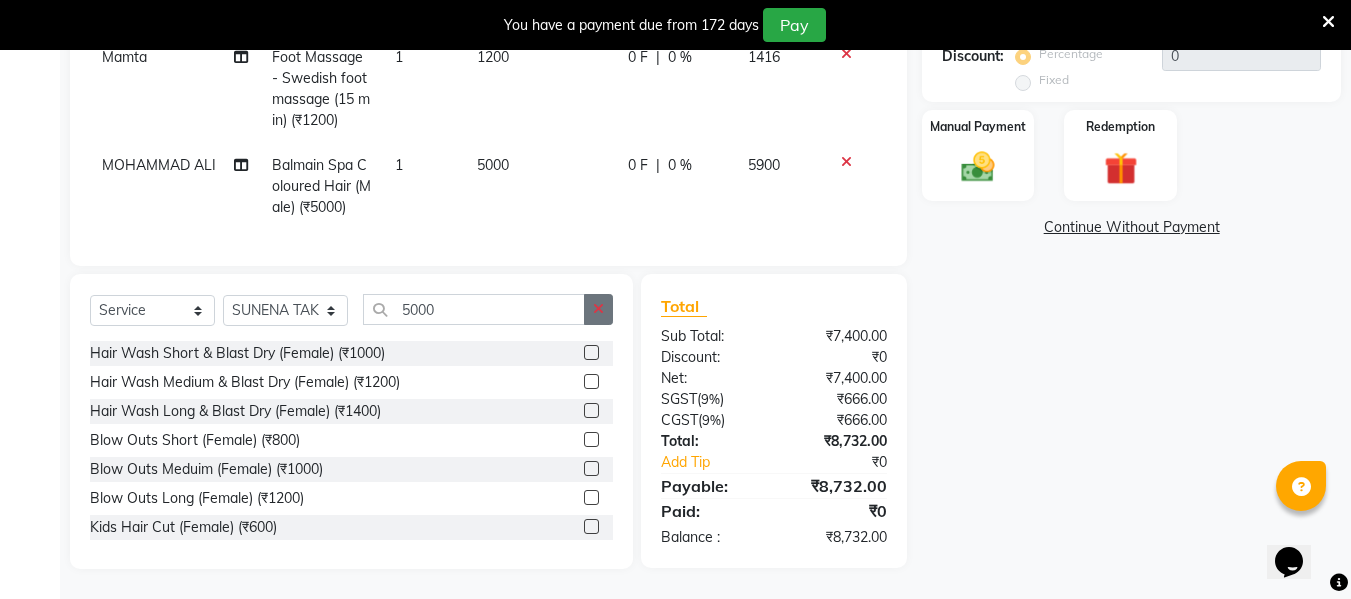 click 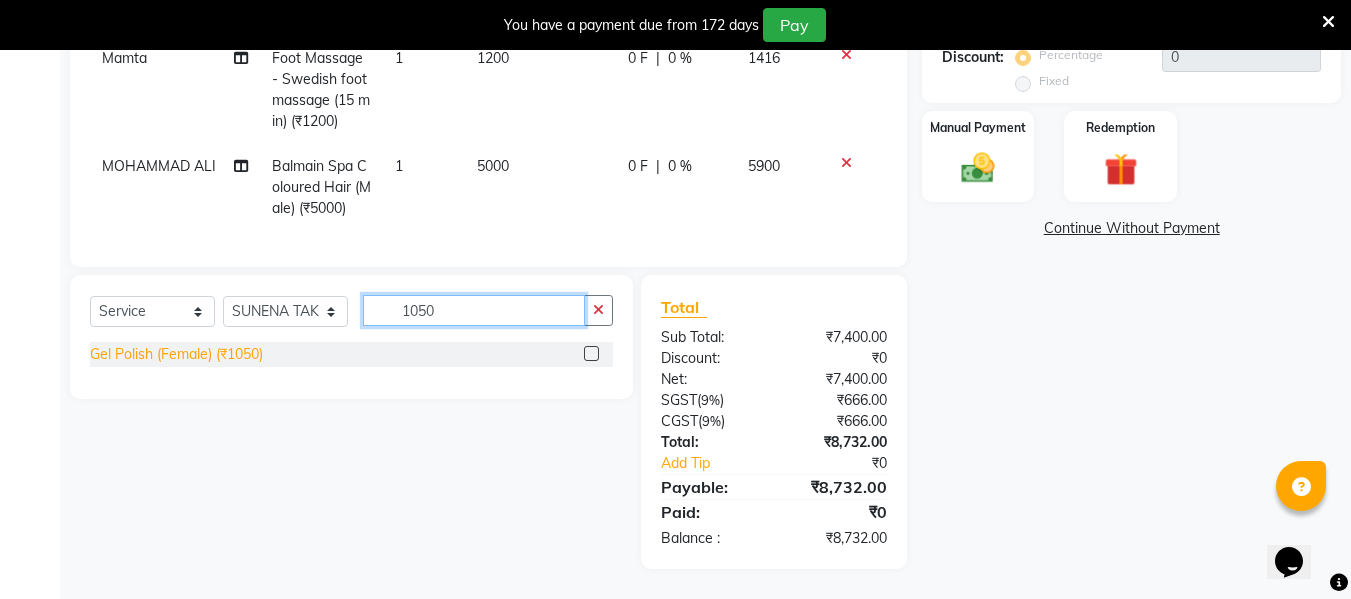 type on "1050" 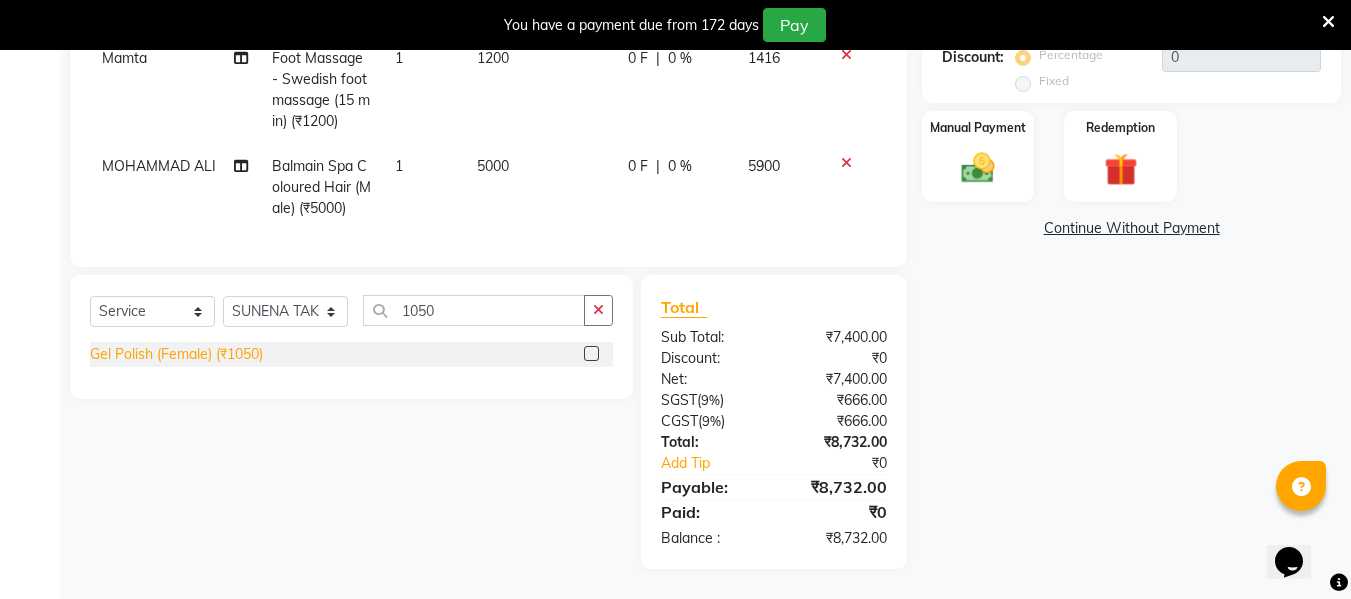 click on "Gel Polish (Female) (₹1050)" 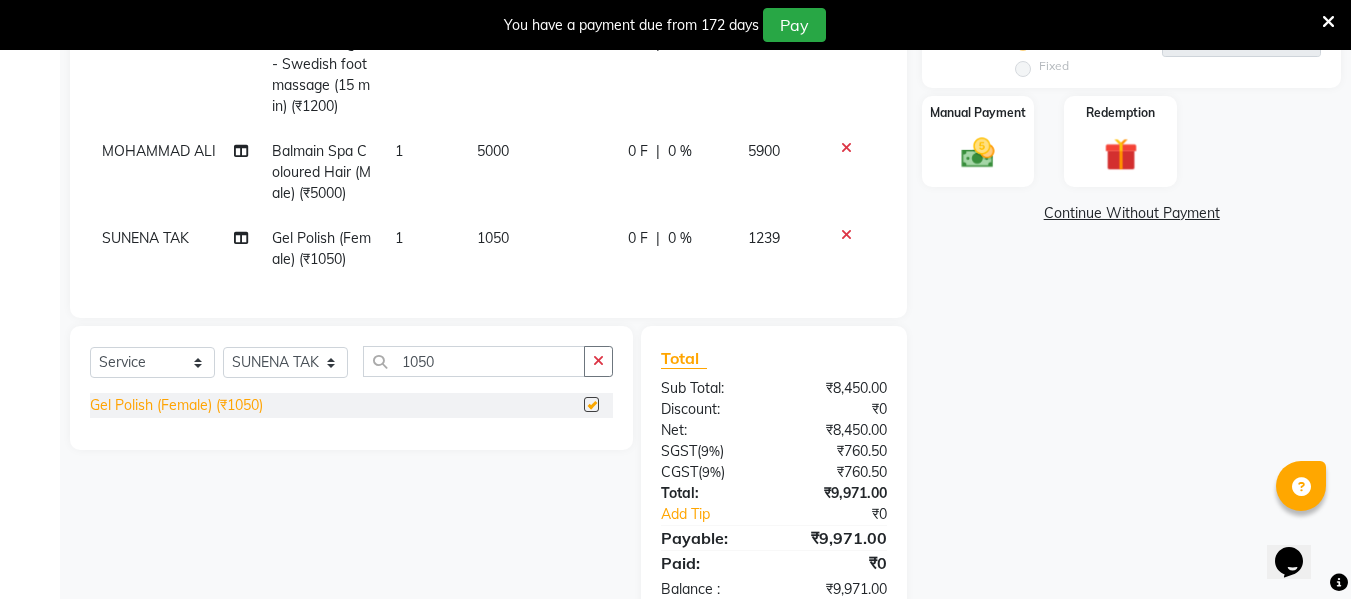 checkbox on "false" 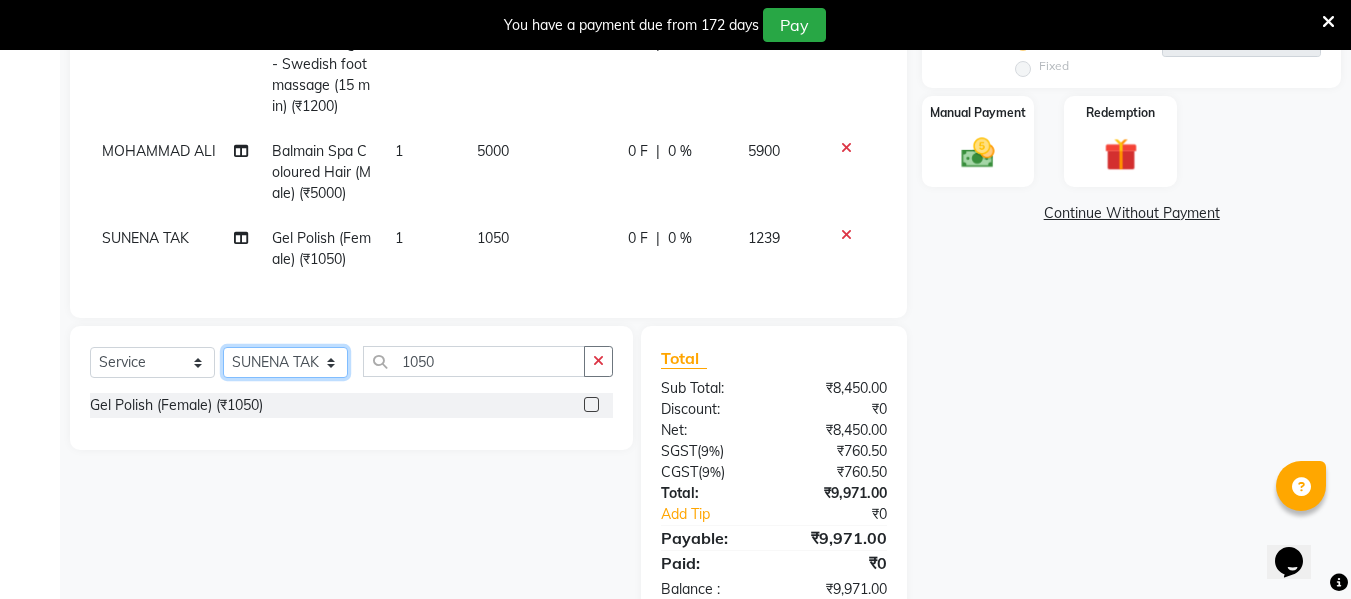 click on "Select Stylist ASHA ANIL JADHAV Dilshad Ahmad EHATESHAM ALI EVVA FARHEEN SHAIKH HEEBA ARIF SHAIKH HEER BAROT IMRAN SHAIKH Mamta  Manager MANISHA MD RAJ KHAN  MD SAMEER PARWEZ MIMII MOHAMMAD ALI RUPS SAKIB SUNENA TAK ZAREENA KHAN" 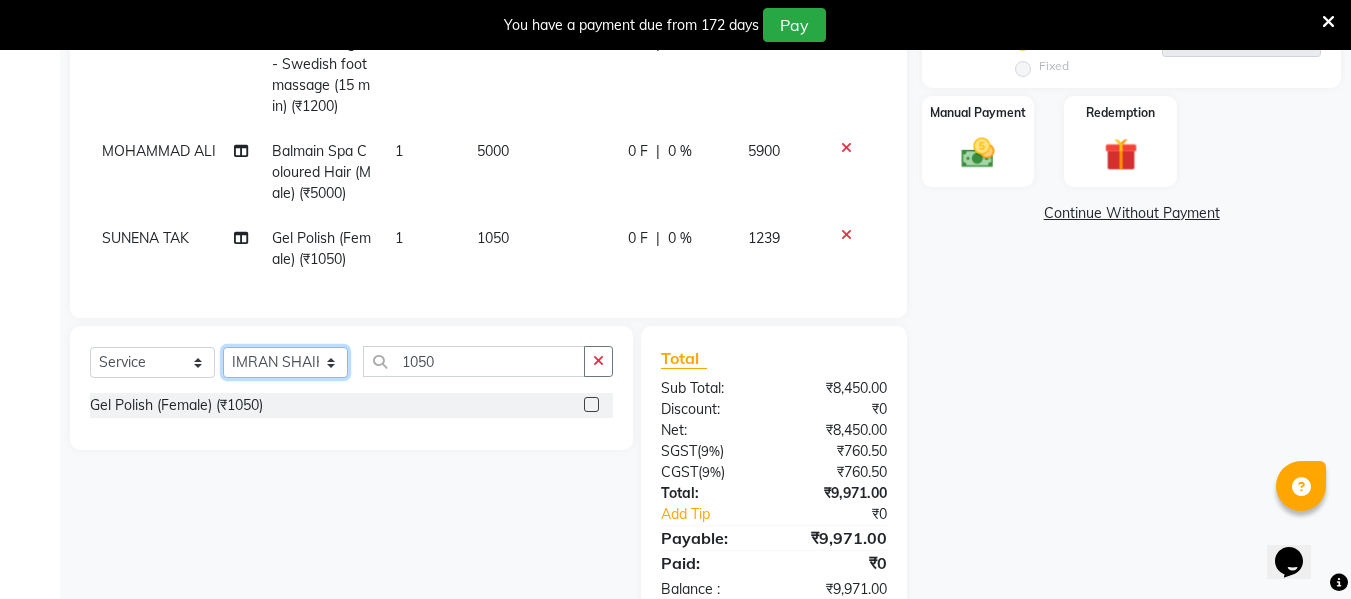 click on "Select Stylist ASHA ANIL JADHAV Dilshad Ahmad EHATESHAM ALI EVVA FARHEEN SHAIKH HEEBA ARIF SHAIKH HEER BAROT IMRAN SHAIKH Mamta  Manager MANISHA MD RAJ KHAN  MD SAMEER PARWEZ MIMII MOHAMMAD ALI RUPS SAKIB SUNENA TAK ZAREENA KHAN" 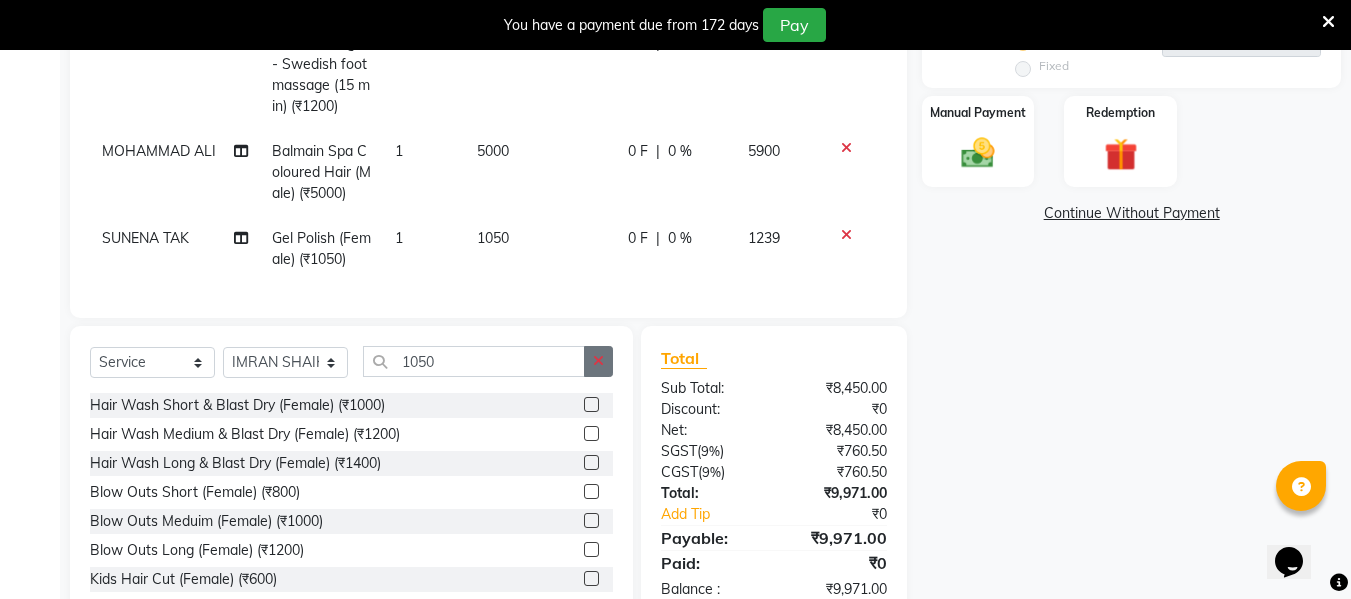 click 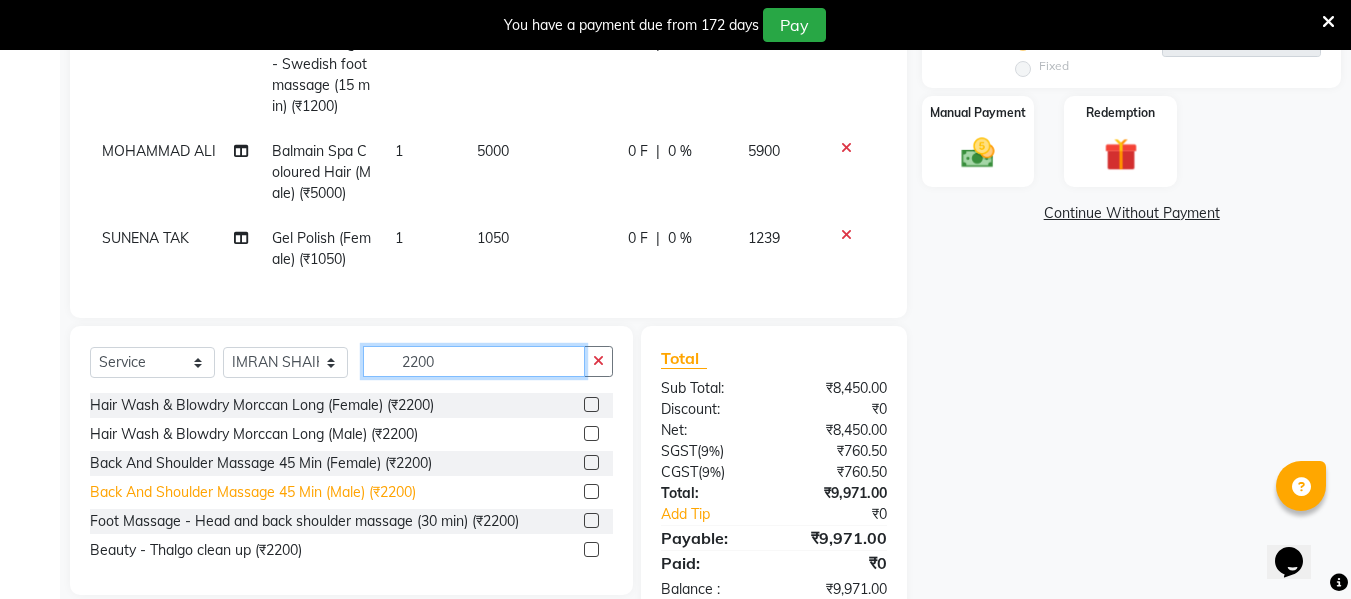 type on "2200" 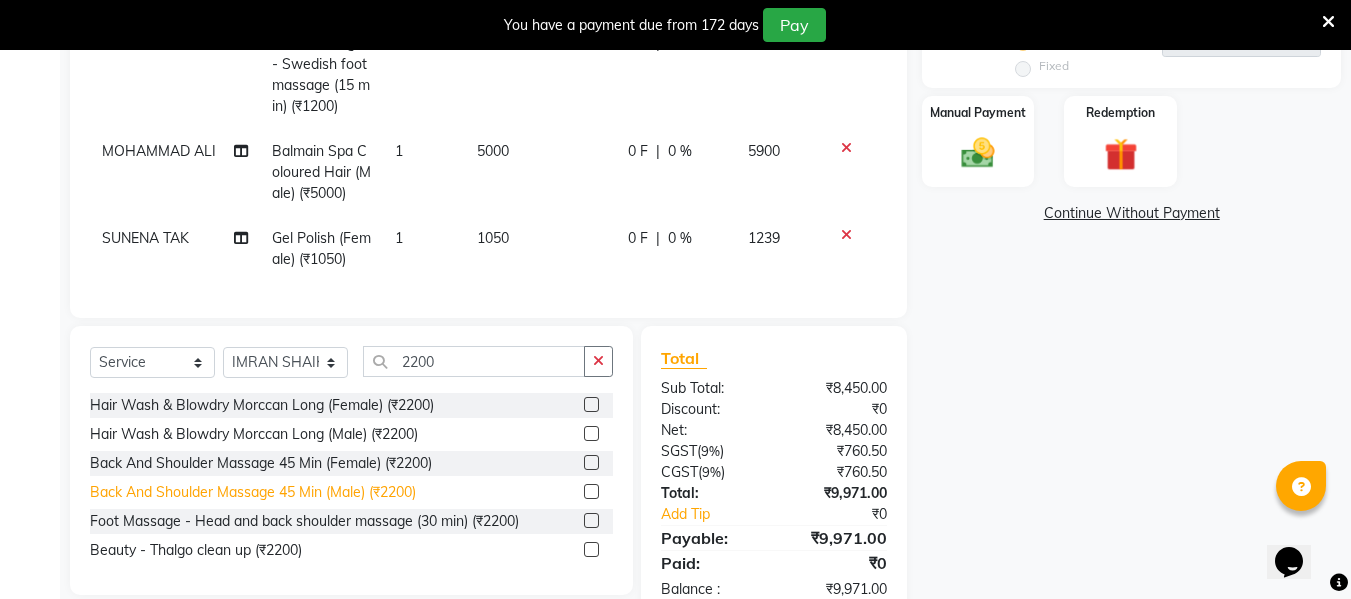 click on "Back And Shoulder Massage 45 Min (Male) (₹2200)" 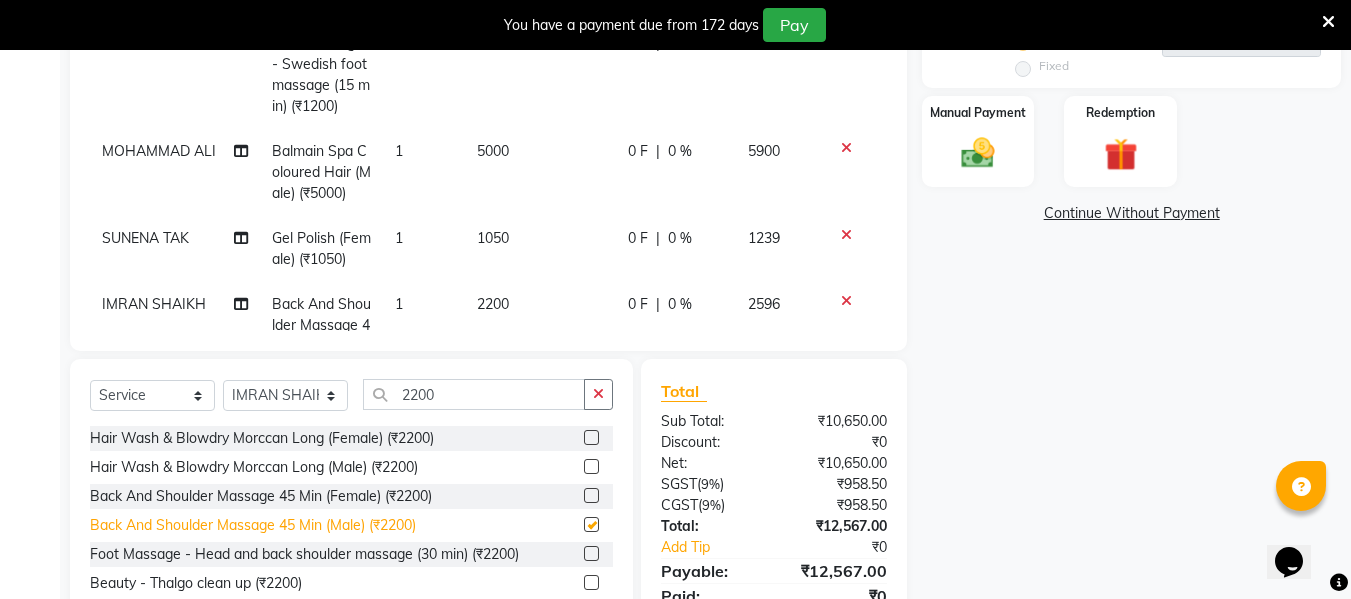 checkbox on "false" 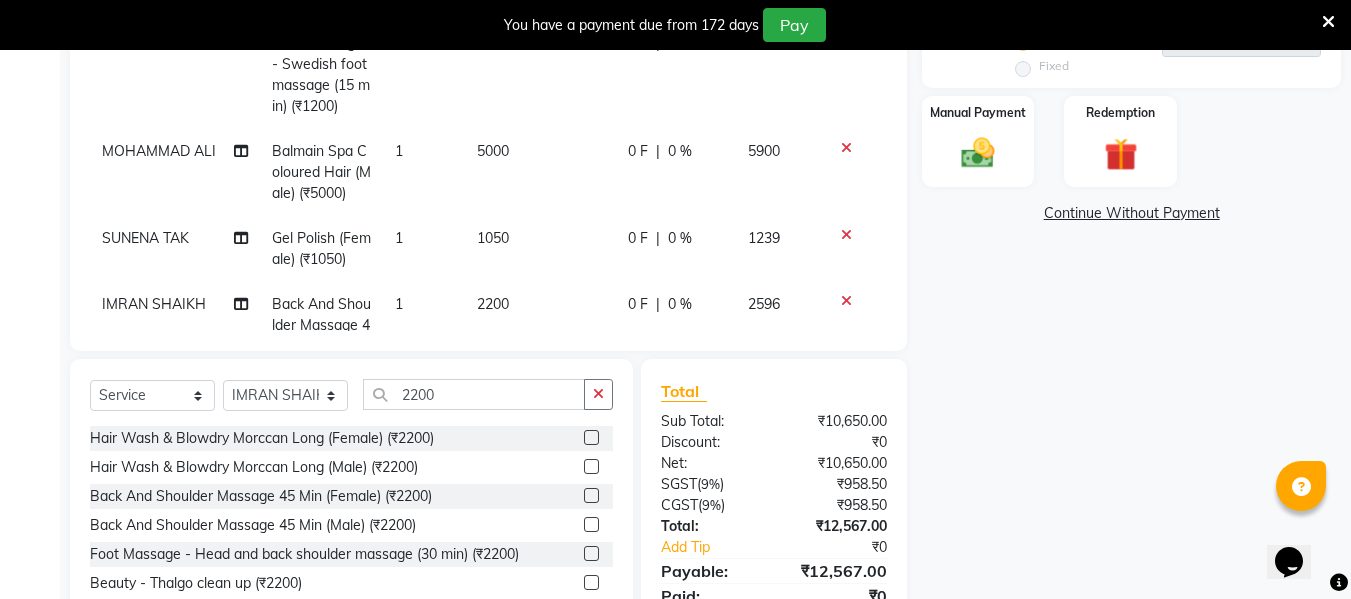 scroll, scrollTop: 90, scrollLeft: 0, axis: vertical 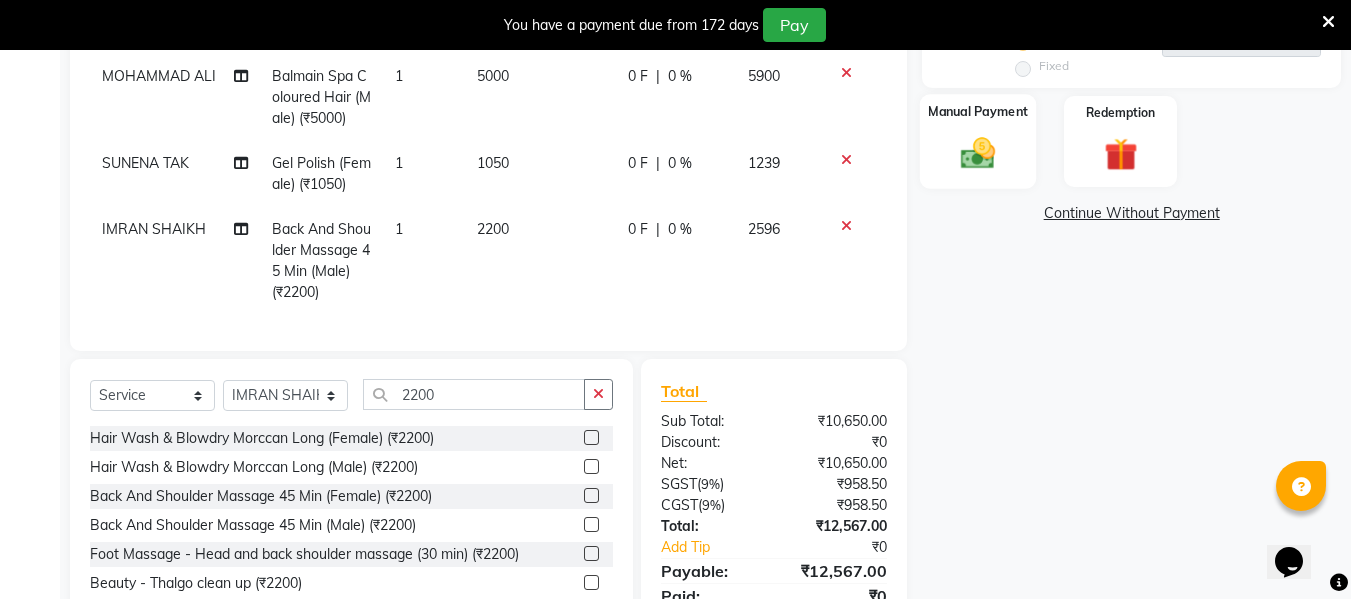 click 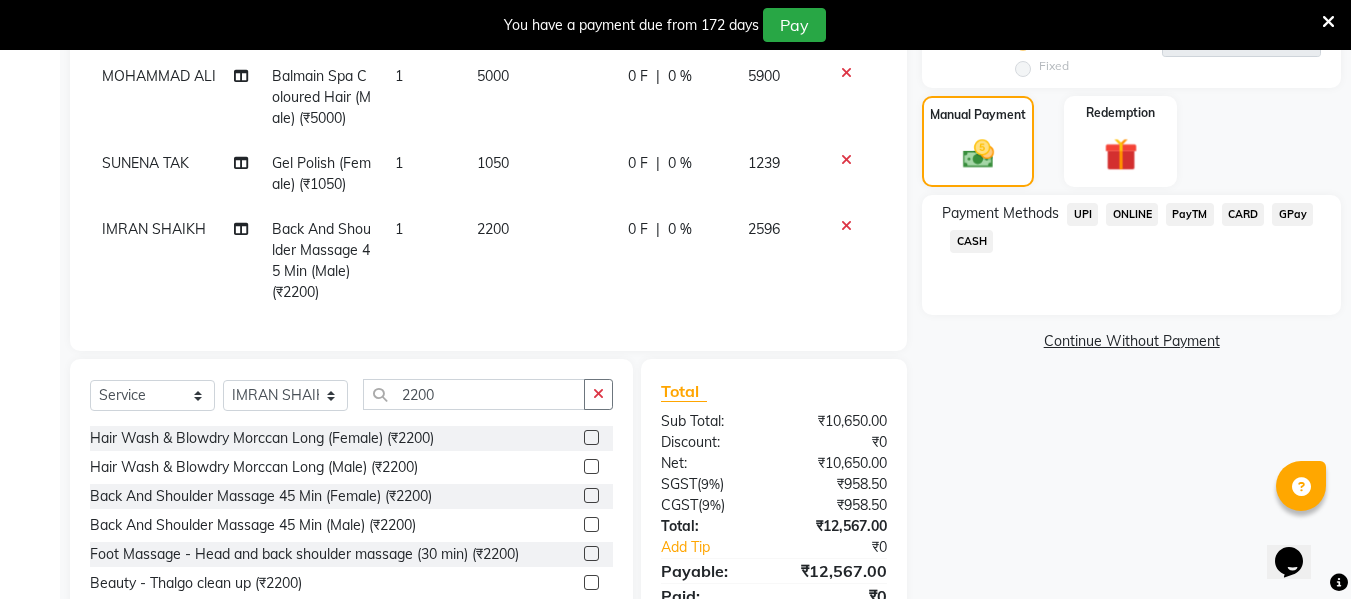 click on "CARD" 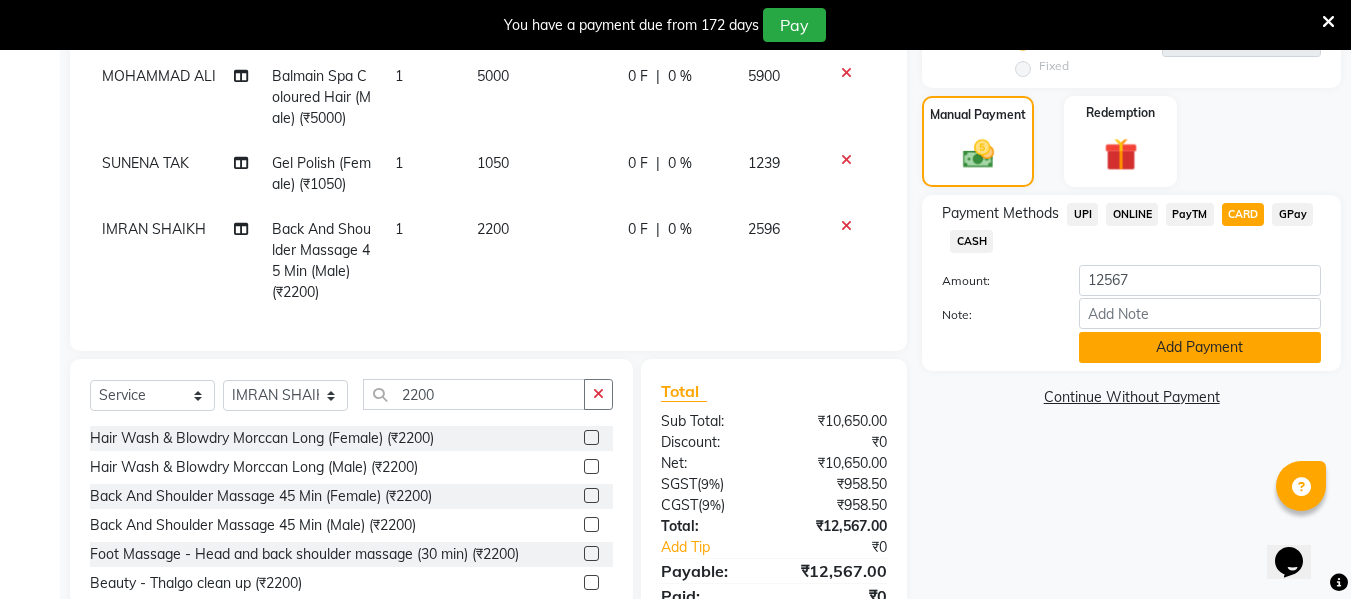 click on "Add Payment" 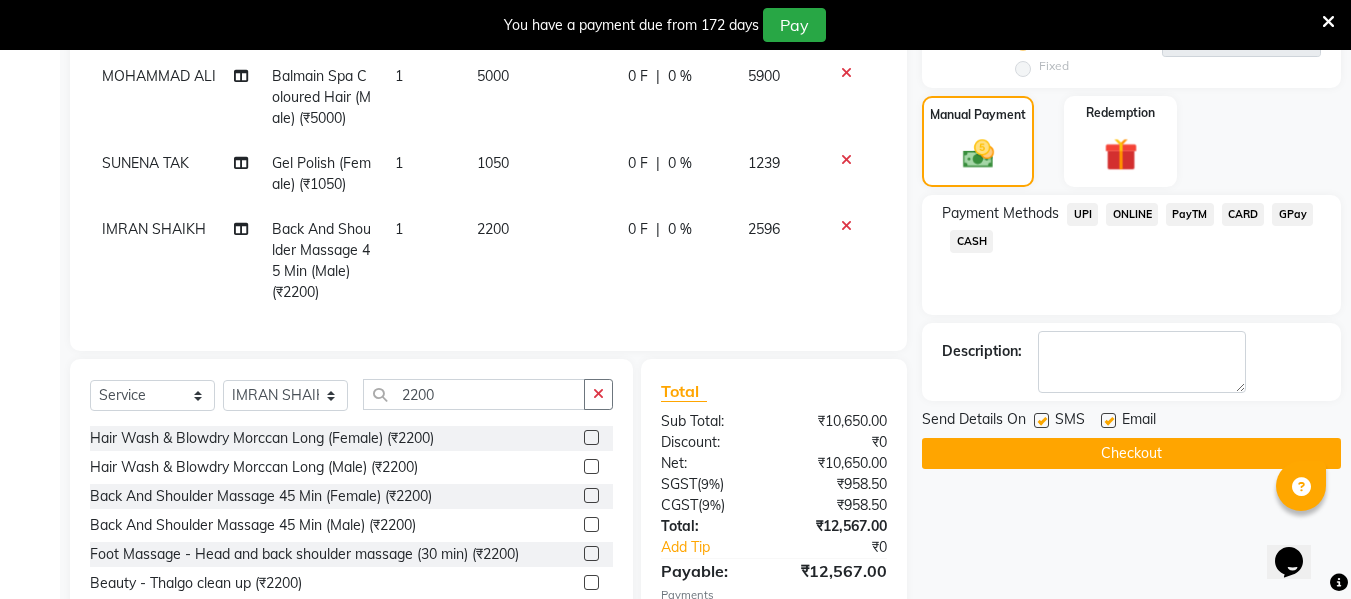 click on "Checkout" 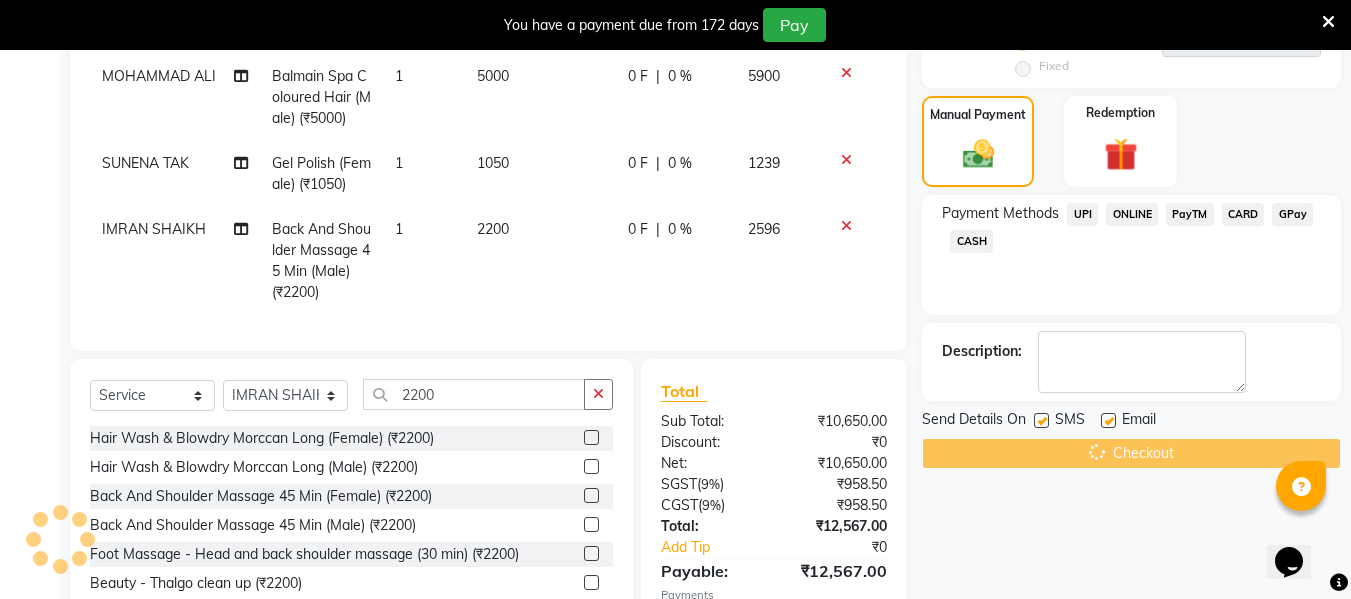 scroll, scrollTop: 0, scrollLeft: 0, axis: both 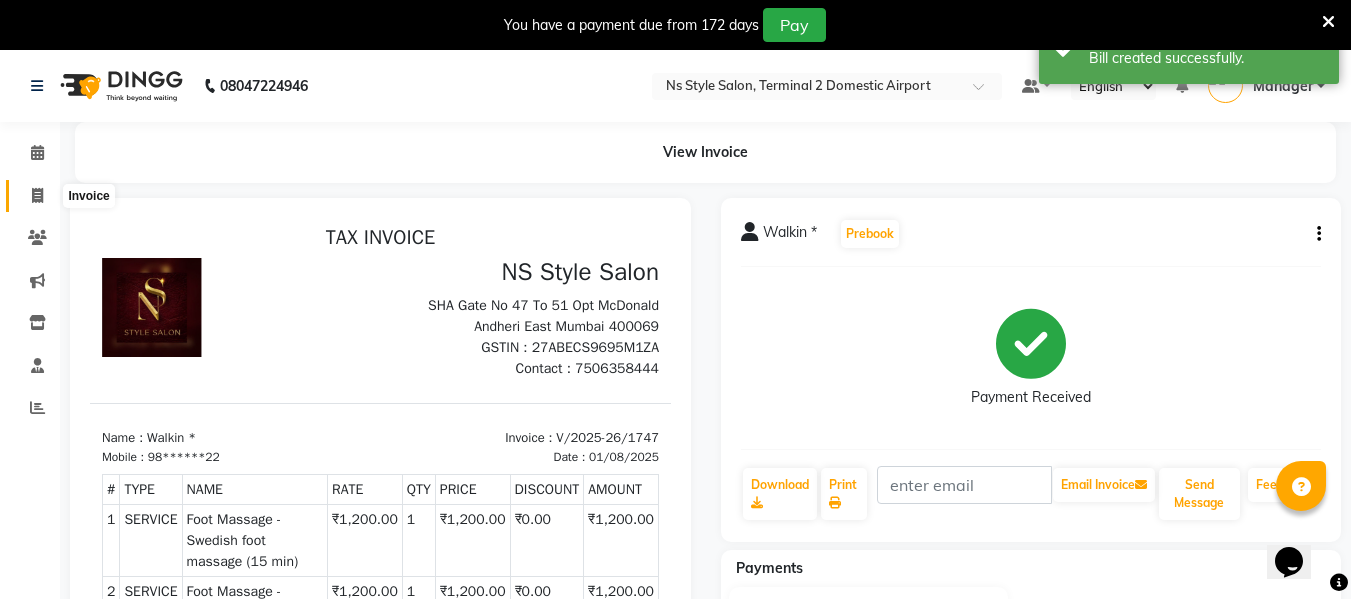 click 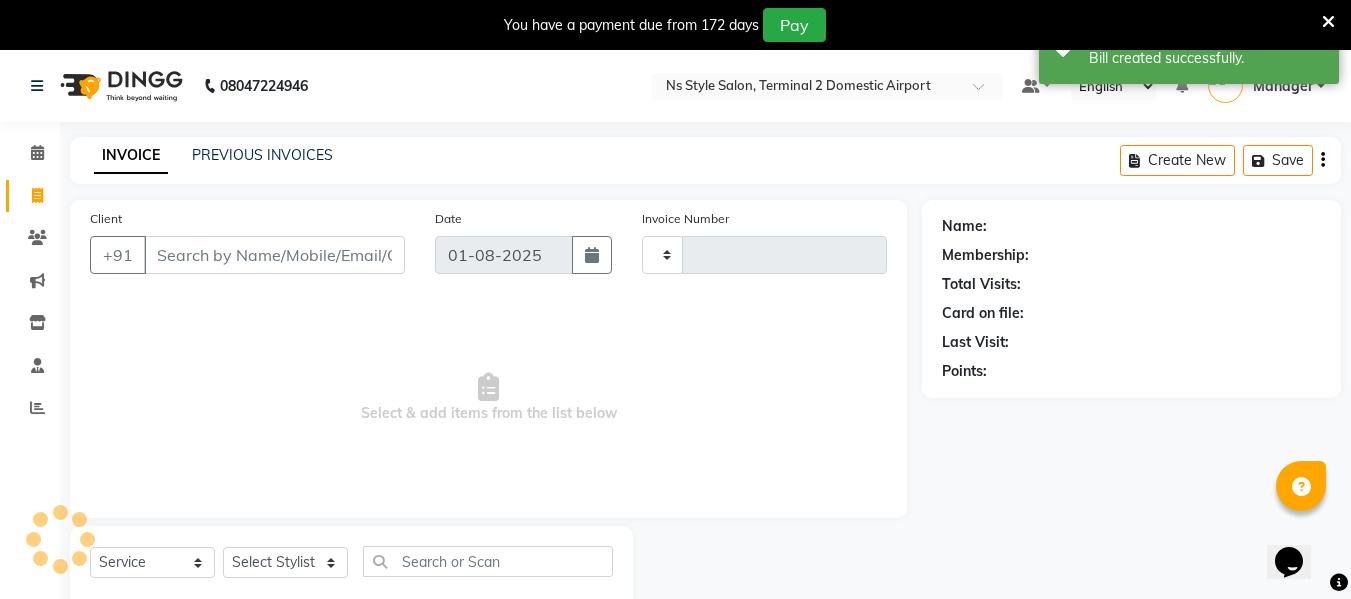 scroll, scrollTop: 52, scrollLeft: 0, axis: vertical 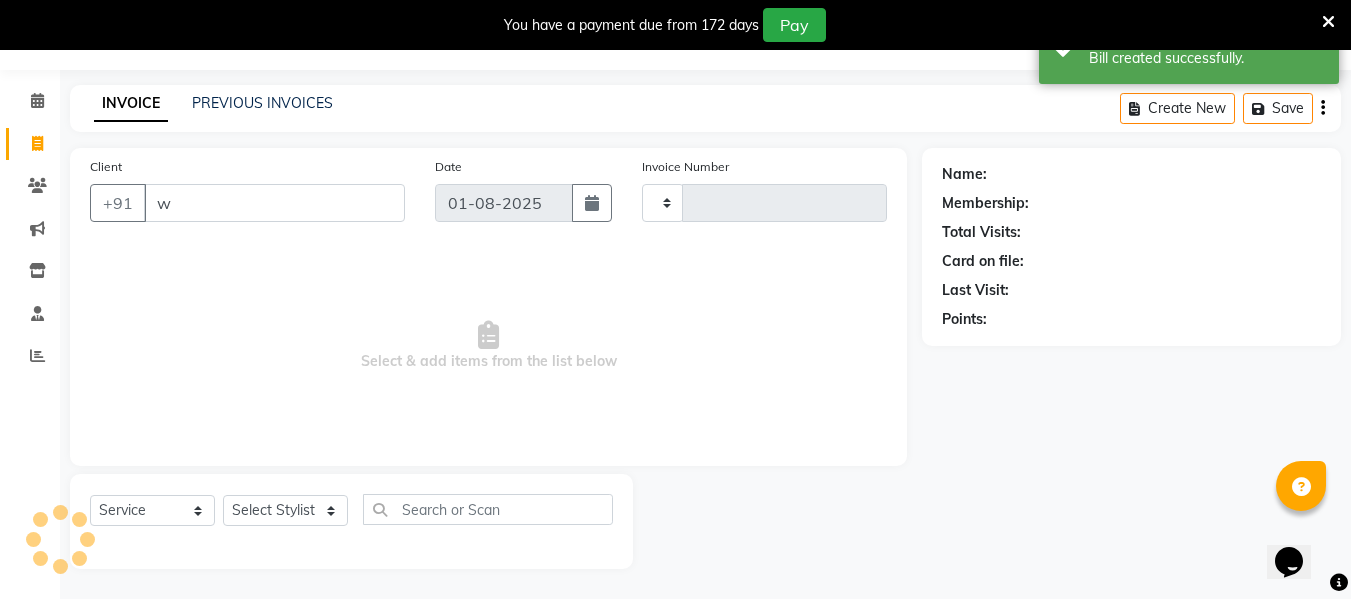 type on "wa" 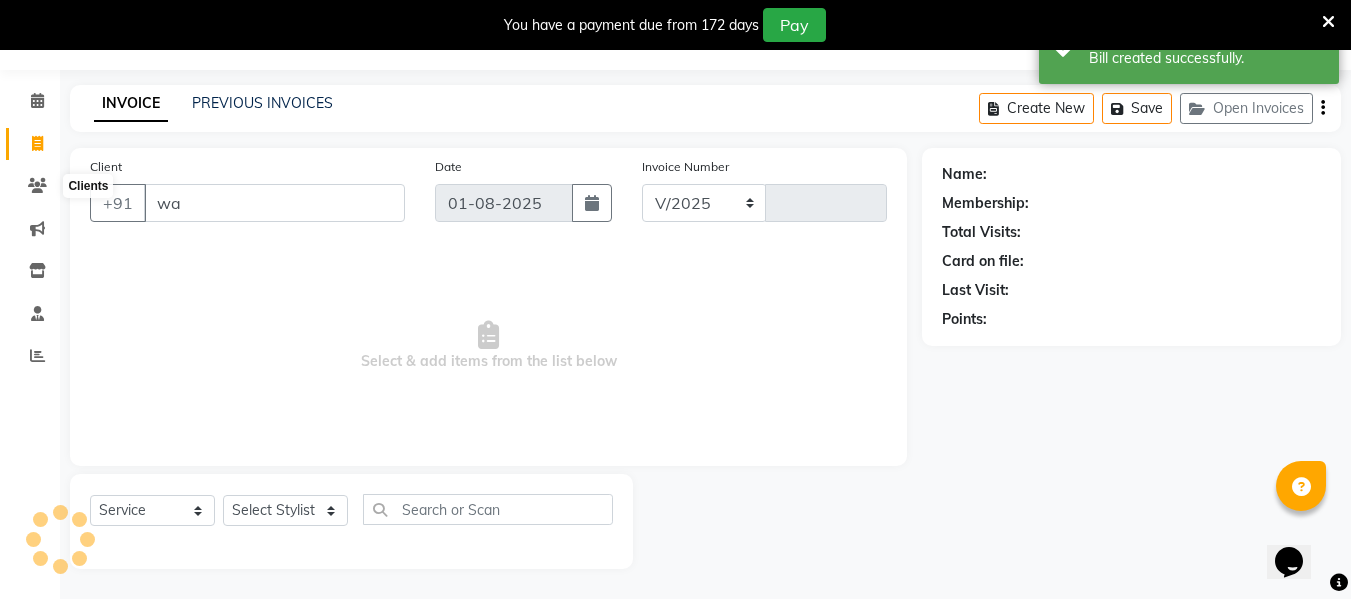 select on "5661" 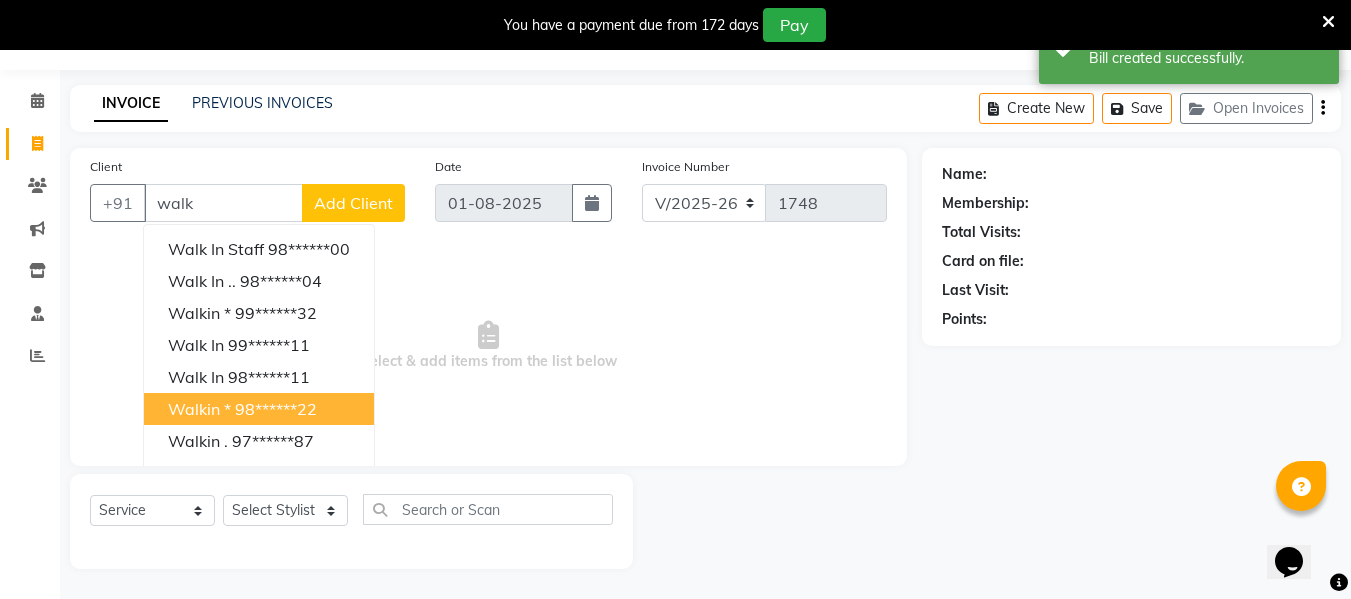 click on "Walkin *  98******22" at bounding box center [259, 409] 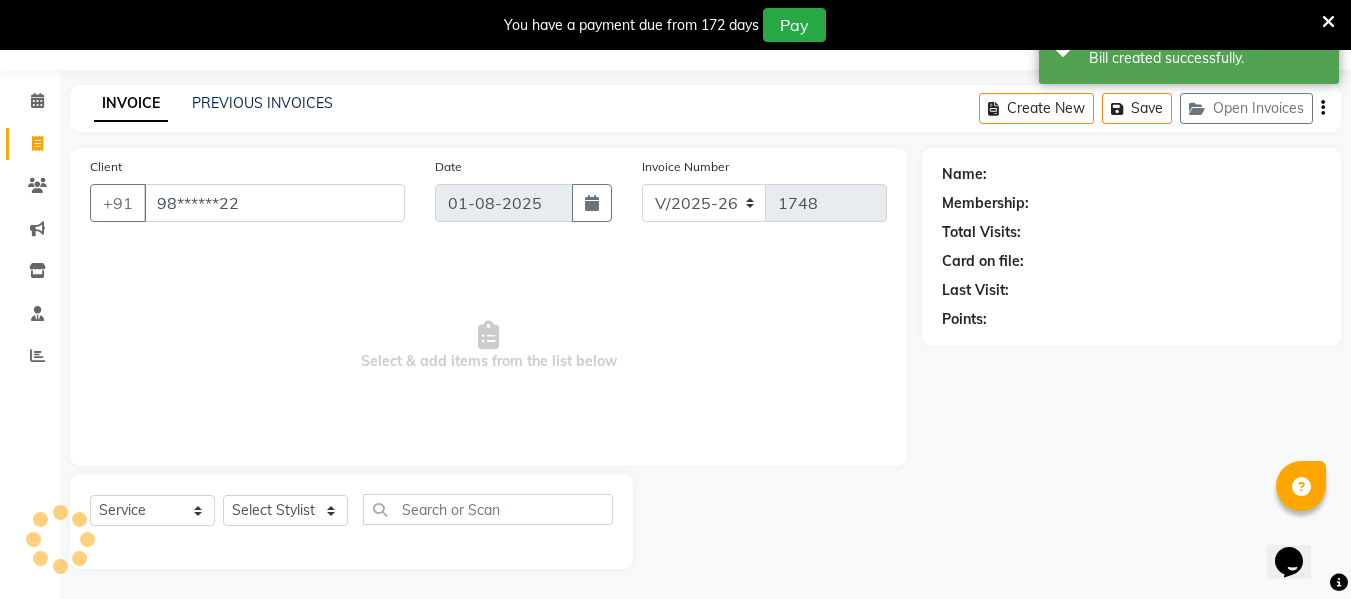 type on "98******22" 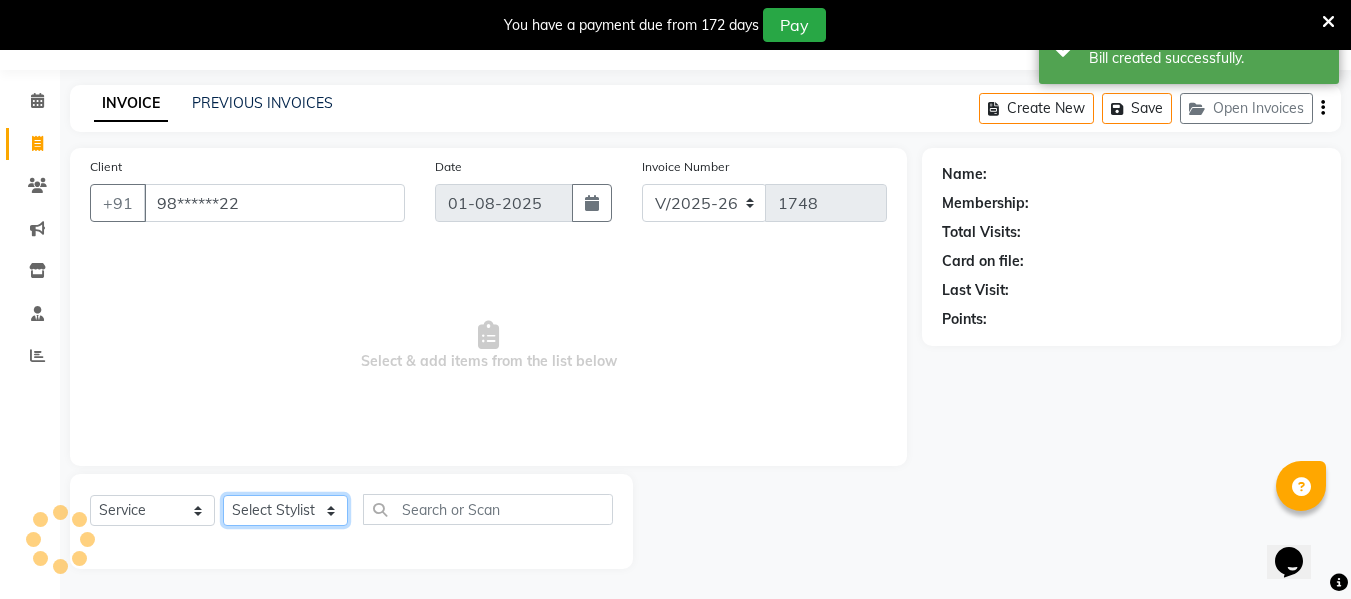 click on "Select Stylist" 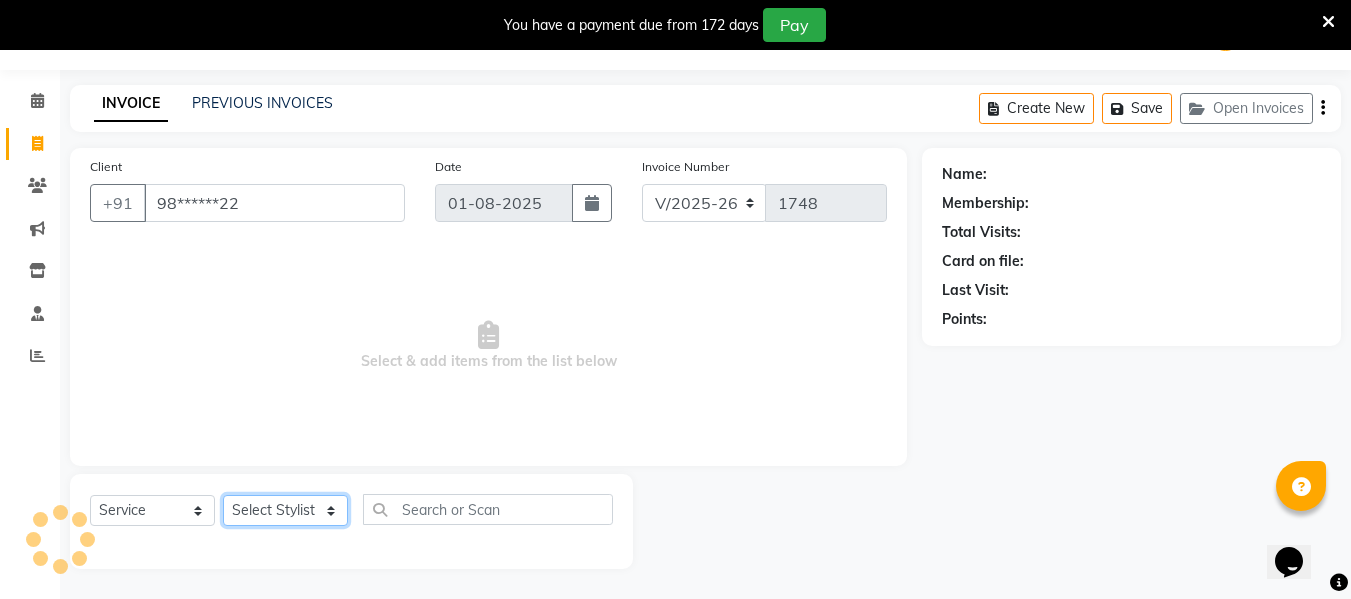click on "Select Stylist" 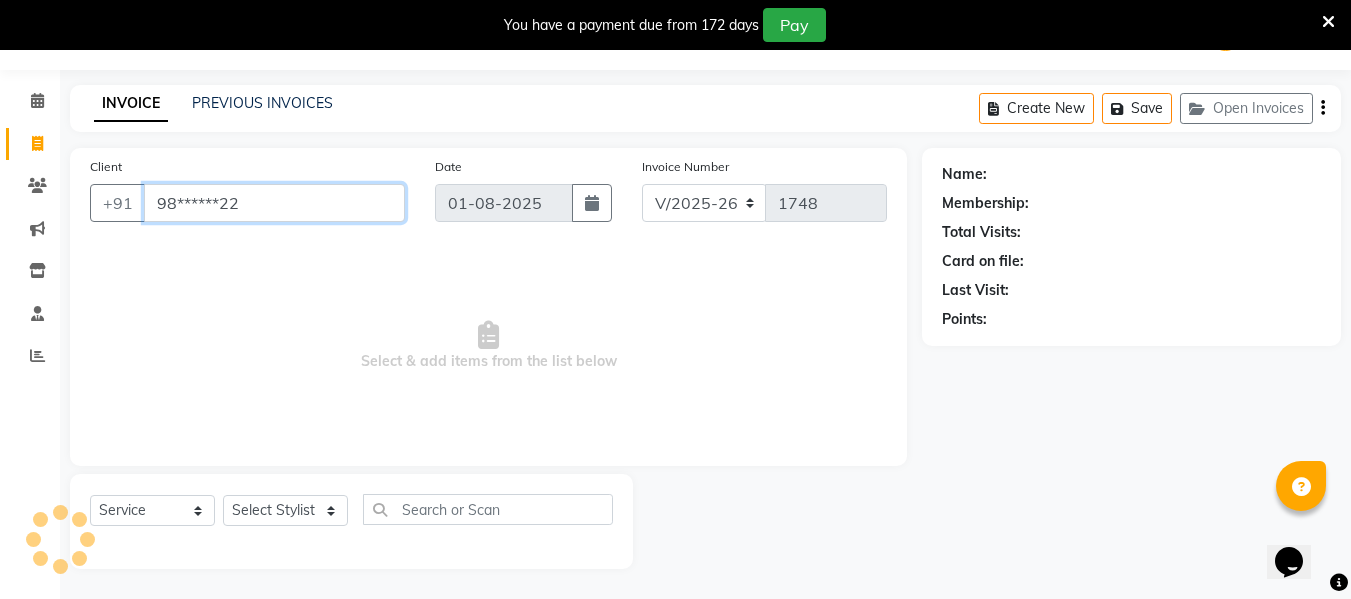 click on "98******22" at bounding box center (274, 203) 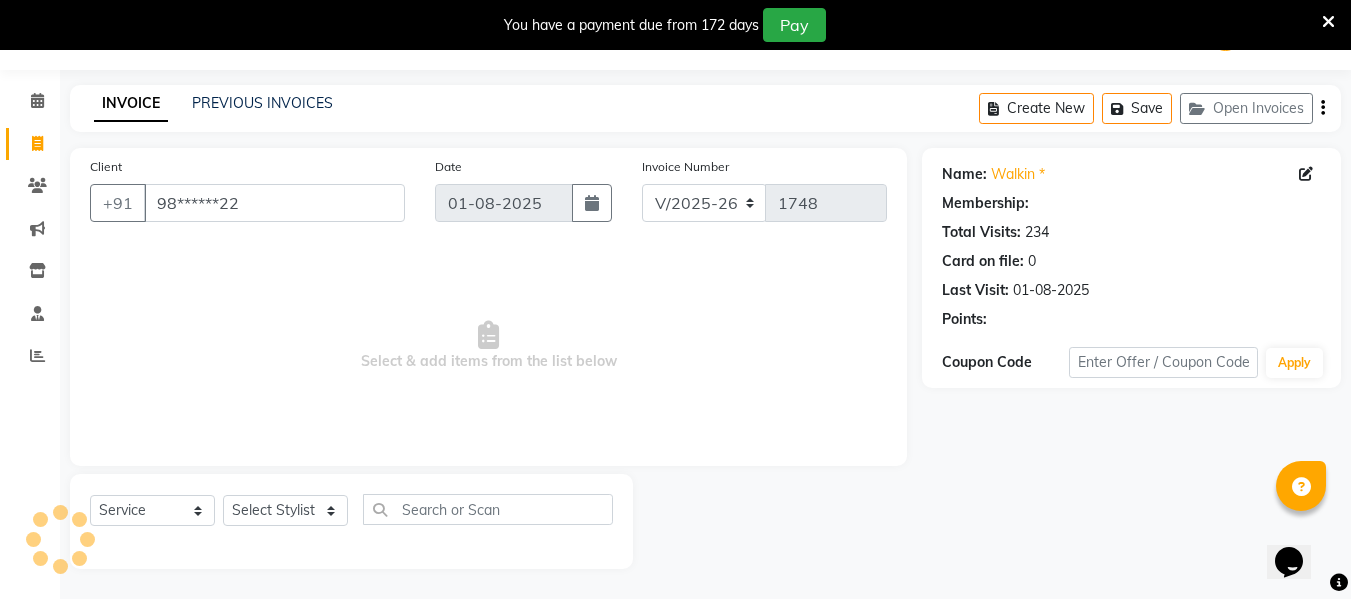 click on "Select & add items from the list below" at bounding box center [488, 346] 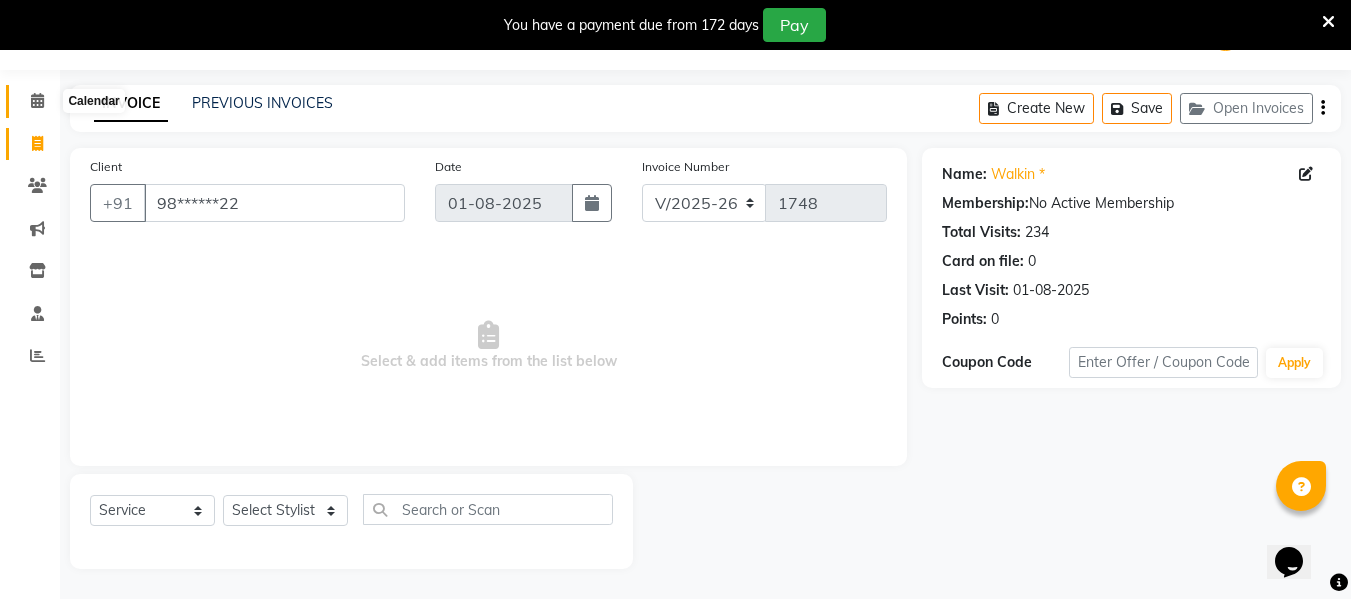 click 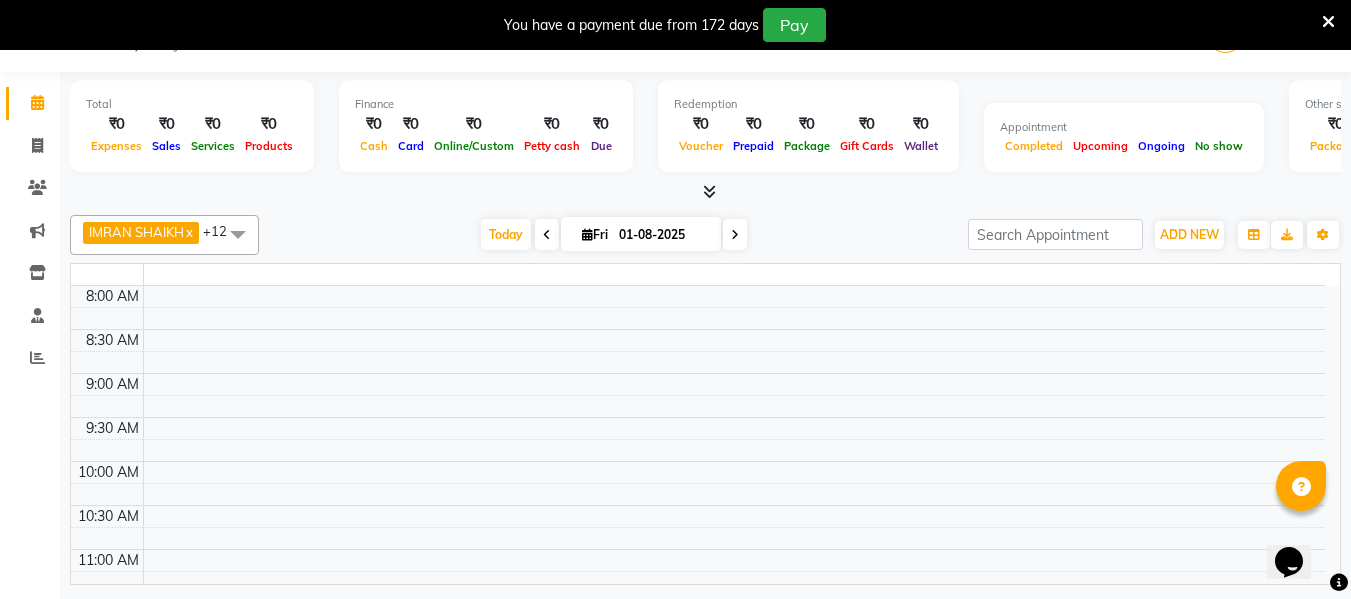 scroll, scrollTop: 50, scrollLeft: 0, axis: vertical 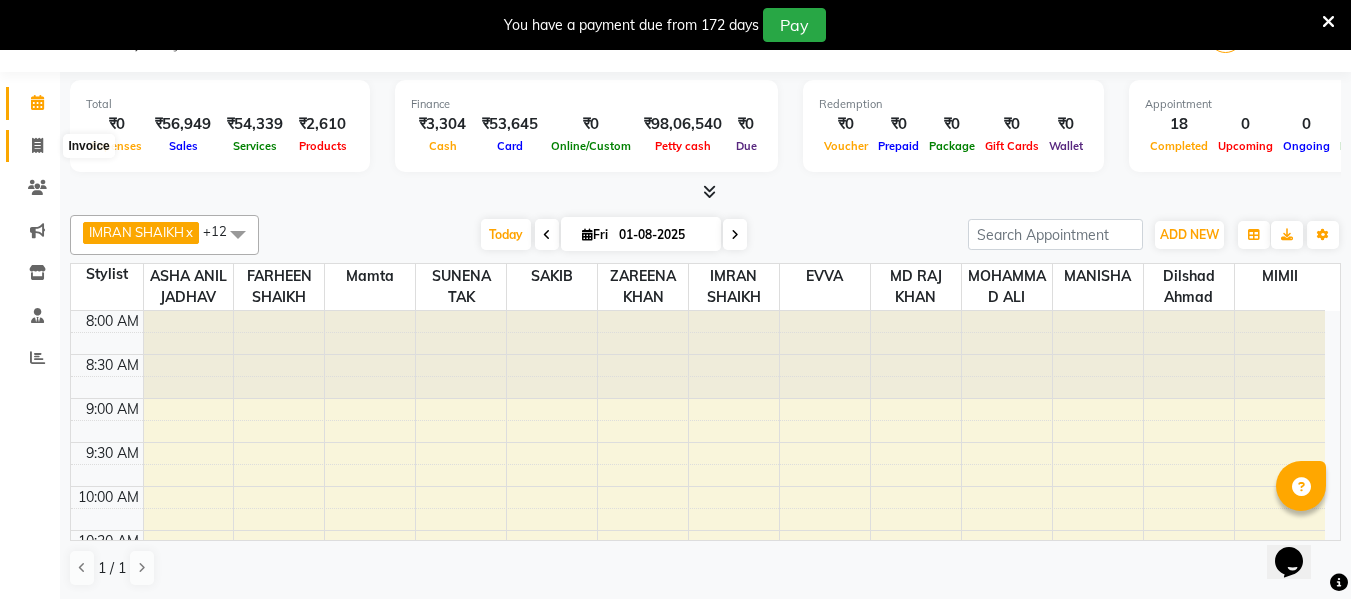 click 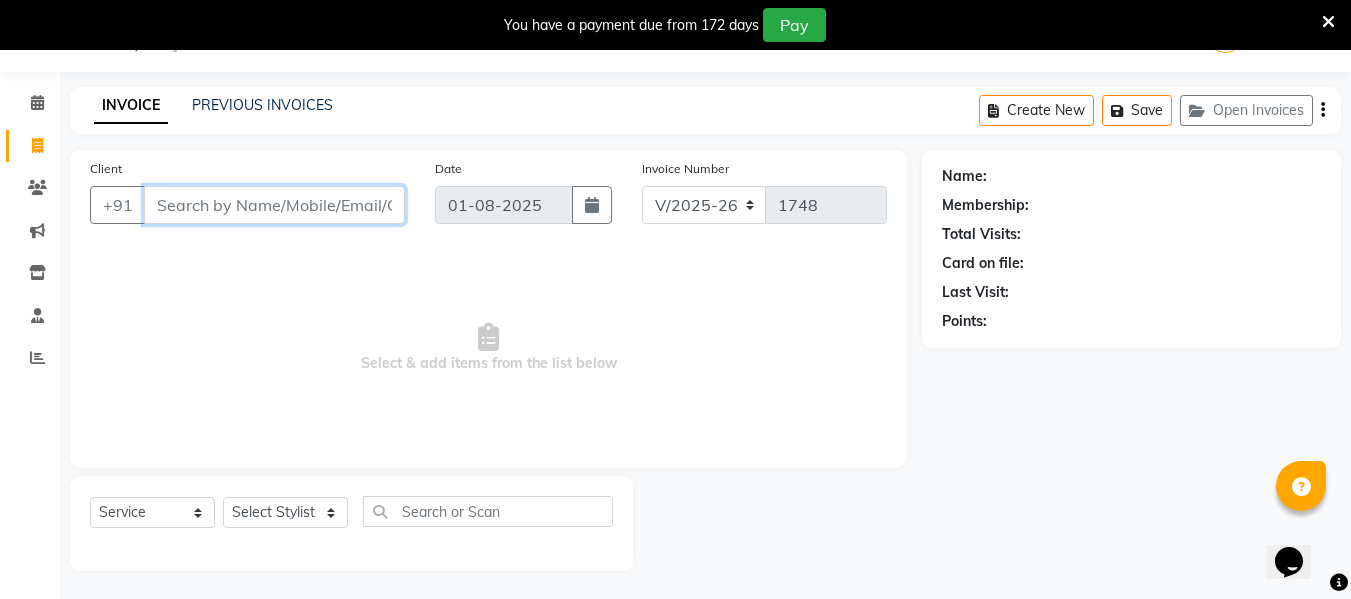 click on "Client" at bounding box center (274, 205) 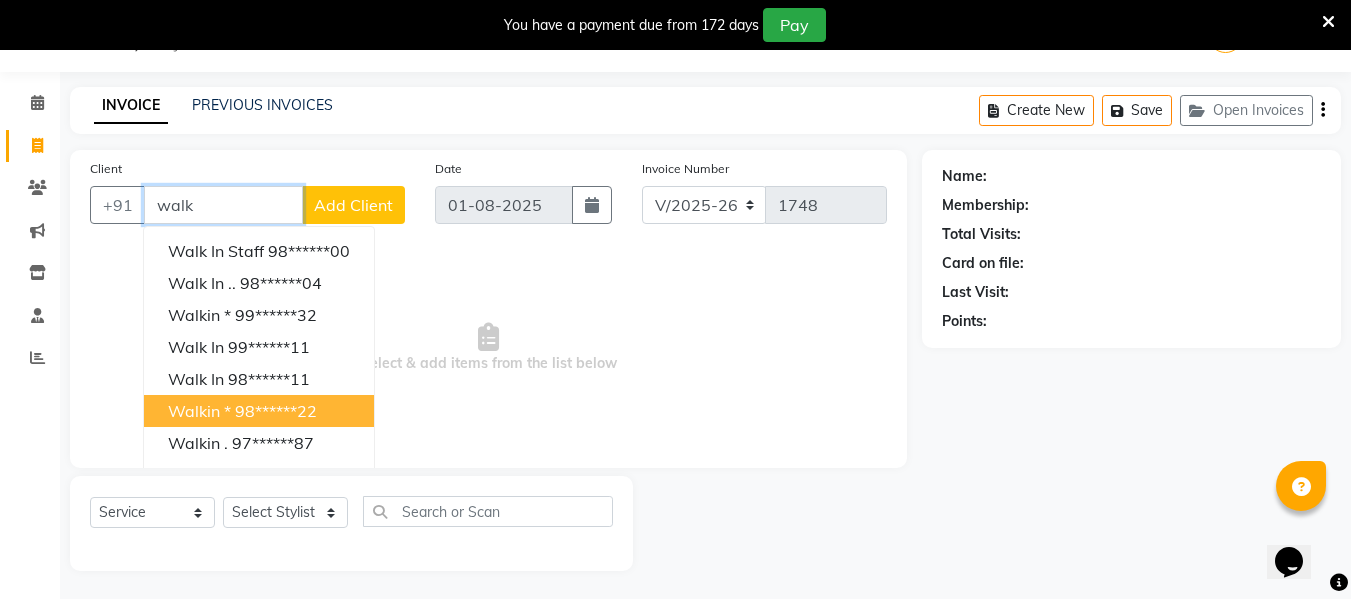 click on "Walkin *  98******22" at bounding box center [259, 411] 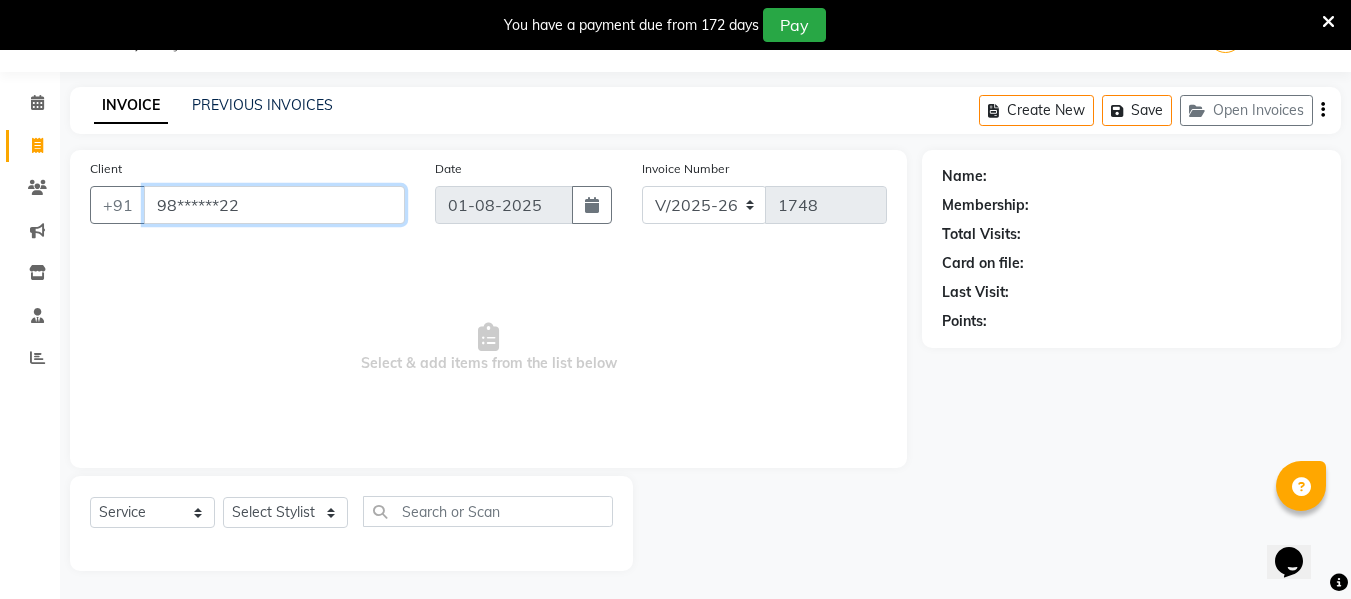 type on "98******22" 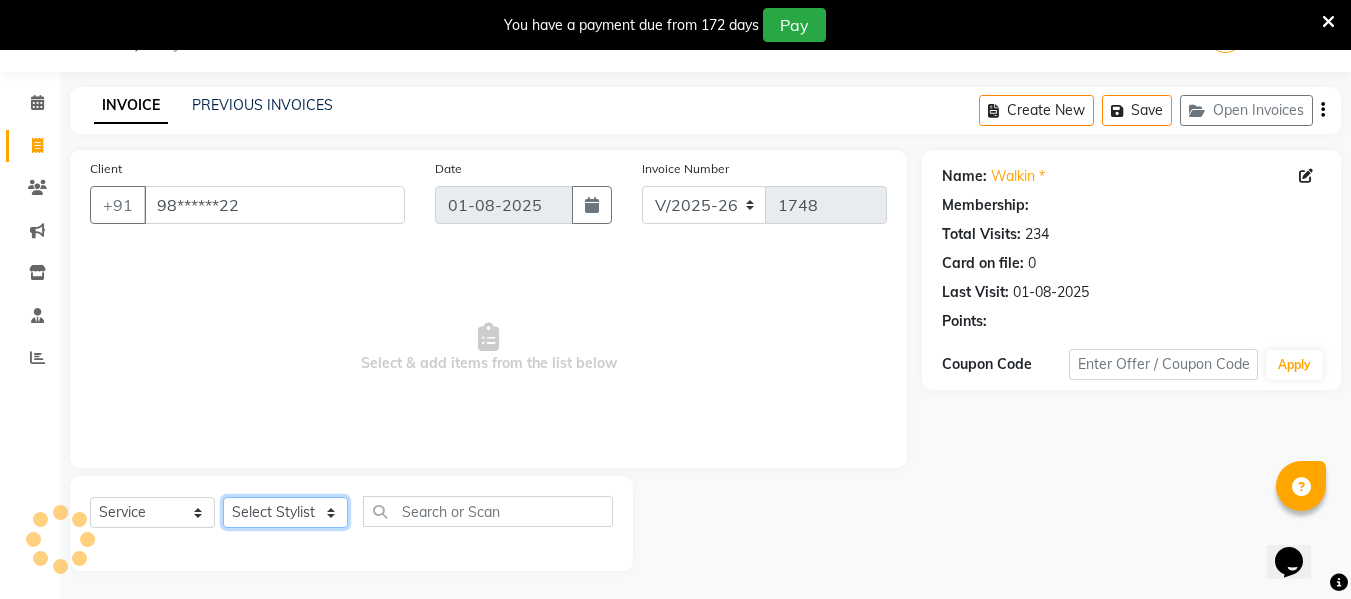 click on "Select Stylist ASHA ANIL JADHAV Dilshad Ahmad EHATESHAM ALI EVVA FARHEEN SHAIKH HEEBA ARIF SHAIKH HEER BAROT IMRAN SHAIKH Mamta  Manager MANISHA MD RAJ KHAN  MD SAMEER PARWEZ MIMII MOHAMMAD ALI RUPS SAKIB SUNENA TAK ZAREENA KHAN" 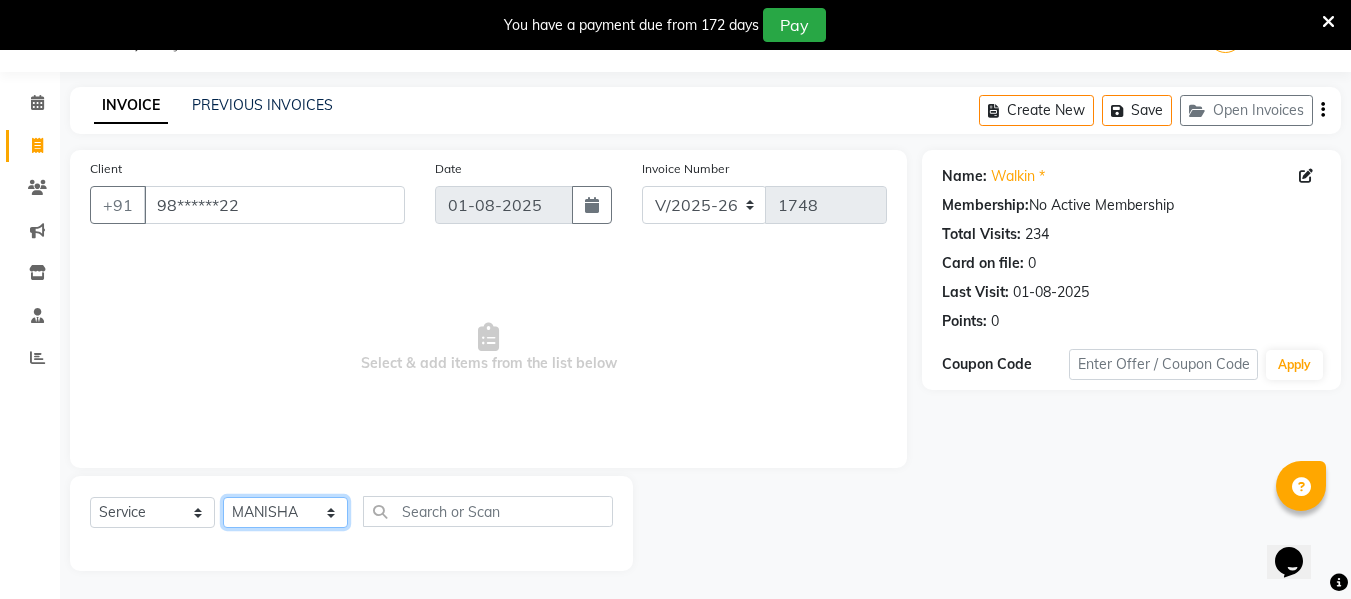 click on "Select Stylist ASHA ANIL JADHAV Dilshad Ahmad EHATESHAM ALI EVVA FARHEEN SHAIKH HEEBA ARIF SHAIKH HEER BAROT IMRAN SHAIKH Mamta  Manager MANISHA MD RAJ KHAN  MD SAMEER PARWEZ MIMII MOHAMMAD ALI RUPS SAKIB SUNENA TAK ZAREENA KHAN" 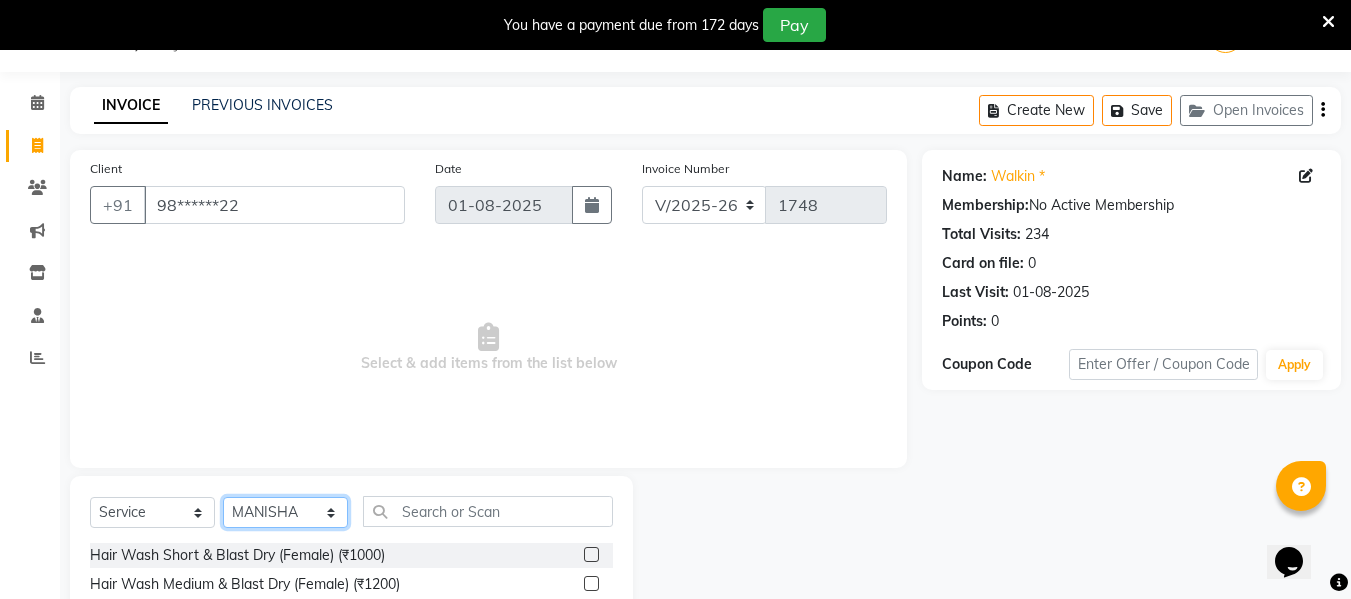 click on "Select Stylist ASHA ANIL JADHAV Dilshad Ahmad EHATESHAM ALI EVVA FARHEEN SHAIKH HEEBA ARIF SHAIKH HEER BAROT IMRAN SHAIKH Mamta  Manager MANISHA MD RAJ KHAN  MD SAMEER PARWEZ MIMII MOHAMMAD ALI RUPS SAKIB SUNENA TAK ZAREENA KHAN" 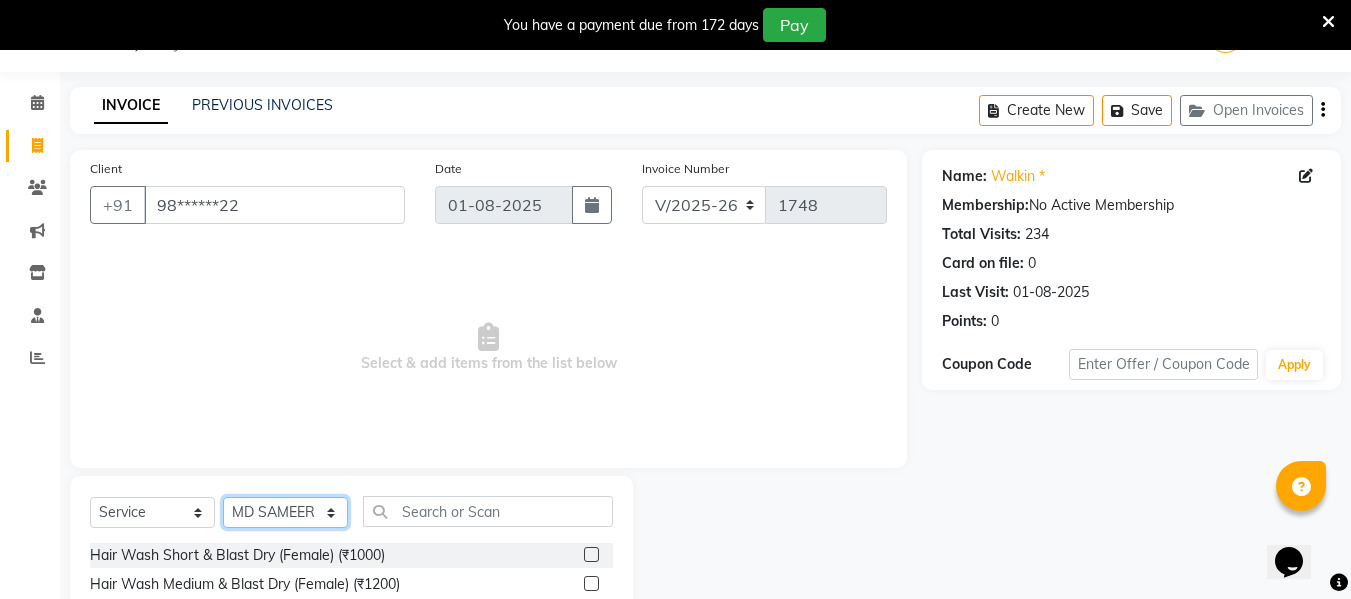 click on "Select Stylist ASHA ANIL JADHAV Dilshad Ahmad EHATESHAM ALI EVVA FARHEEN SHAIKH HEEBA ARIF SHAIKH HEER BAROT IMRAN SHAIKH Mamta  Manager MANISHA MD RAJ KHAN  MD SAMEER PARWEZ MIMII MOHAMMAD ALI RUPS SAKIB SUNENA TAK ZAREENA KHAN" 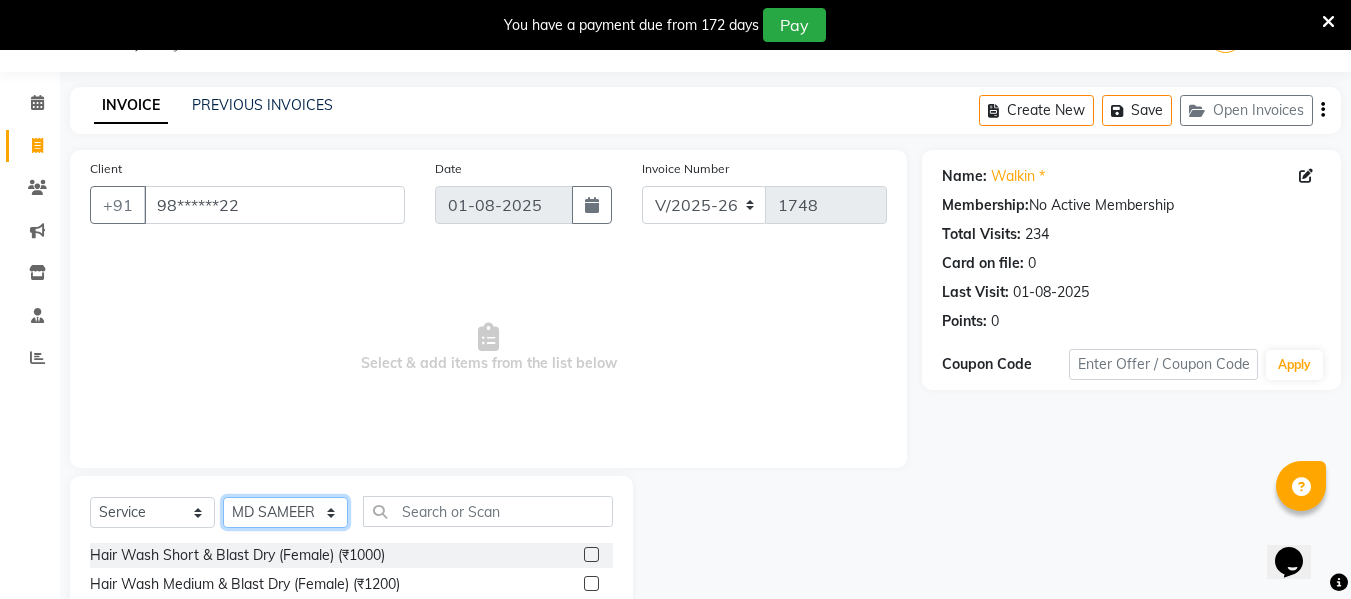 scroll, scrollTop: 252, scrollLeft: 0, axis: vertical 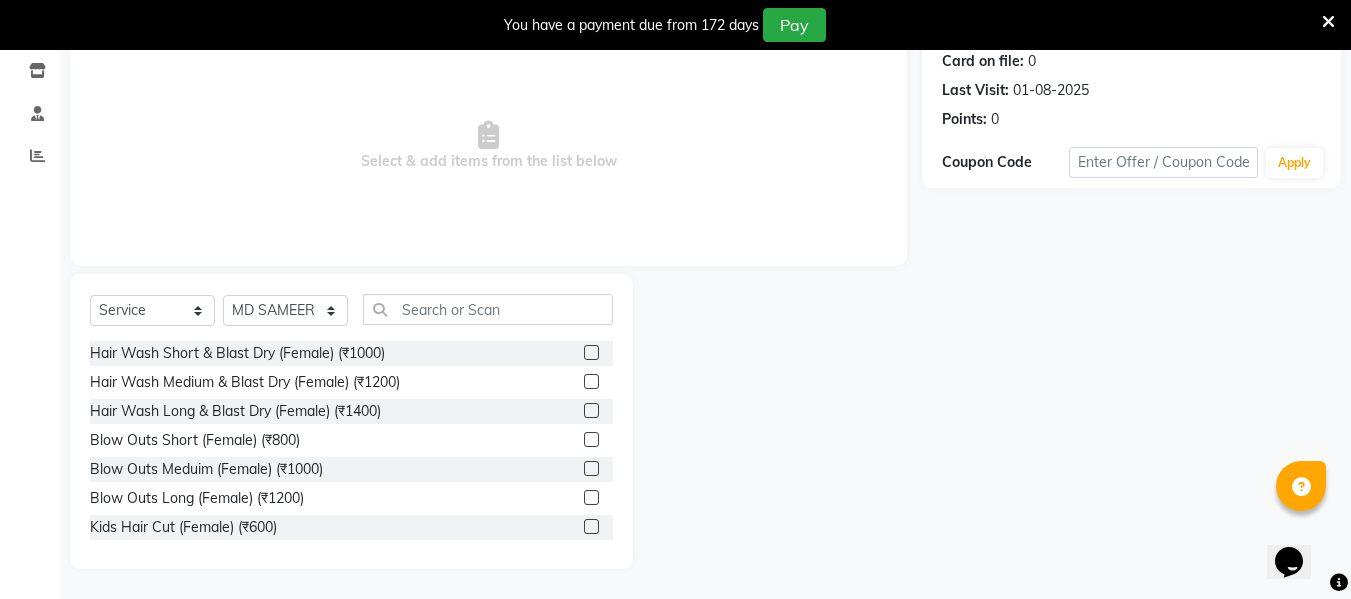 click on "Select  Service  Product  Membership  Package Voucher Prepaid Gift Card  Select Stylist ASHA ANIL JADHAV Dilshad Ahmad EHATESHAM ALI EVVA FARHEEN SHAIKH HEEBA ARIF SHAIKH HEER BAROT IMRAN SHAIKH Mamta  Manager MANISHA MD RAJ KHAN  MD SAMEER PARWEZ MIMII MOHAMMAD ALI RUPS SAKIB SUNENA TAK ZAREENA KHAN  Hair Wash Short & Blast Dry (Female) (₹1000)  Hair Wash Medium & Blast Dry (Female) (₹1200)  Hair Wash Long & Blast Dry (Female) (₹1400)  Blow Outs Short (Female) (₹800)  Blow Outs Meduim (Female) (₹1000)  Blow Outs Long (Female) (₹1200)  Kids Hair Cut (Female) (₹600)  Hair Cut (Female) (₹1300)  Hair Cut With Wash (Female) (₹1500)  Hair Cut With Wash Moroccan (Female) (₹1800)  Hair Wash & Blowdry Moroccan On Wards (Female) (₹1500)  Hair Wash & Blowdry Morccan Long (Female) (₹2200)  Hair Wash & Blowdry On Wards (Female) (₹1200)  Hairwash & Blowdry On Wards (Female) (₹1500)  Balmain Wash & Blowdry On Wards (Female) (₹1500)  Iron And Tong Short (Female) (₹1000)" 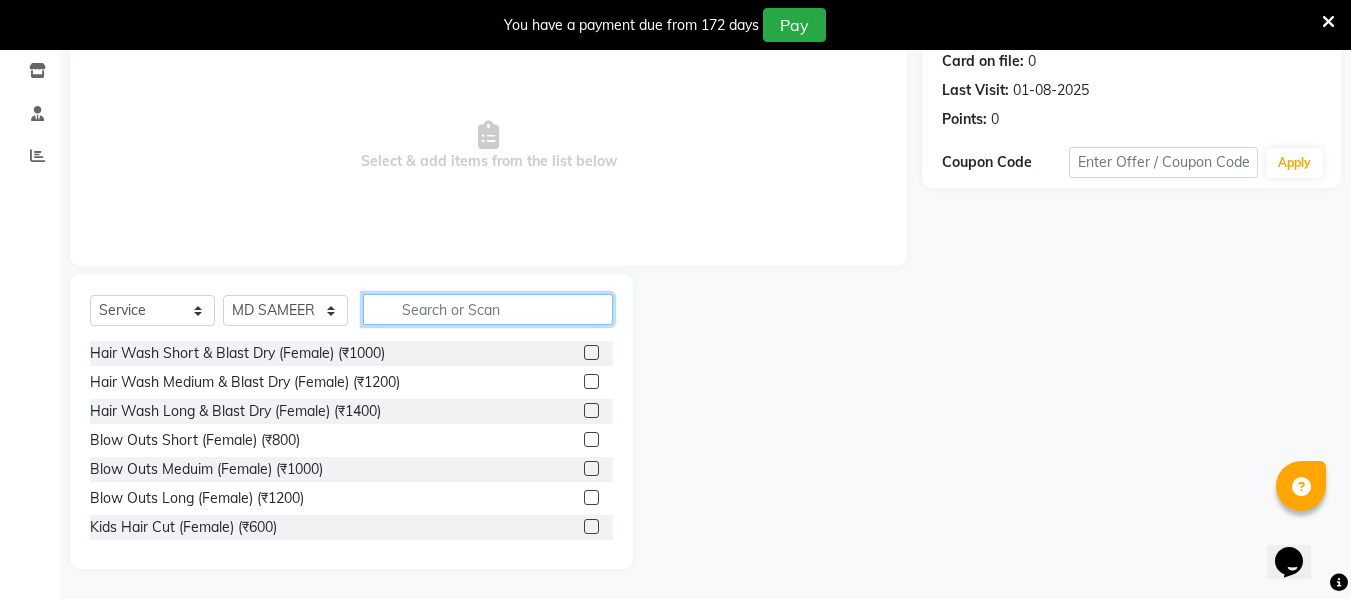 click 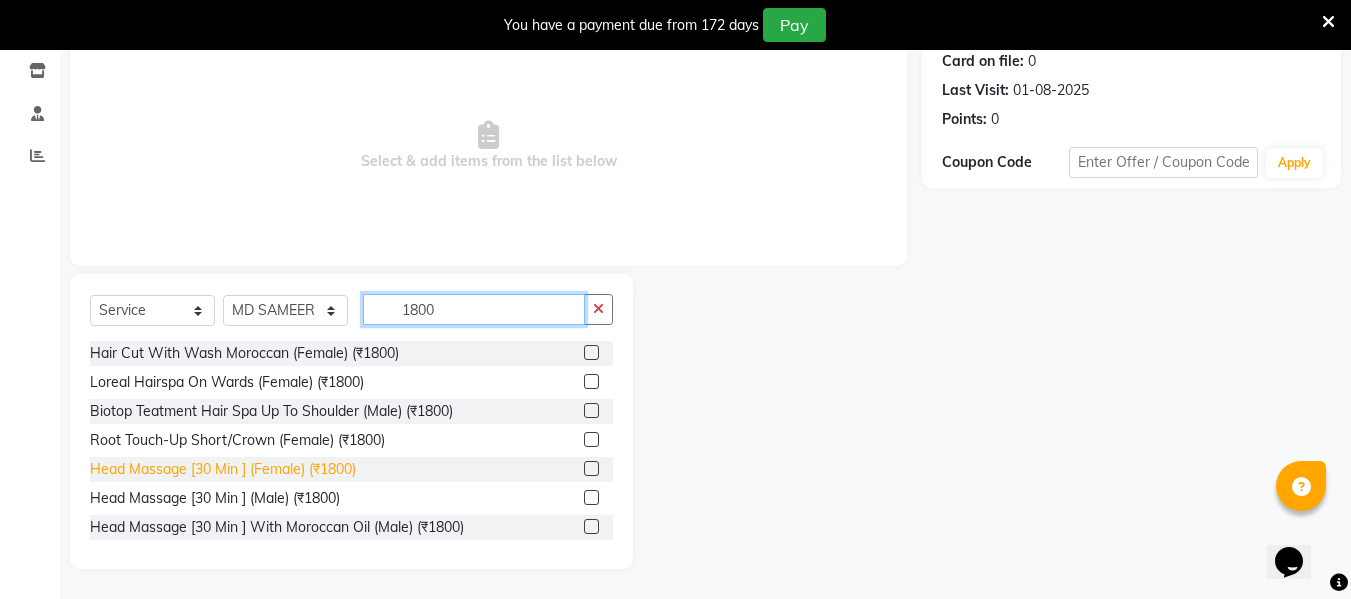 type on "1800" 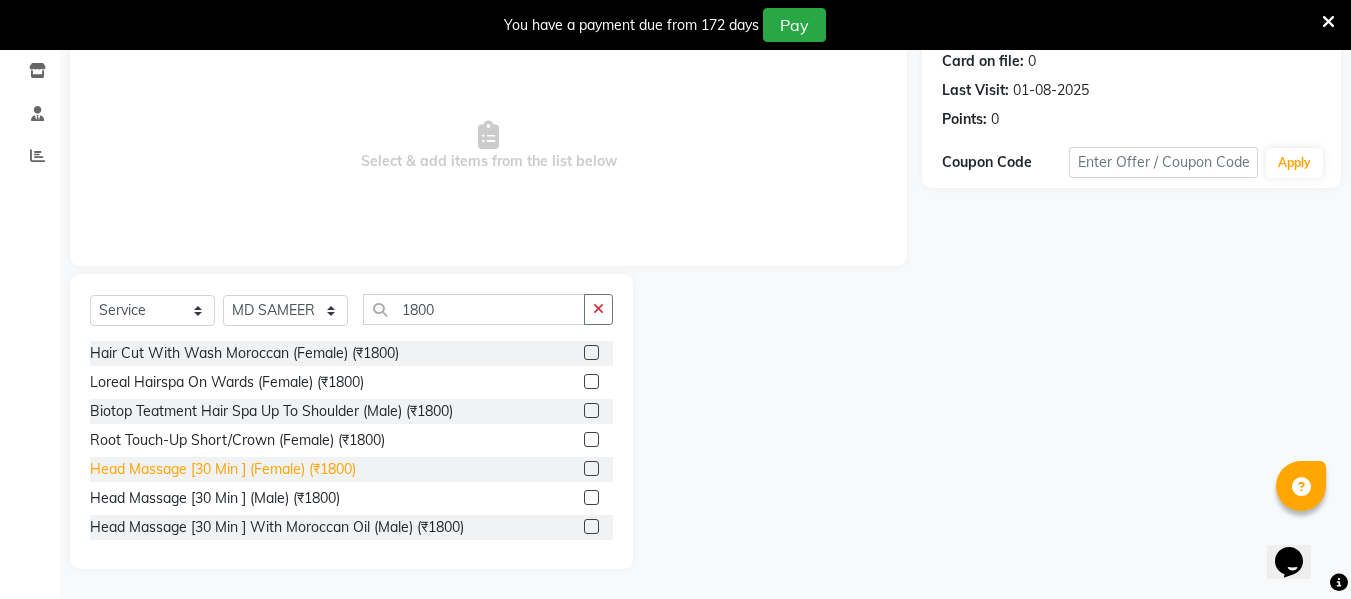 click on "Head Massage [30 Min ] (Female) (₹1800)" 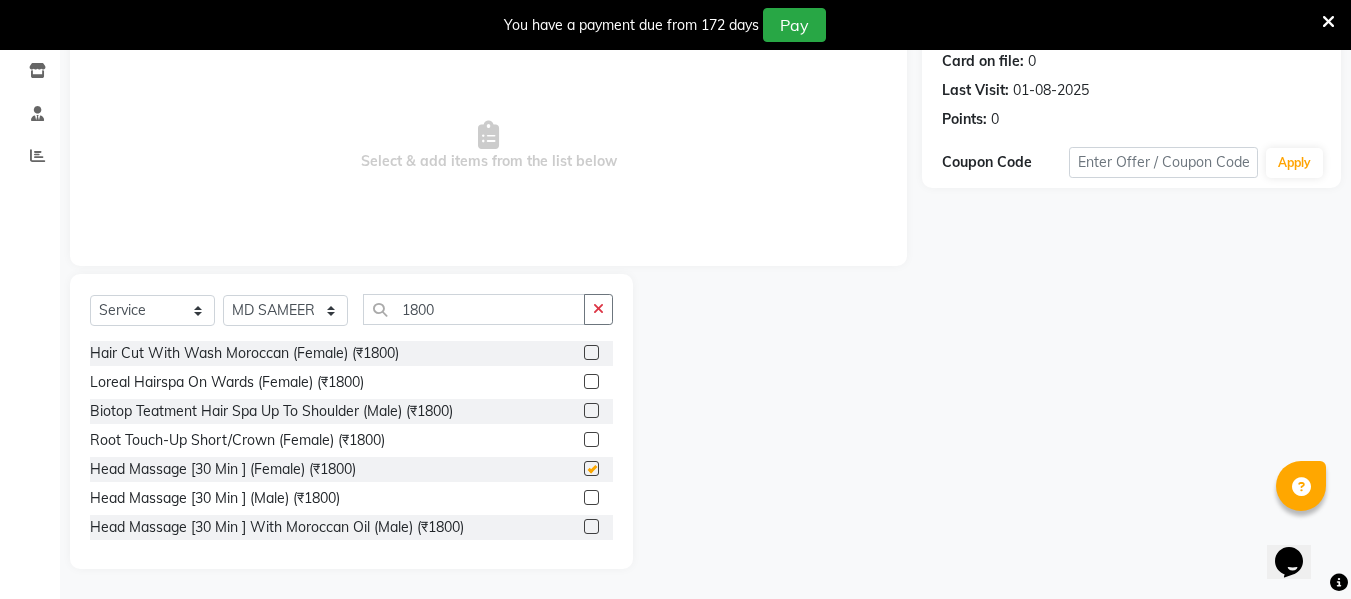 checkbox on "false" 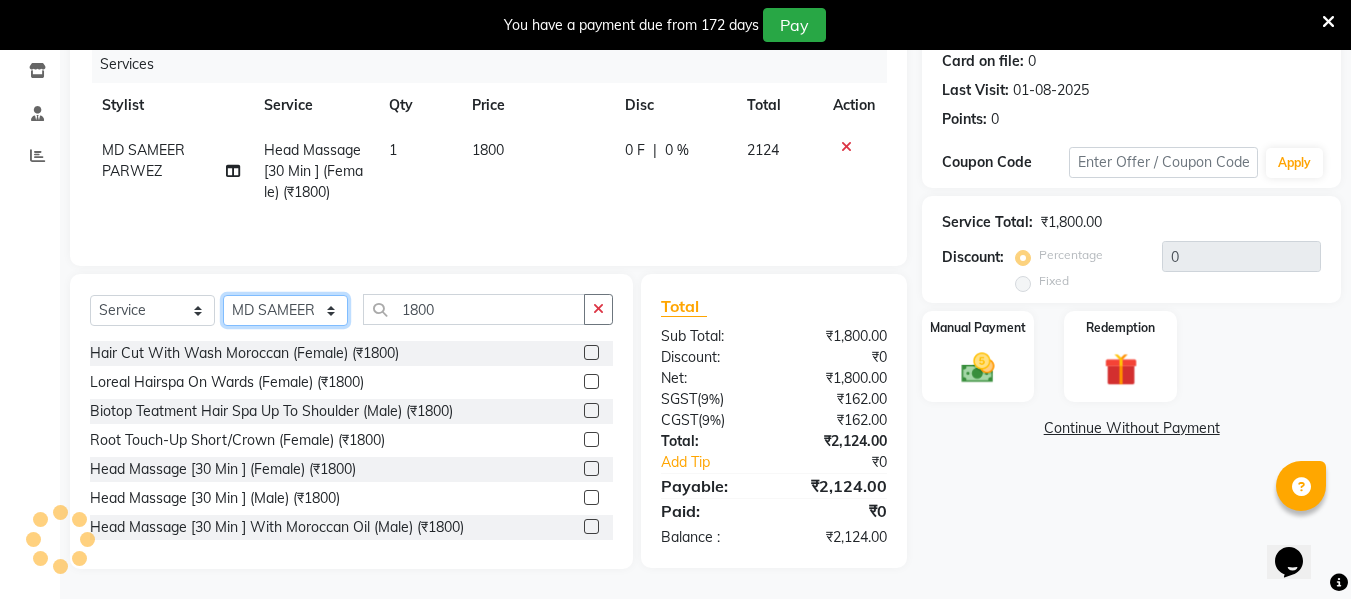 click on "Select Stylist ASHA ANIL JADHAV Dilshad Ahmad EHATESHAM ALI EVVA FARHEEN SHAIKH HEEBA ARIF SHAIKH HEER BAROT IMRAN SHAIKH Mamta  Manager MANISHA MD RAJ KHAN  MD SAMEER PARWEZ MIMII MOHAMMAD ALI RUPS SAKIB SUNENA TAK ZAREENA KHAN" 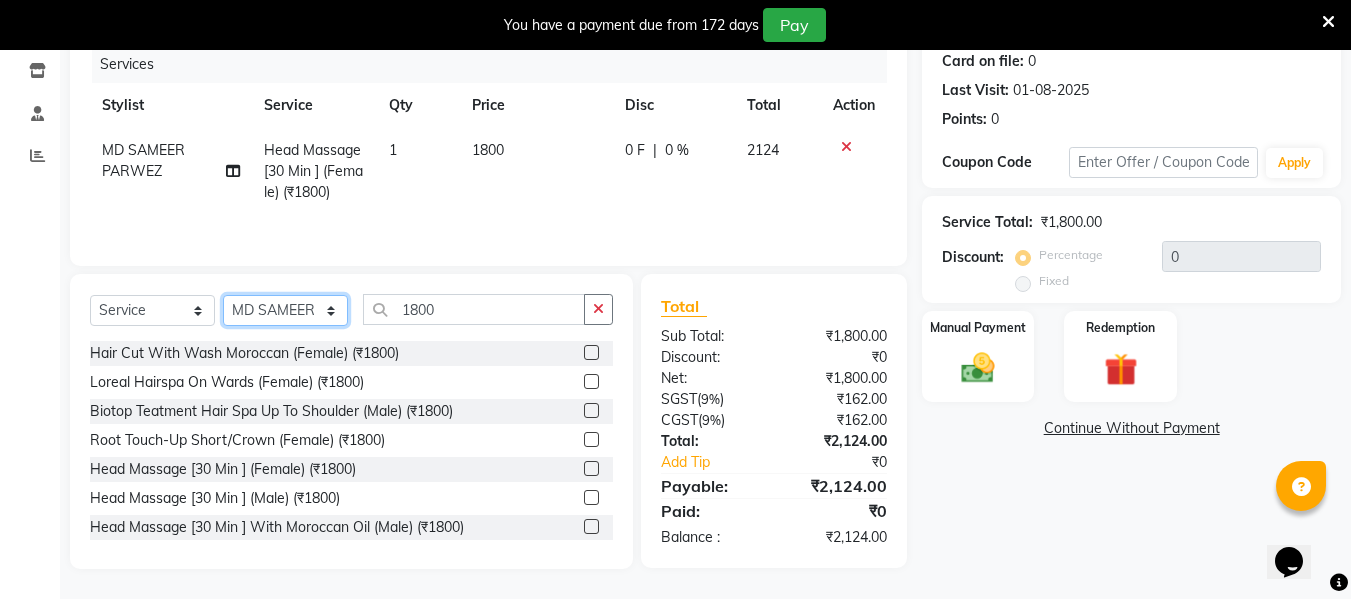 select on "39706" 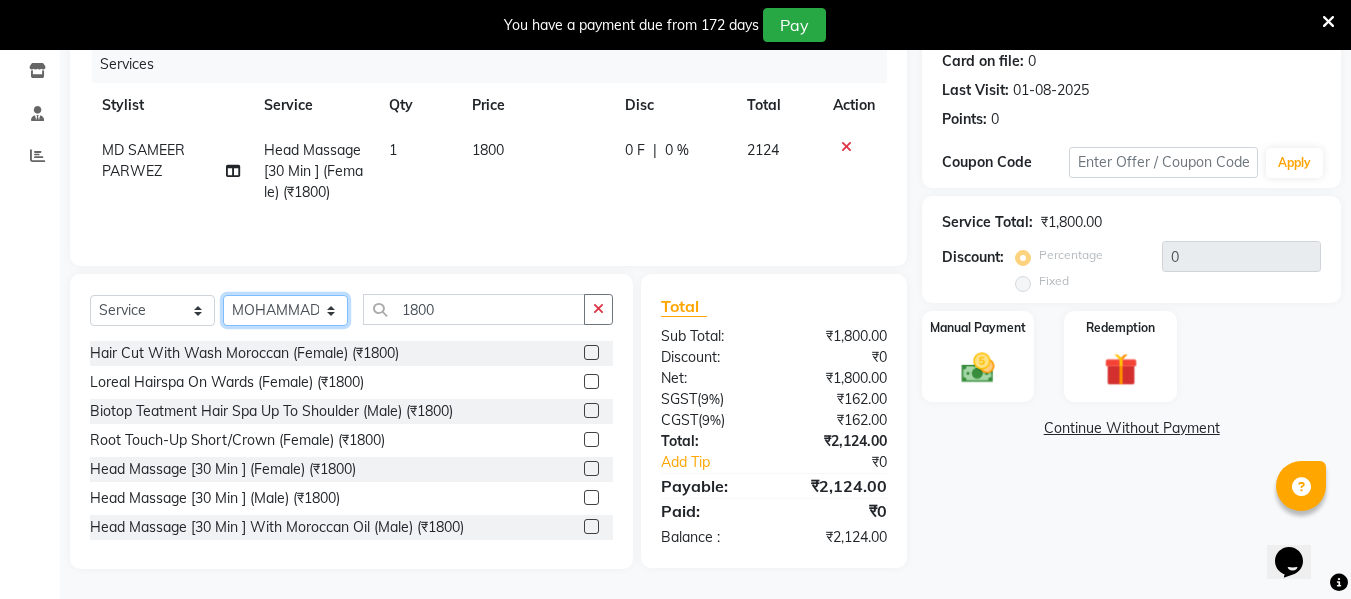 click on "Select Stylist ASHA ANIL JADHAV Dilshad Ahmad EHATESHAM ALI EVVA FARHEEN SHAIKH HEEBA ARIF SHAIKH HEER BAROT IMRAN SHAIKH Mamta  Manager MANISHA MD RAJ KHAN  MD SAMEER PARWEZ MIMII MOHAMMAD ALI RUPS SAKIB SUNENA TAK ZAREENA KHAN" 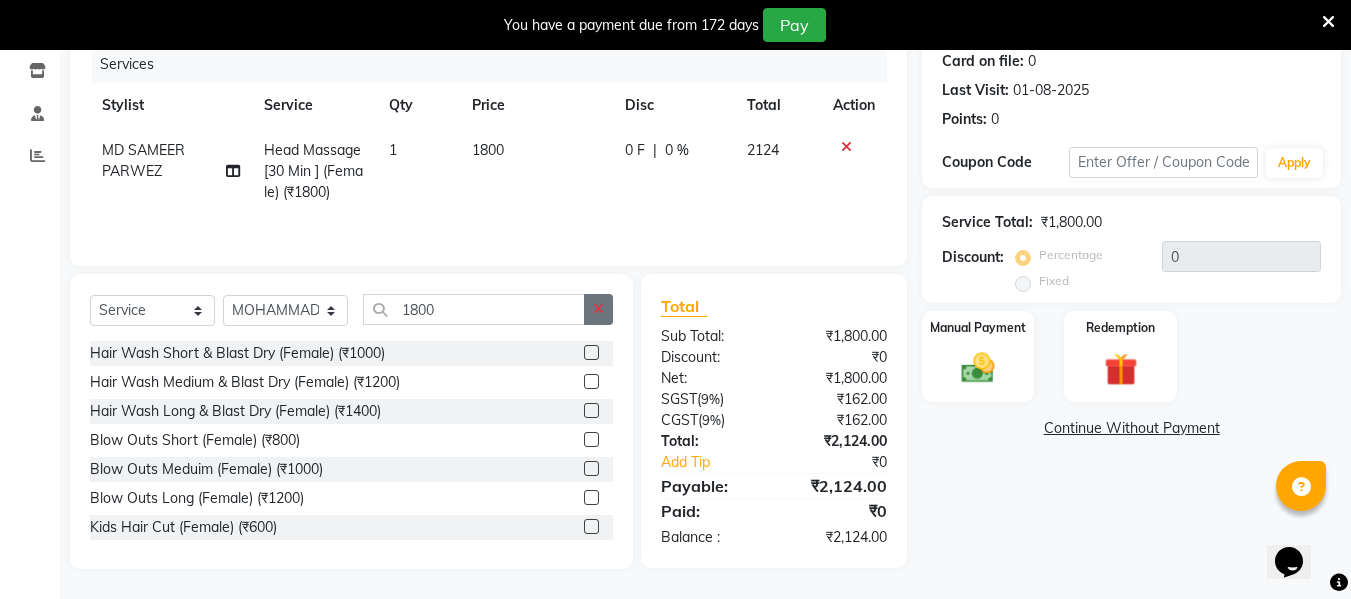 click 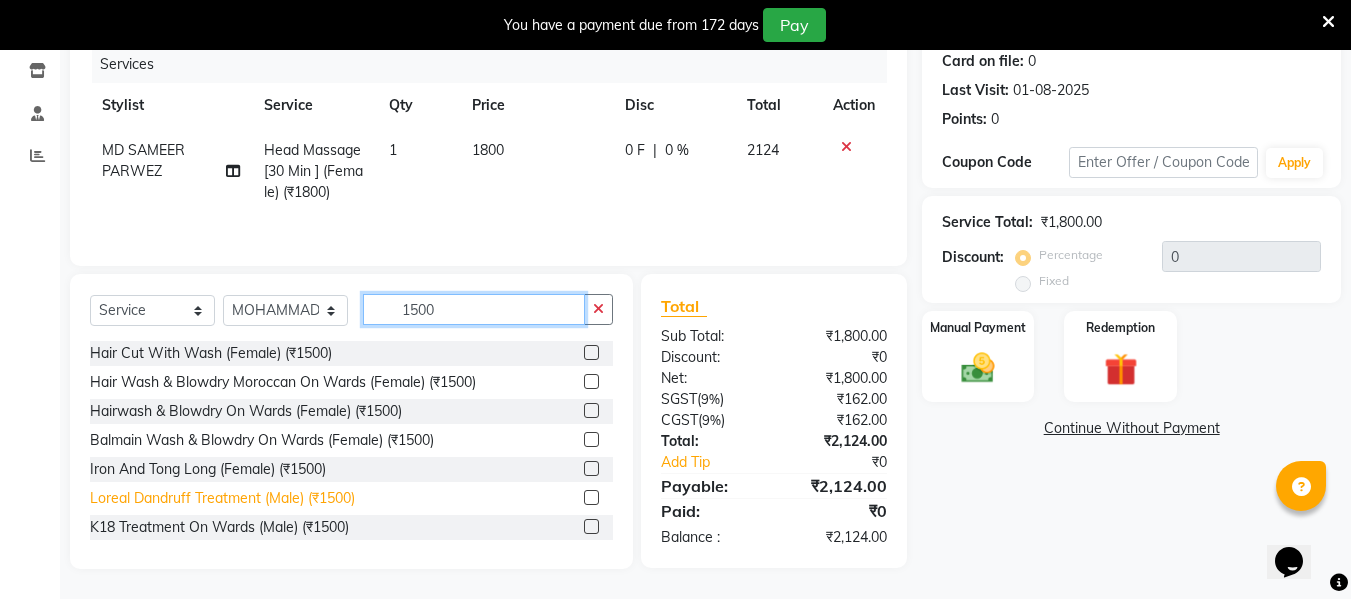 type on "1500" 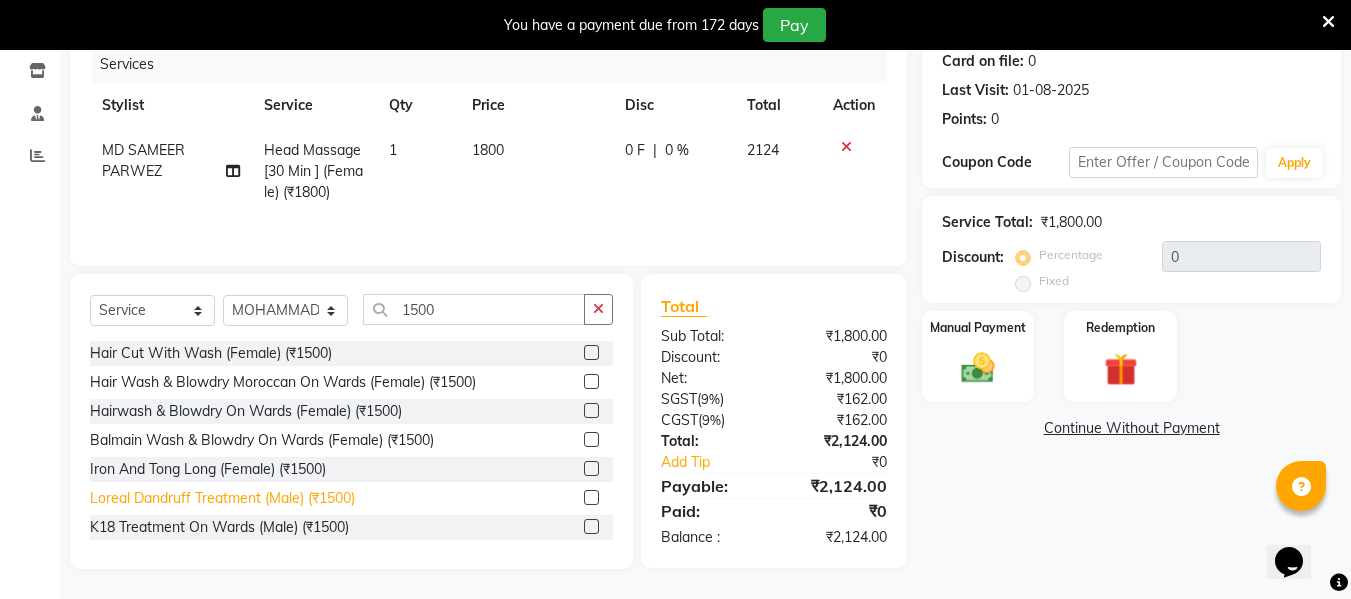 click on "Loreal Dandruff Treatment (Male) (₹1500)" 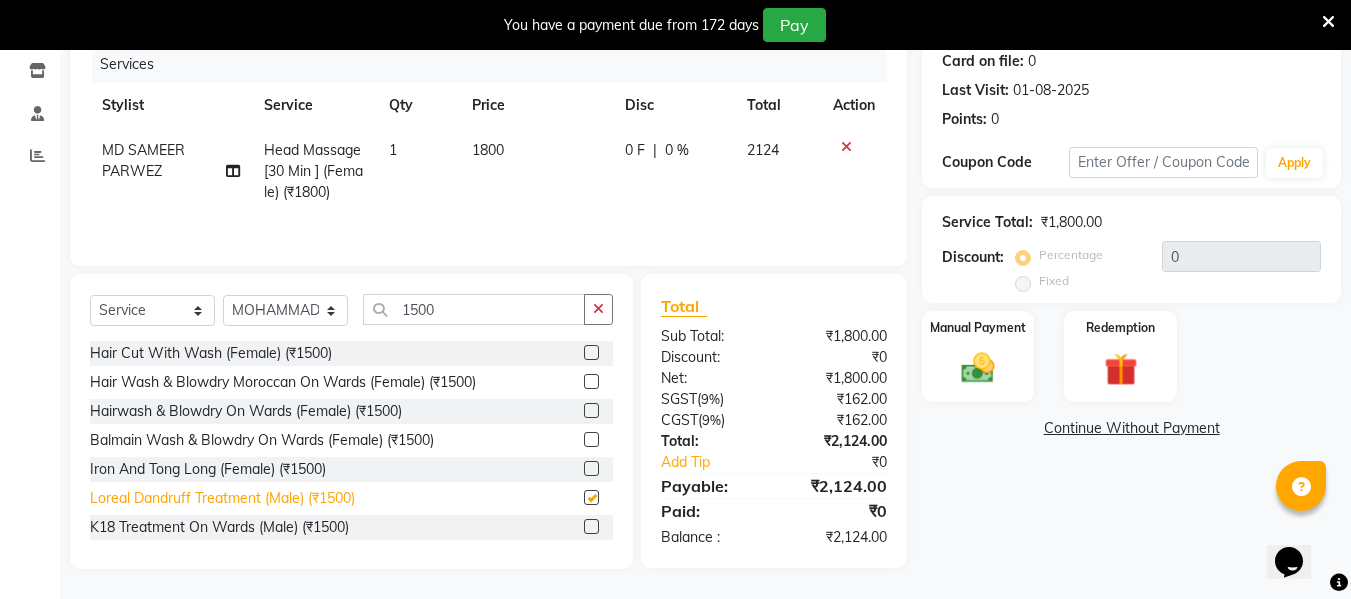 checkbox on "false" 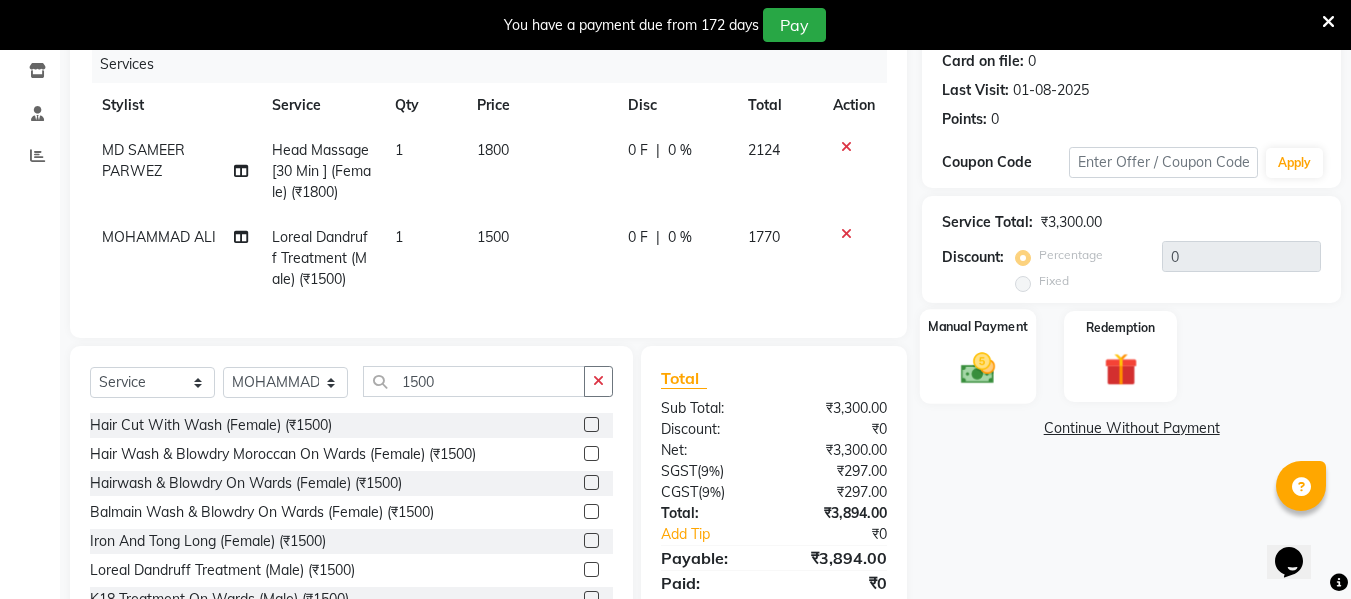 click 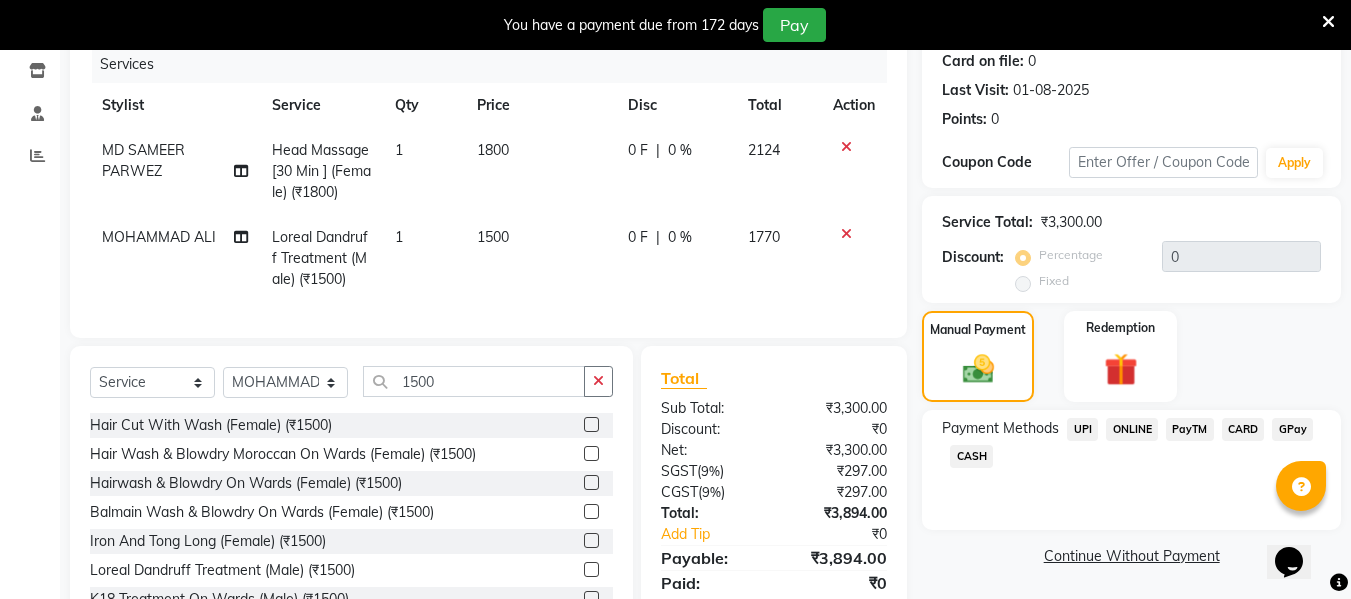 click on "CASH" 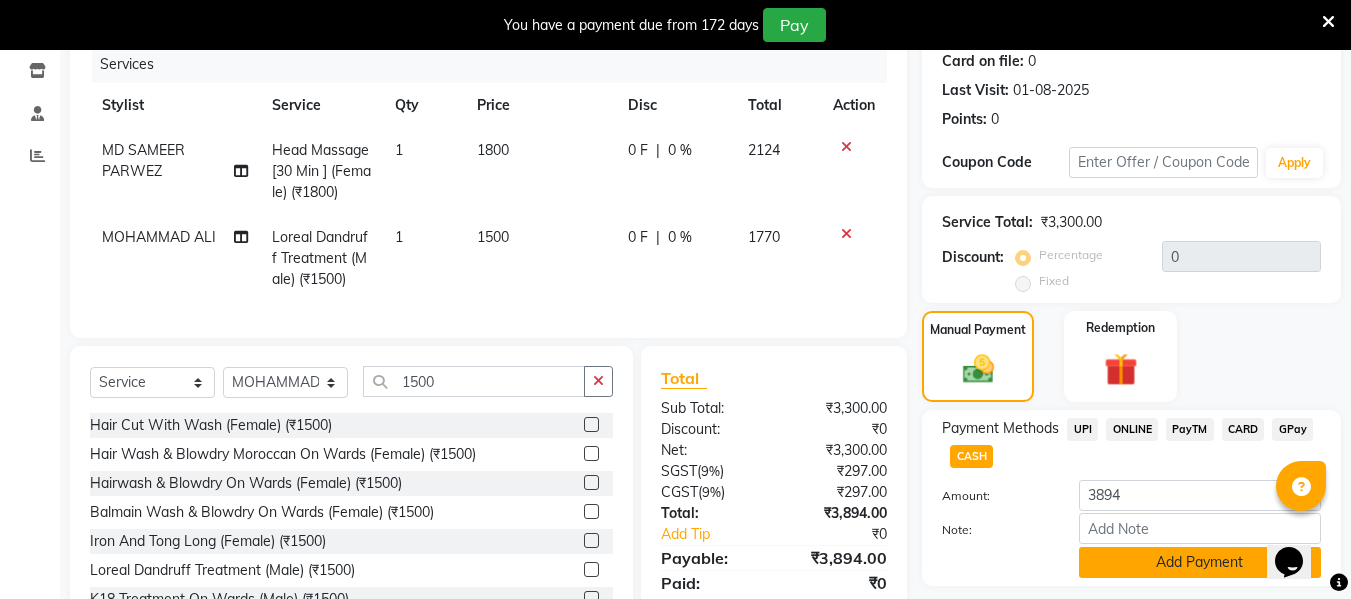 click on "Add Payment" 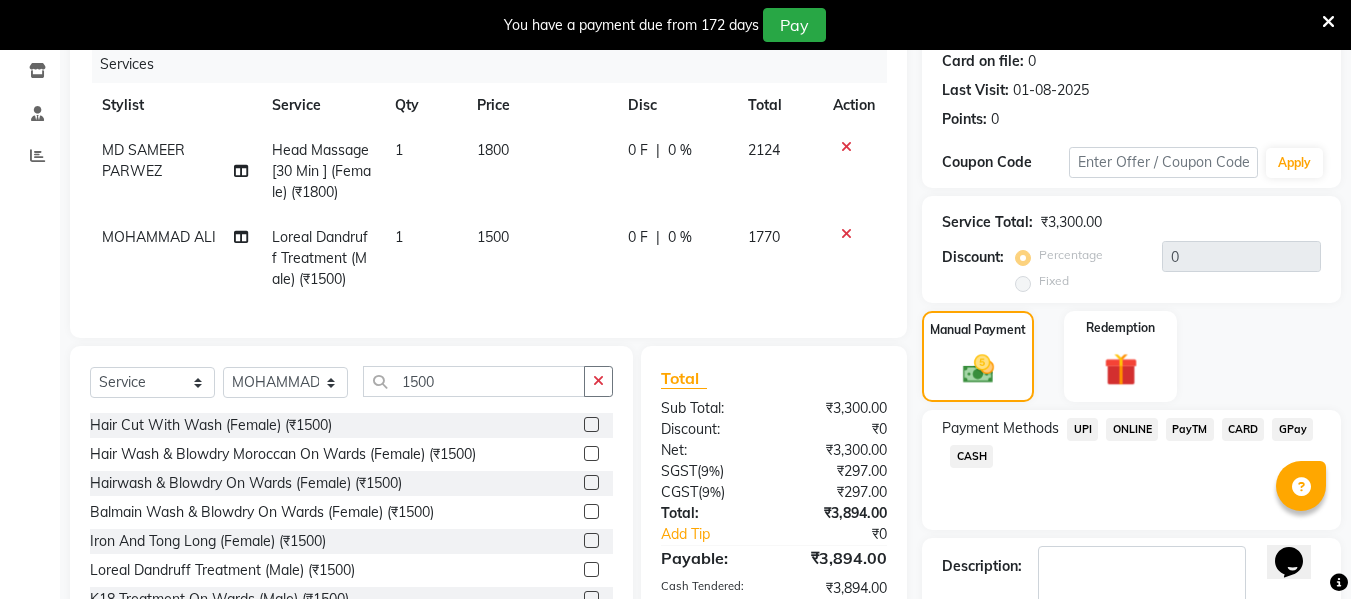 scroll, scrollTop: 409, scrollLeft: 0, axis: vertical 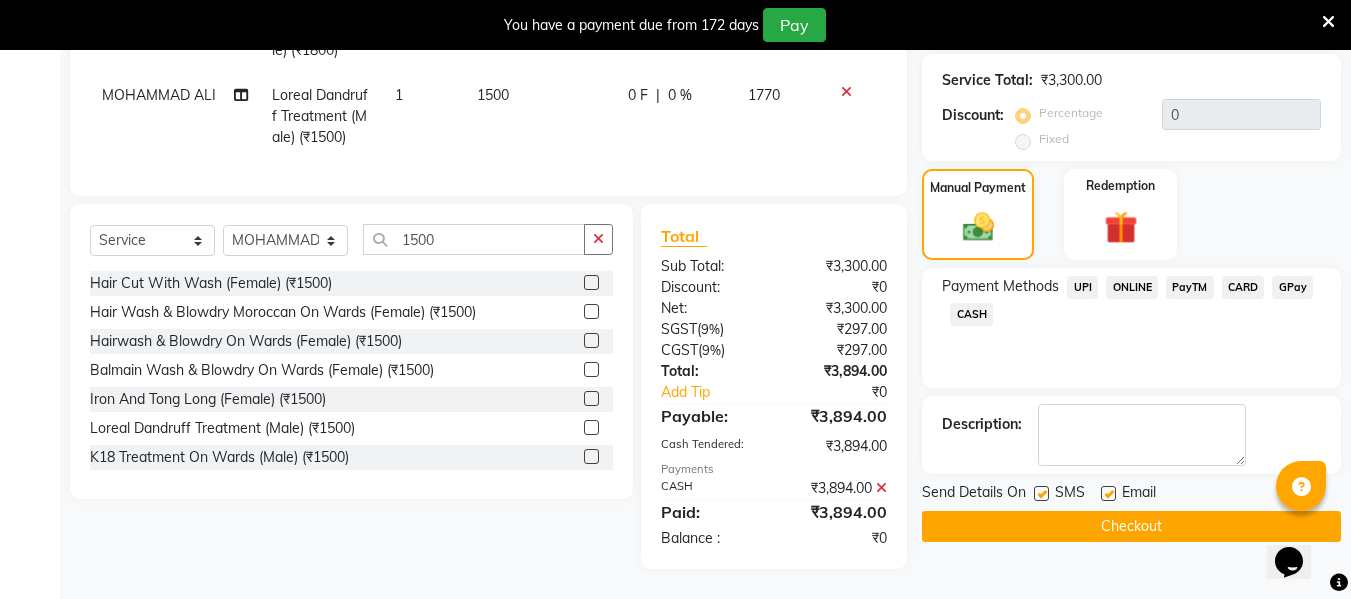 click on "Checkout" 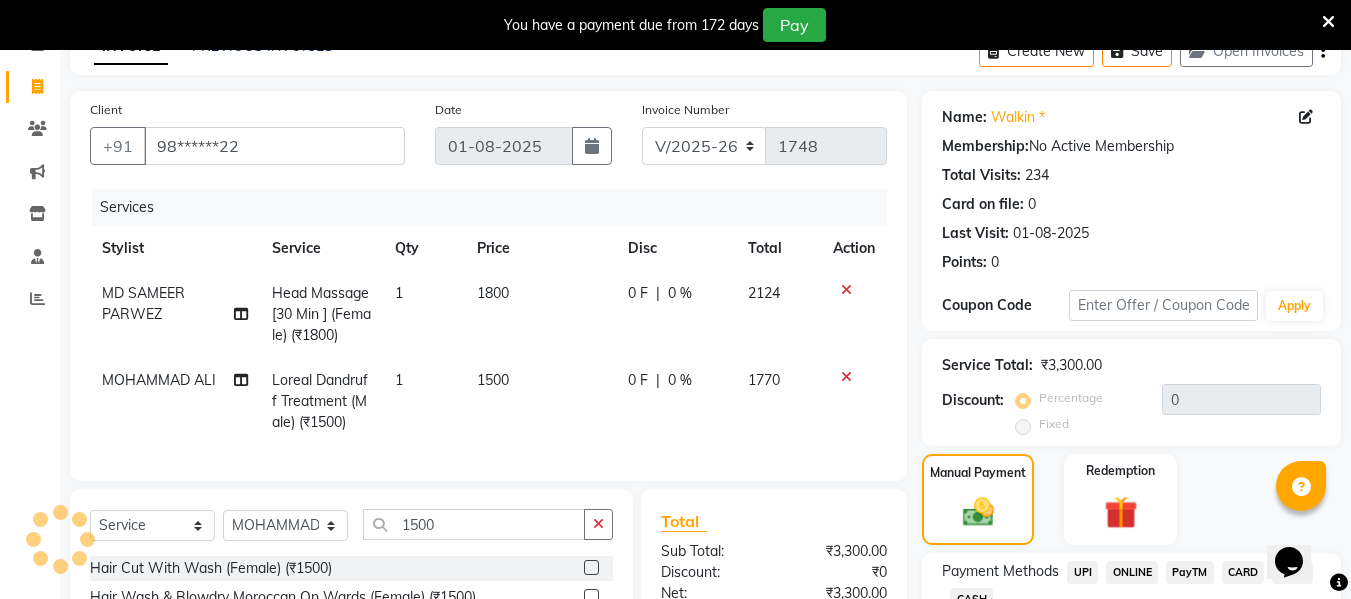 scroll, scrollTop: 0, scrollLeft: 0, axis: both 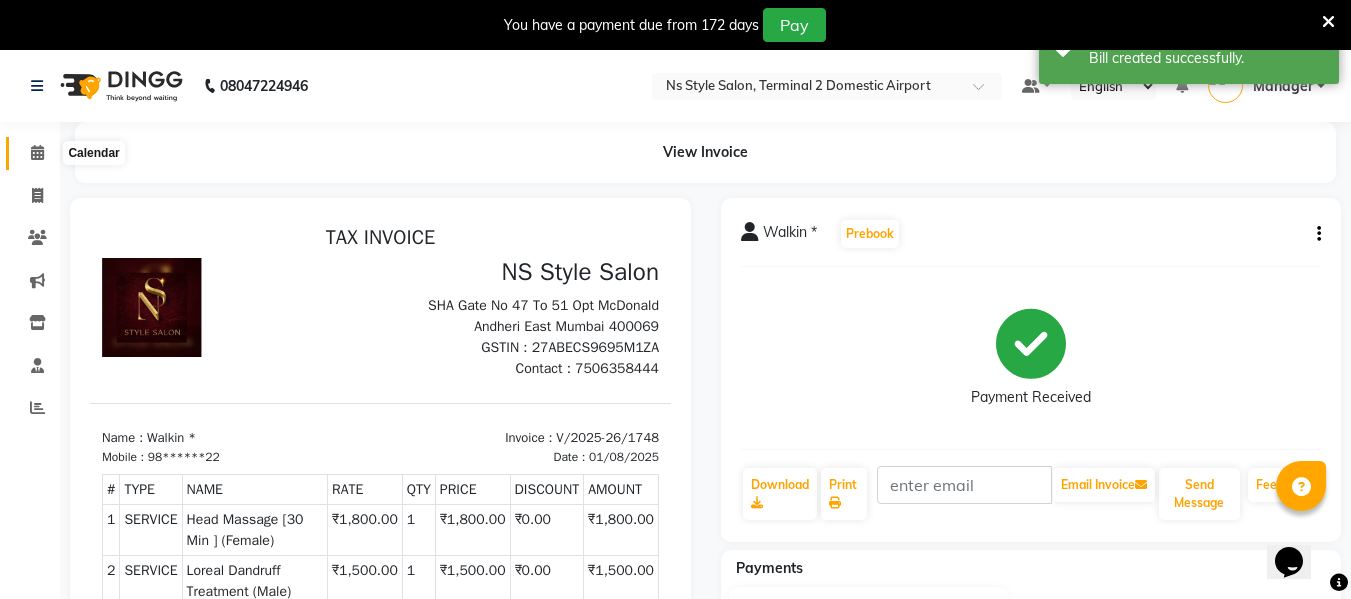click 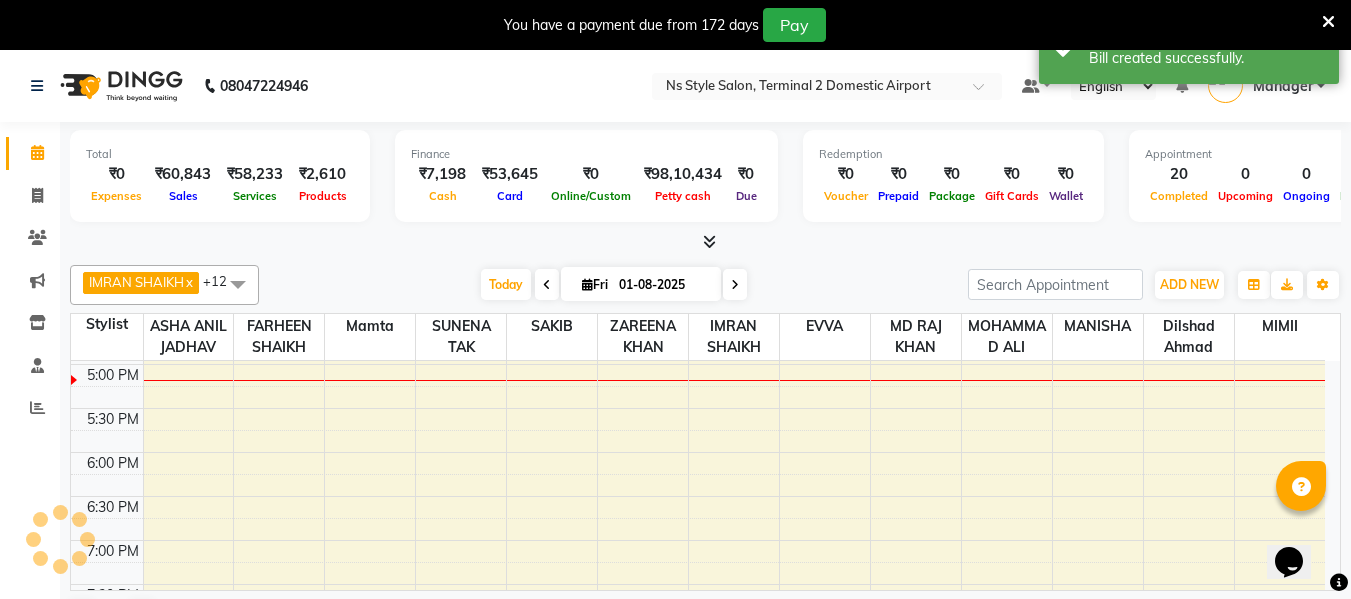 scroll, scrollTop: 0, scrollLeft: 0, axis: both 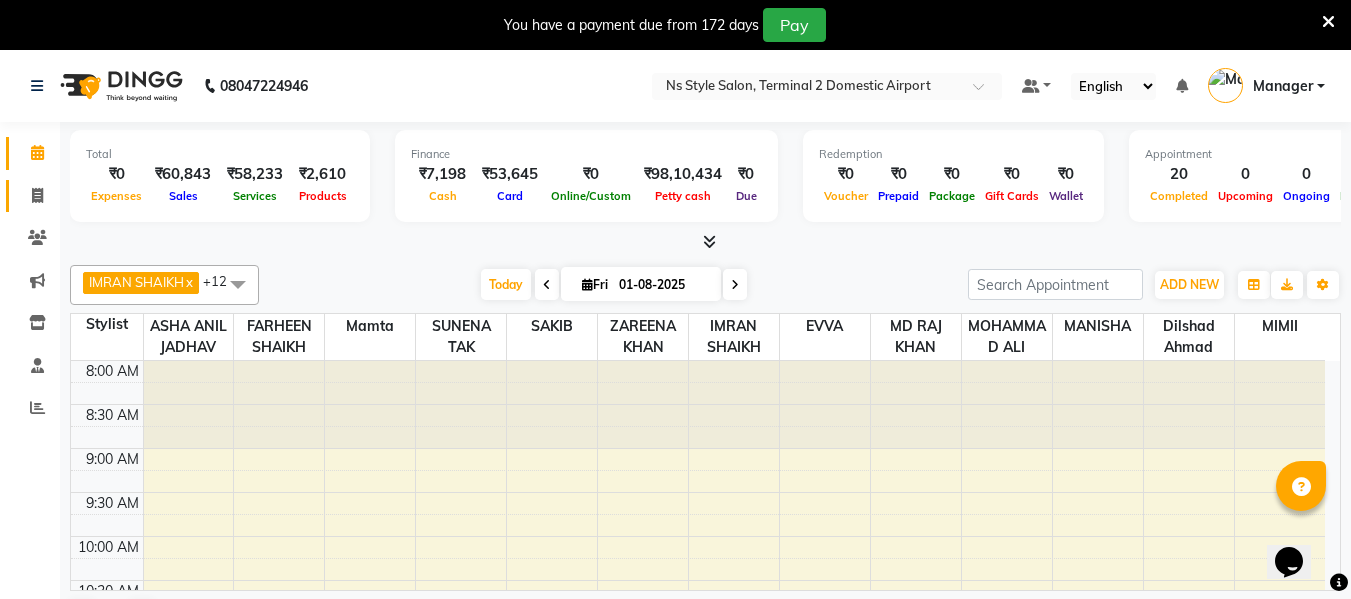 click 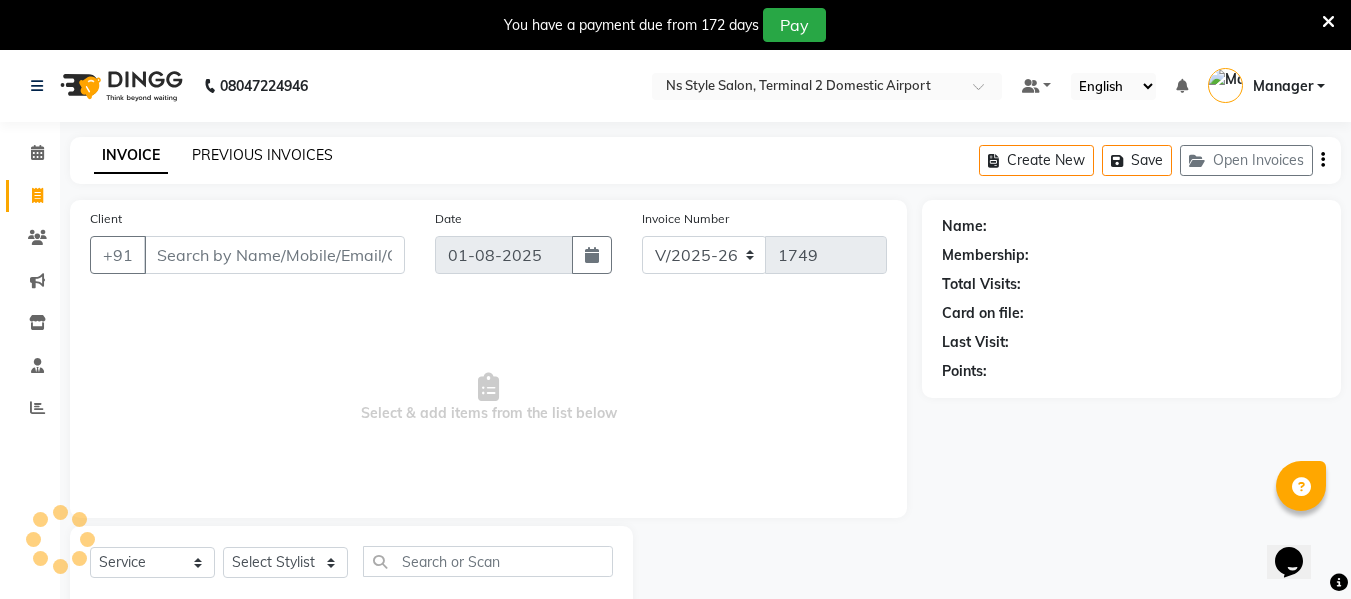 click on "PREVIOUS INVOICES" 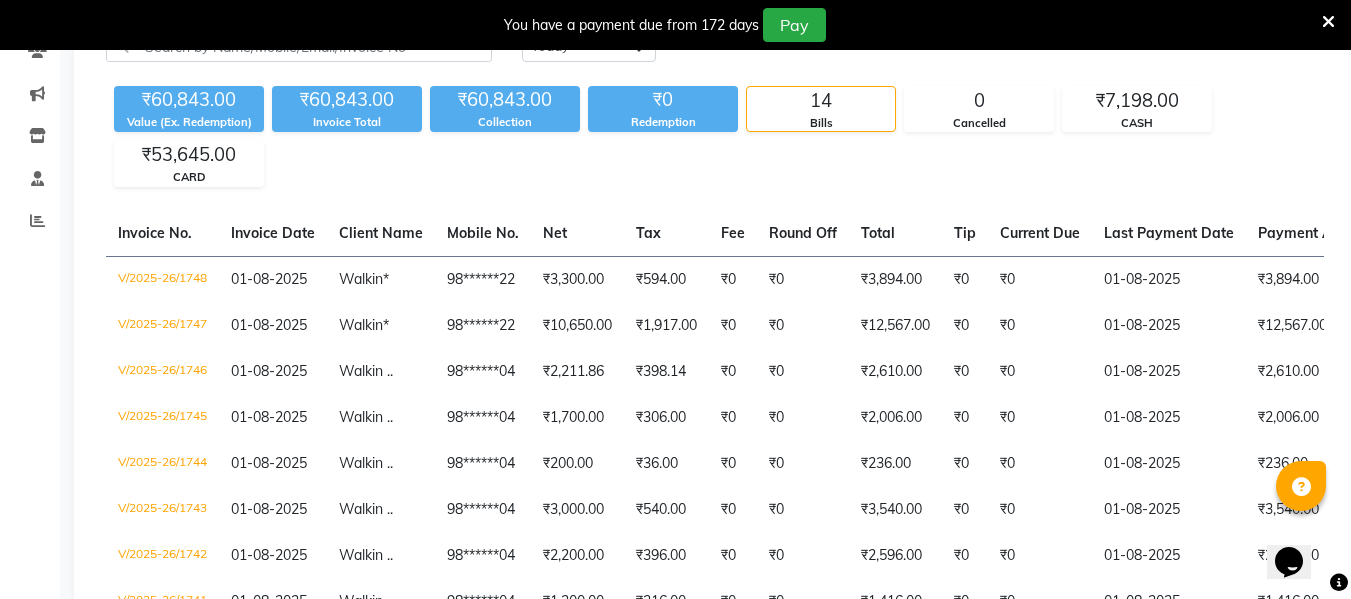 scroll, scrollTop: 188, scrollLeft: 0, axis: vertical 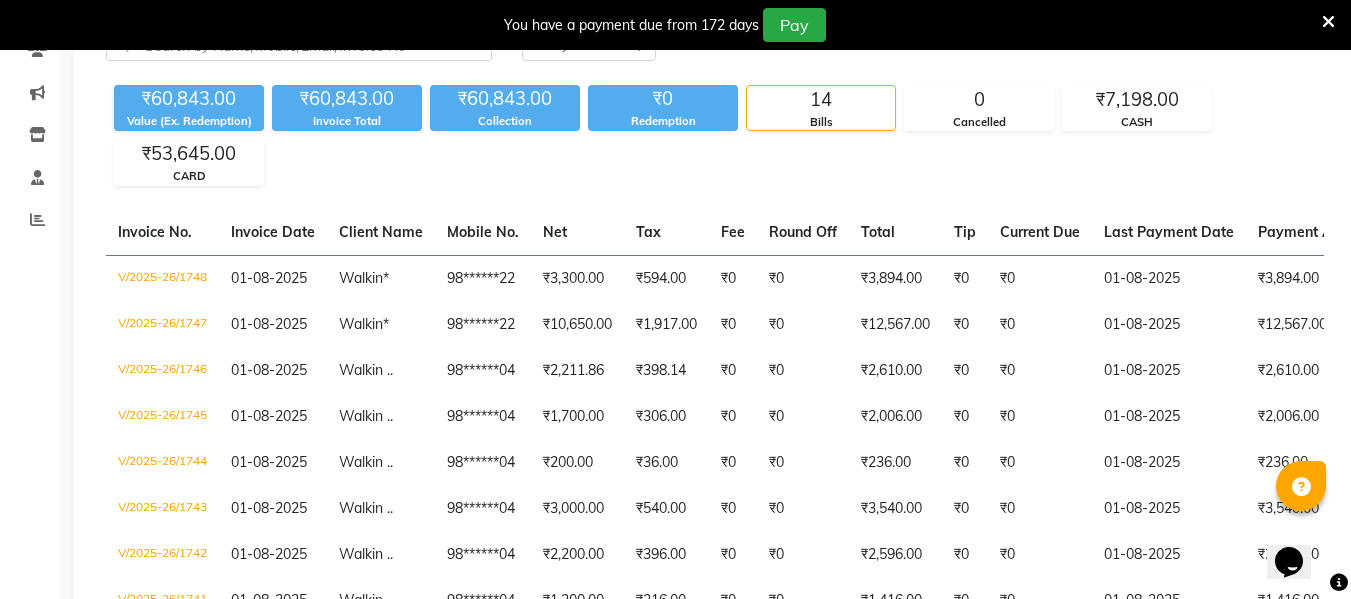 click on "₹2,211.86" 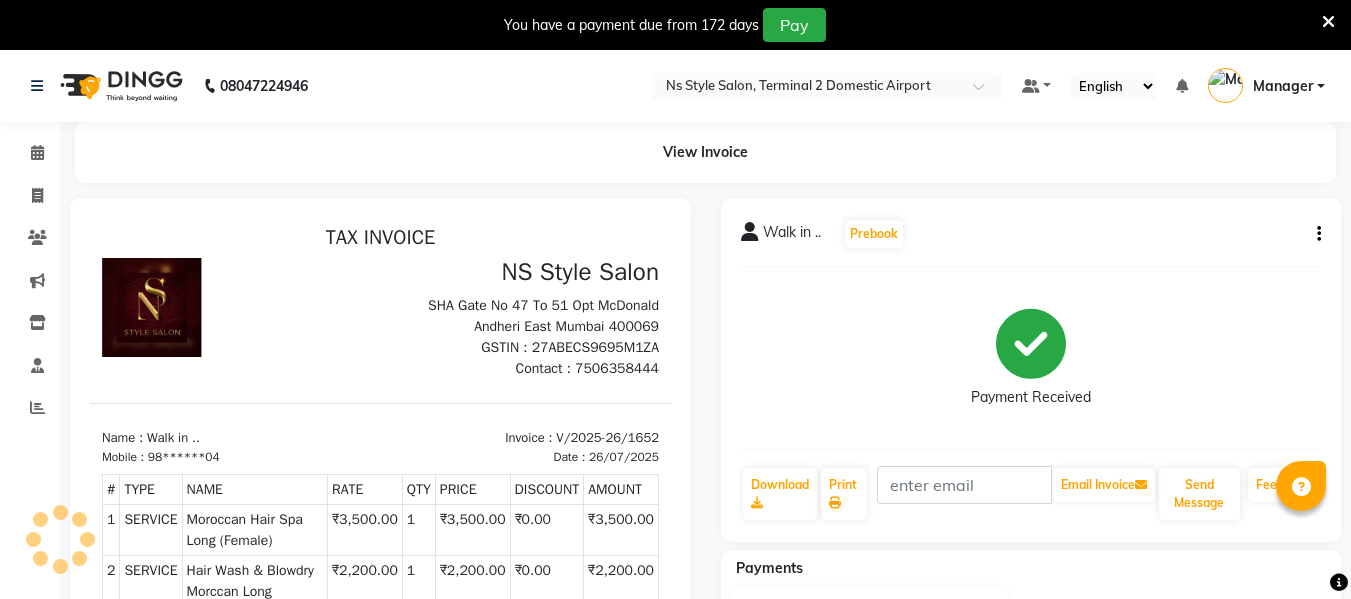 scroll, scrollTop: 0, scrollLeft: 0, axis: both 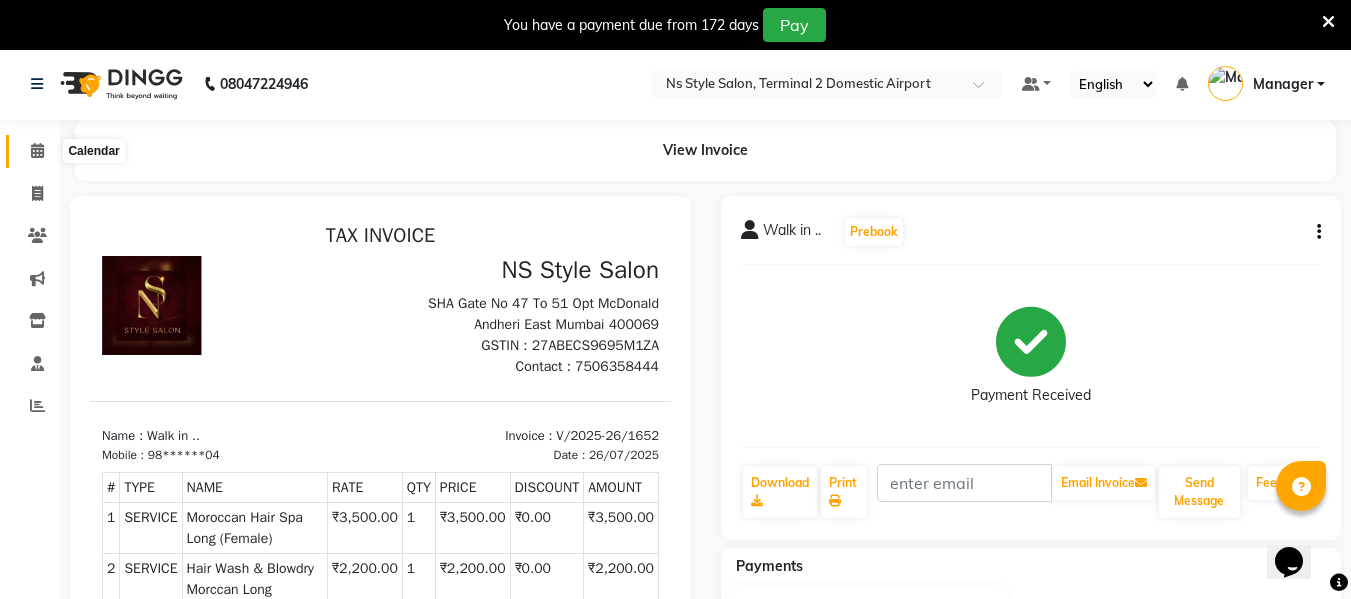 click 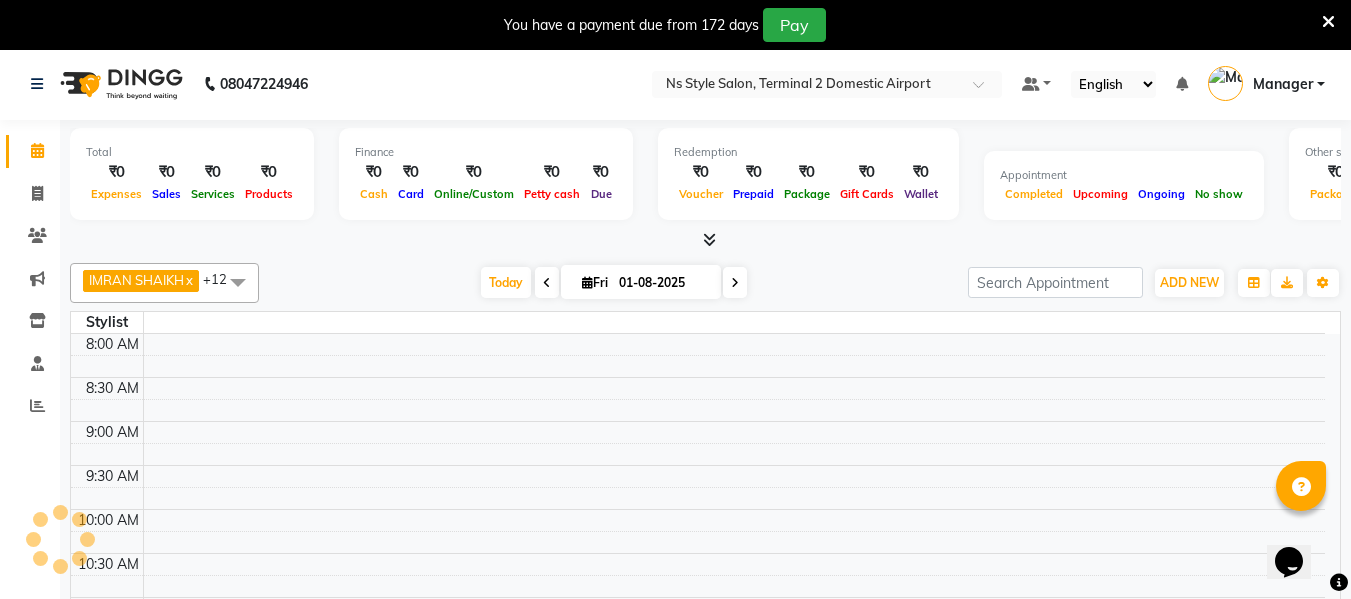 scroll, scrollTop: 0, scrollLeft: 0, axis: both 